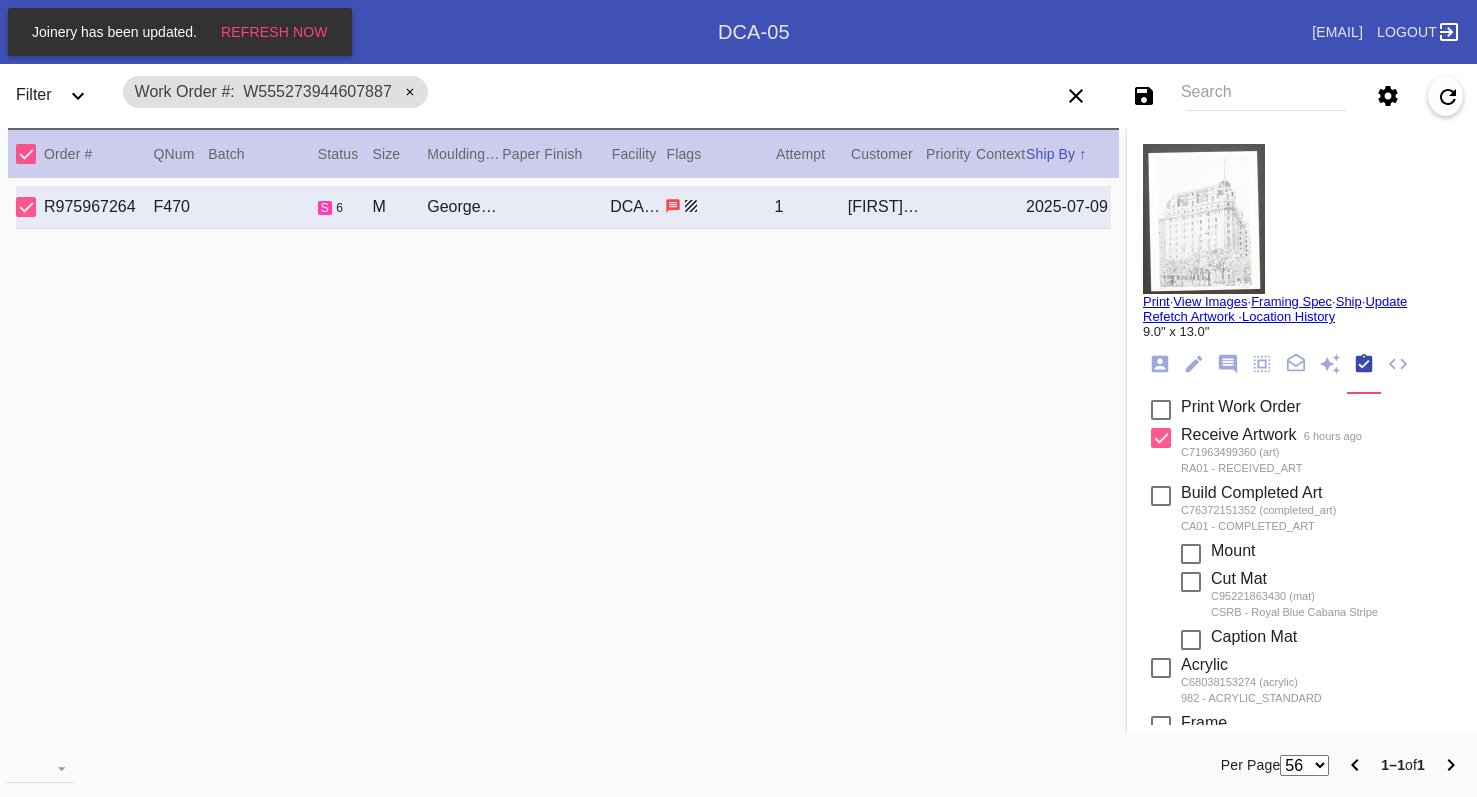 scroll, scrollTop: 0, scrollLeft: 0, axis: both 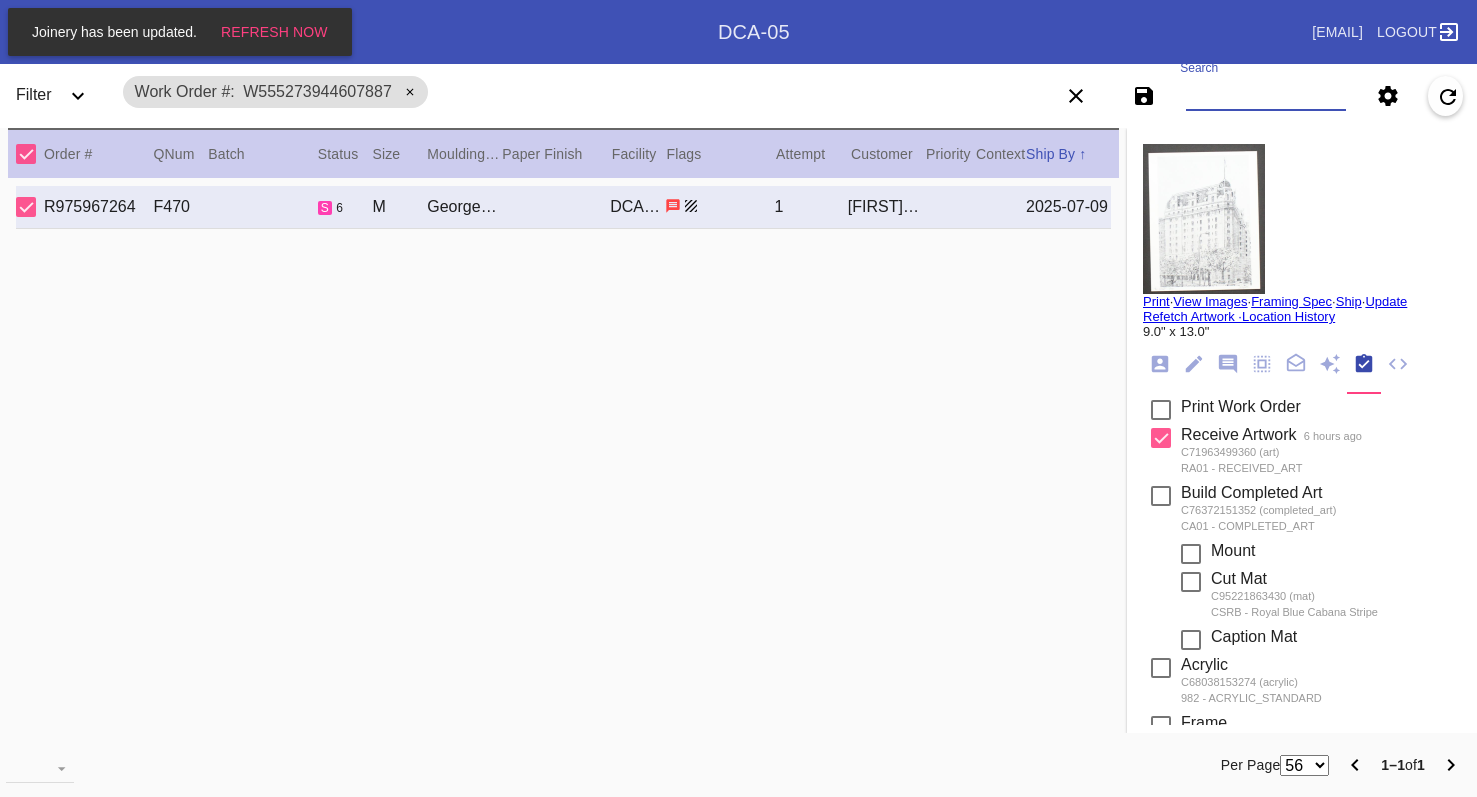 click on "Search" at bounding box center [1266, 96] 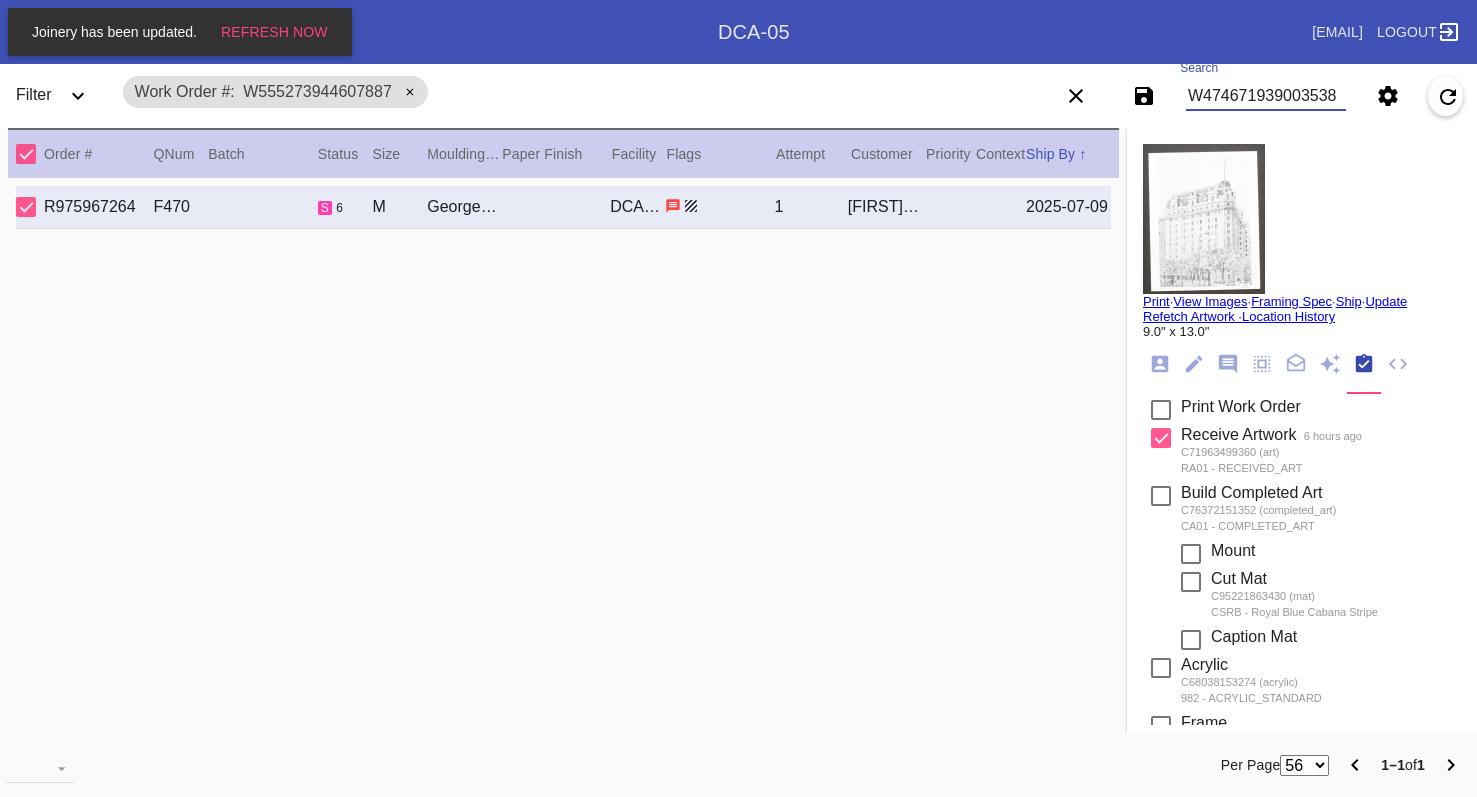 type on "W474671939003538" 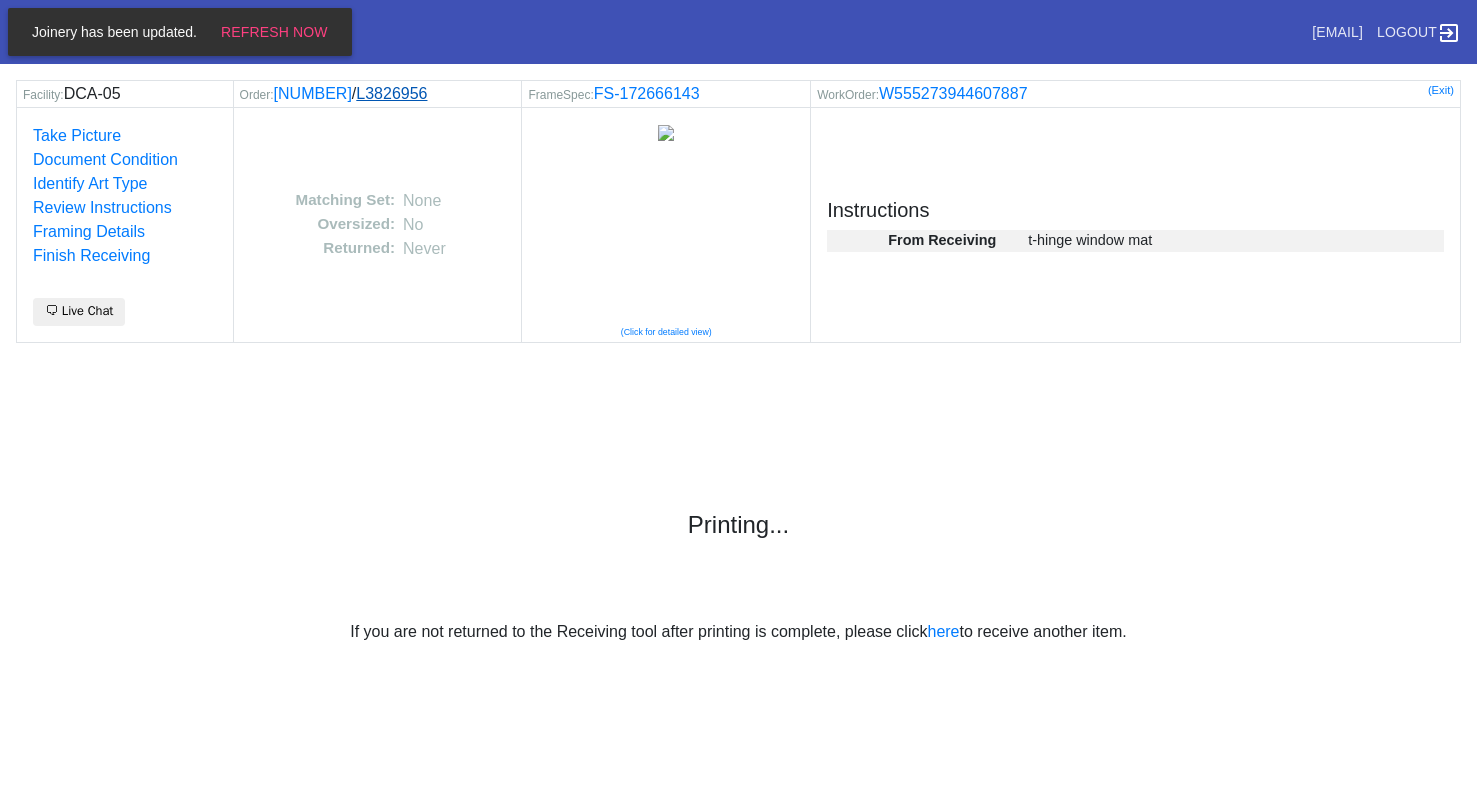 scroll, scrollTop: 0, scrollLeft: 0, axis: both 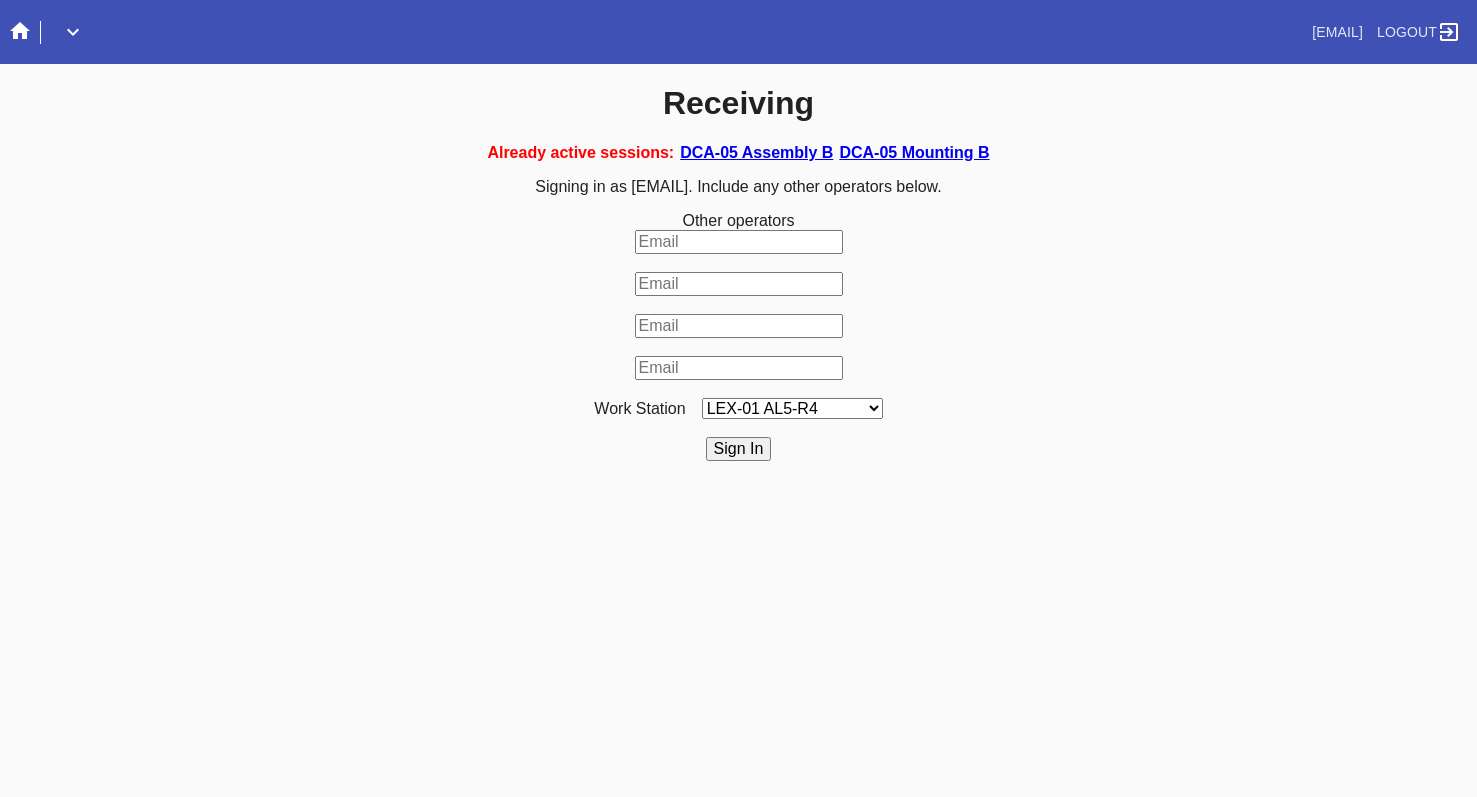 click on "LEX-01 AL5-R4
LEX-01 AL1-R1
LEX-01 AL5-R2
LEX-01 AL5-R5
LAS-01 Art Cell 4 - R1
LEX-01 AL1-R2
LEX-01 AL1-R3
LEX-01 AL5-R3
LEX-01 AL5-R6
LEX-01 AL1-R4
LEX-01 AC1-R1
LAS-01 Art Cell 1 - R1
LEX-01 AL4-R1
LEX-01 AC2-R1
LEX-01 AL4-R2
LEX-01 AC3-R1
LAS-01 Art Cell 5 - R1
LEX-01 AC4-R1
LAS-01 Art Cell 2 - R1
LAS-01 Art Cell 6 - R1
LAS-01 Art Cell 8 - R1
LEX-01 AL2-R1
LAS-01 Art Cell 3 - R1
DCA-05 Receiving A
DCA-05 Receiving B
DCA-05 Receiving C
DCA-05 Receiving D
LEX-01 AL2-R2
DCA-05 Receiving E
DCA-05 Receiving F
DCA-05 Receiving G
DCA-05 Receiving H
LAS-01 Art Cell 7 - R1
LEX-01 AL3-R1
LEX-01 AL3-R2
LEX-01 AL3-R3
LEX-01 AL3-R4
LEX-01 AL5-R1" at bounding box center (792, 408) 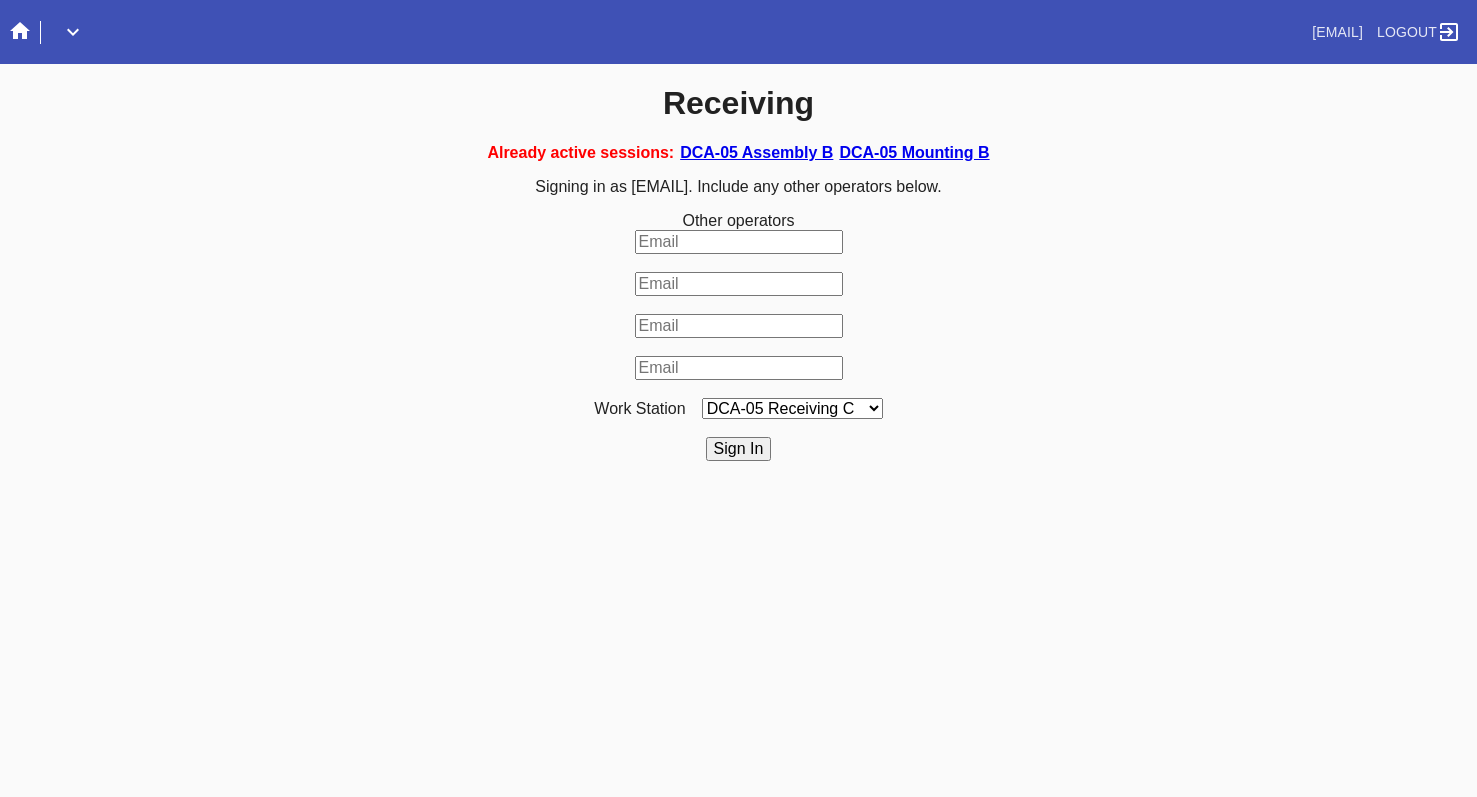 click on "LEX-01 AL5-R4
LEX-01 AL1-R1
LEX-01 AL5-R2
LEX-01 AL5-R5
LAS-01 Art Cell 4 - R1
LEX-01 AL1-R2
LEX-01 AL1-R3
LEX-01 AL5-R3
LEX-01 AL5-R6
LEX-01 AL1-R4
LEX-01 AC1-R1
LAS-01 Art Cell 1 - R1
LEX-01 AL4-R1
LEX-01 AC2-R1
LEX-01 AL4-R2
LEX-01 AC3-R1
LAS-01 Art Cell 5 - R1
LEX-01 AC4-R1
LAS-01 Art Cell 2 - R1
LAS-01 Art Cell 6 - R1
LAS-01 Art Cell 8 - R1
LEX-01 AL2-R1
LAS-01 Art Cell 3 - R1
DCA-05 Receiving A
DCA-05 Receiving B
DCA-05 Receiving C
DCA-05 Receiving D
LEX-01 AL2-R2
DCA-05 Receiving E
DCA-05 Receiving F
DCA-05 Receiving G
DCA-05 Receiving H
LAS-01 Art Cell 7 - R1
LEX-01 AL3-R1
LEX-01 AL3-R2
LEX-01 AL3-R3
LEX-01 AL3-R4
LEX-01 AL5-R1" at bounding box center [792, 408] 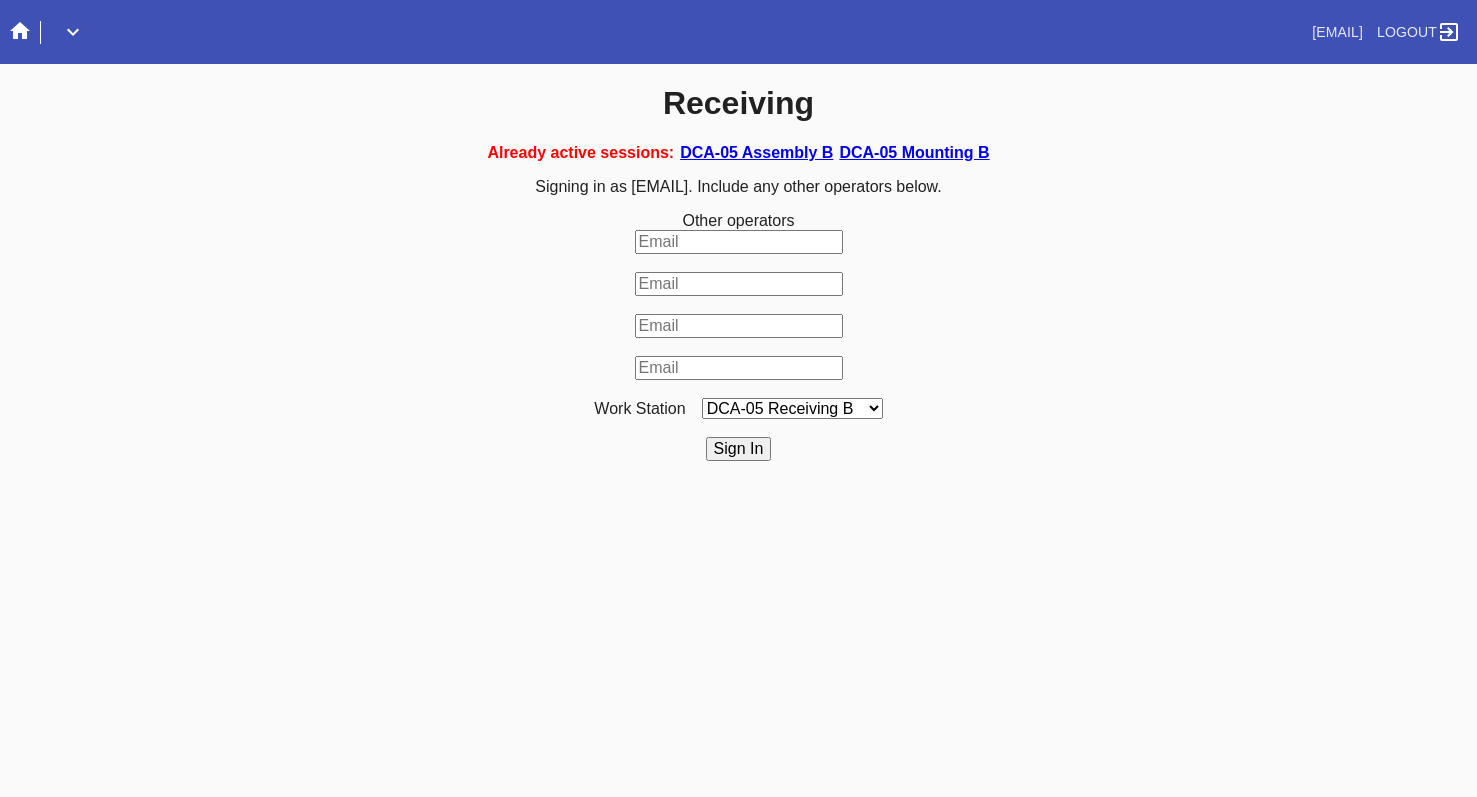click on "LEX-01 AL5-R4
LEX-01 AL1-R1
LEX-01 AL5-R2
LEX-01 AL5-R5
LAS-01 Art Cell 4 - R1
LEX-01 AL1-R2
LEX-01 AL1-R3
LEX-01 AL5-R3
LEX-01 AL5-R6
LEX-01 AL1-R4
LEX-01 AC1-R1
LAS-01 Art Cell 1 - R1
LEX-01 AL4-R1
LEX-01 AC2-R1
LEX-01 AL4-R2
LEX-01 AC3-R1
LAS-01 Art Cell 5 - R1
LEX-01 AC4-R1
LAS-01 Art Cell 2 - R1
LAS-01 Art Cell 6 - R1
LAS-01 Art Cell 8 - R1
LEX-01 AL2-R1
LAS-01 Art Cell 3 - R1
DCA-05 Receiving A
DCA-05 Receiving B
DCA-05 Receiving C
DCA-05 Receiving D
LEX-01 AL2-R2
DCA-05 Receiving E
DCA-05 Receiving F
DCA-05 Receiving G
DCA-05 Receiving H
LAS-01 Art Cell 7 - R1
LEX-01 AL3-R1
LEX-01 AL3-R2
LEX-01 AL3-R3
LEX-01 AL3-R4
LEX-01 AL5-R1" at bounding box center (792, 408) 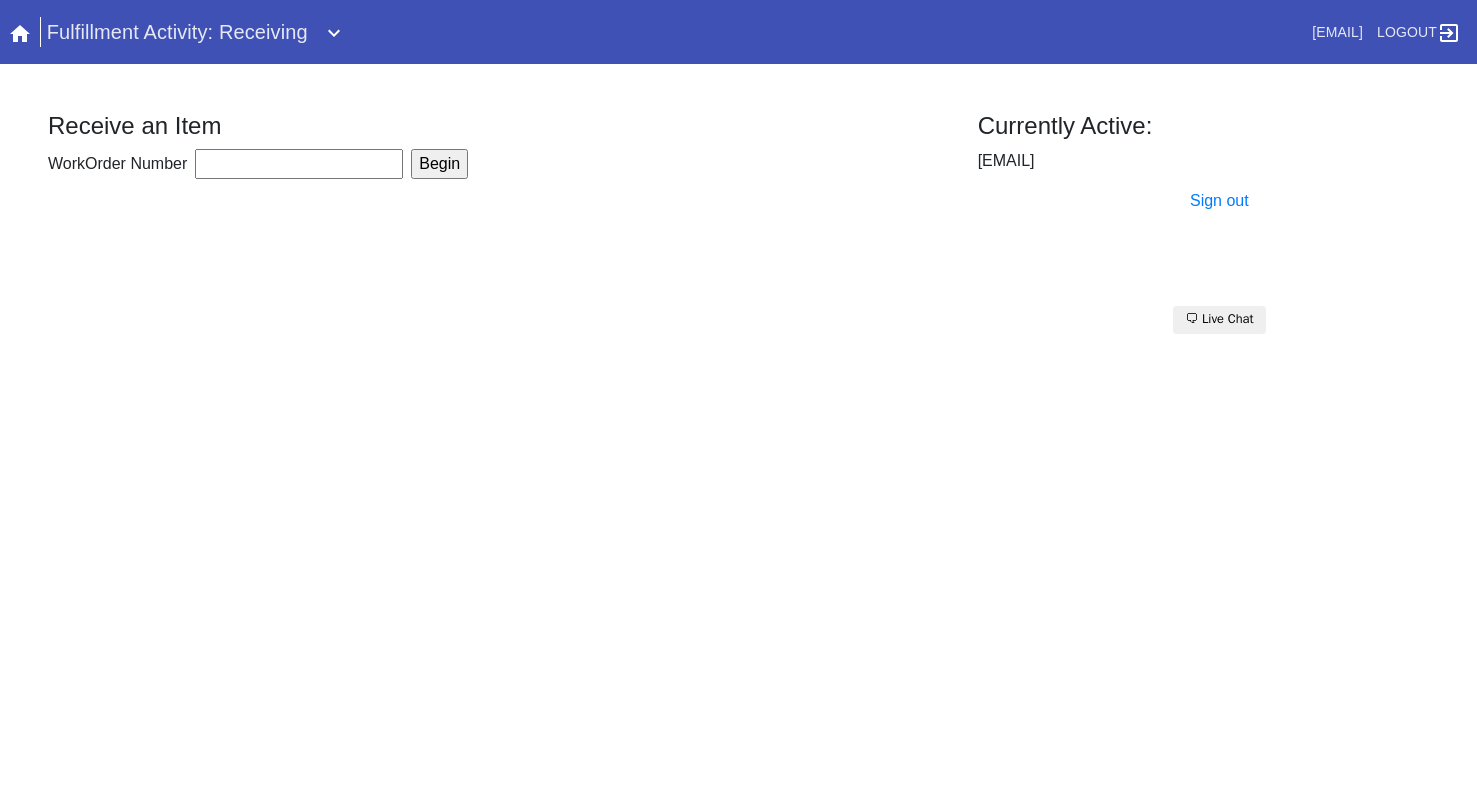 scroll, scrollTop: 0, scrollLeft: 0, axis: both 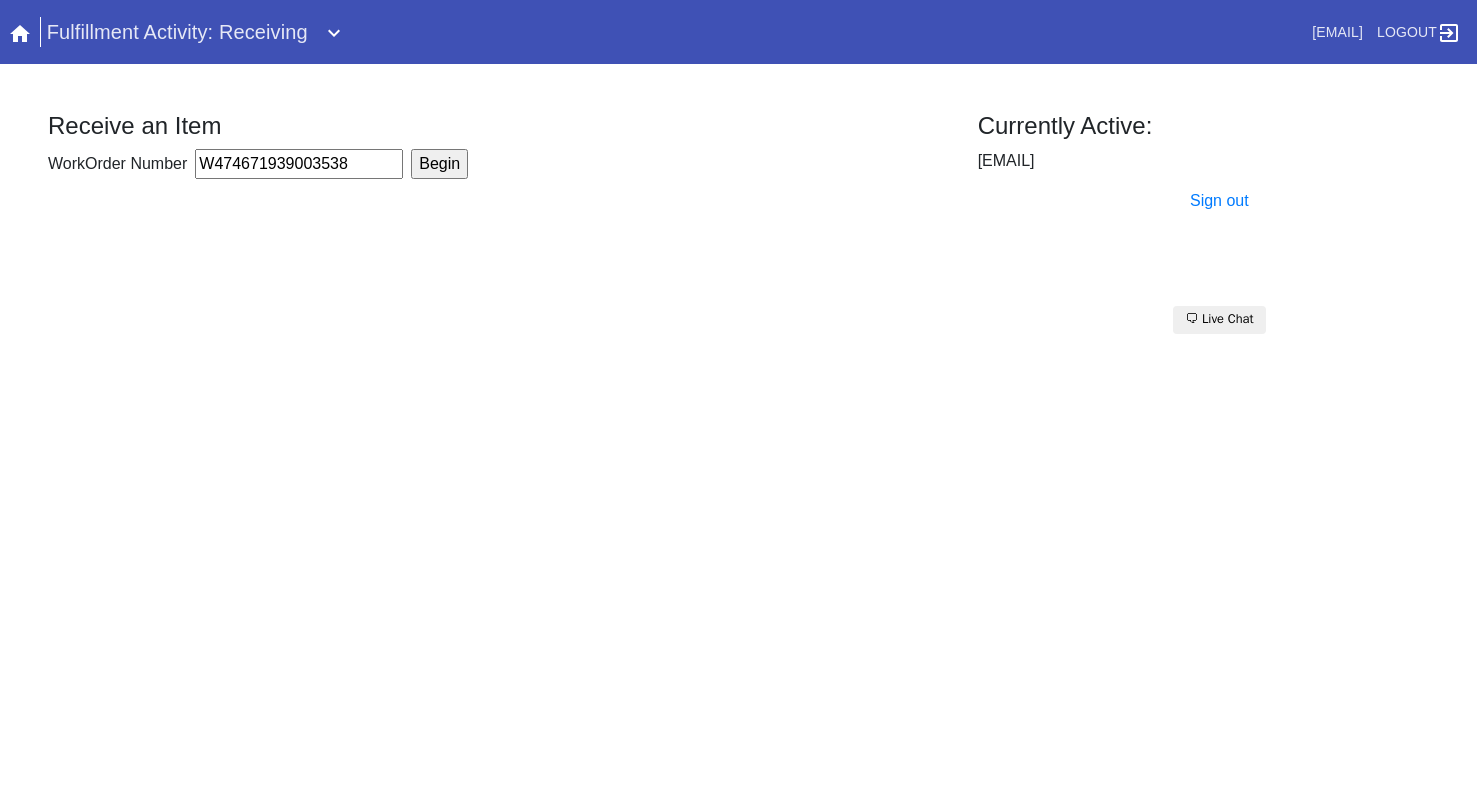 type on "W474671939003538" 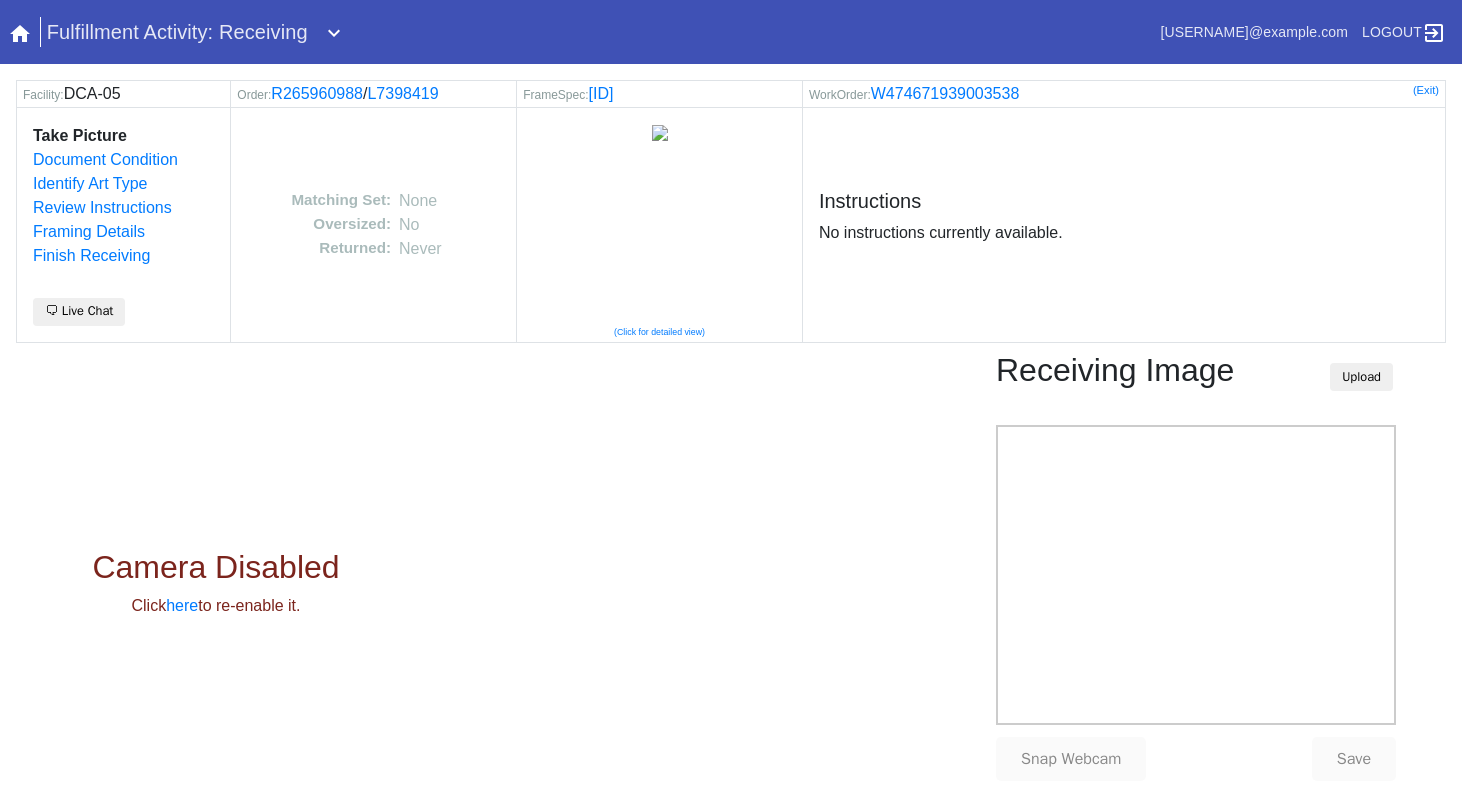 scroll, scrollTop: 0, scrollLeft: 0, axis: both 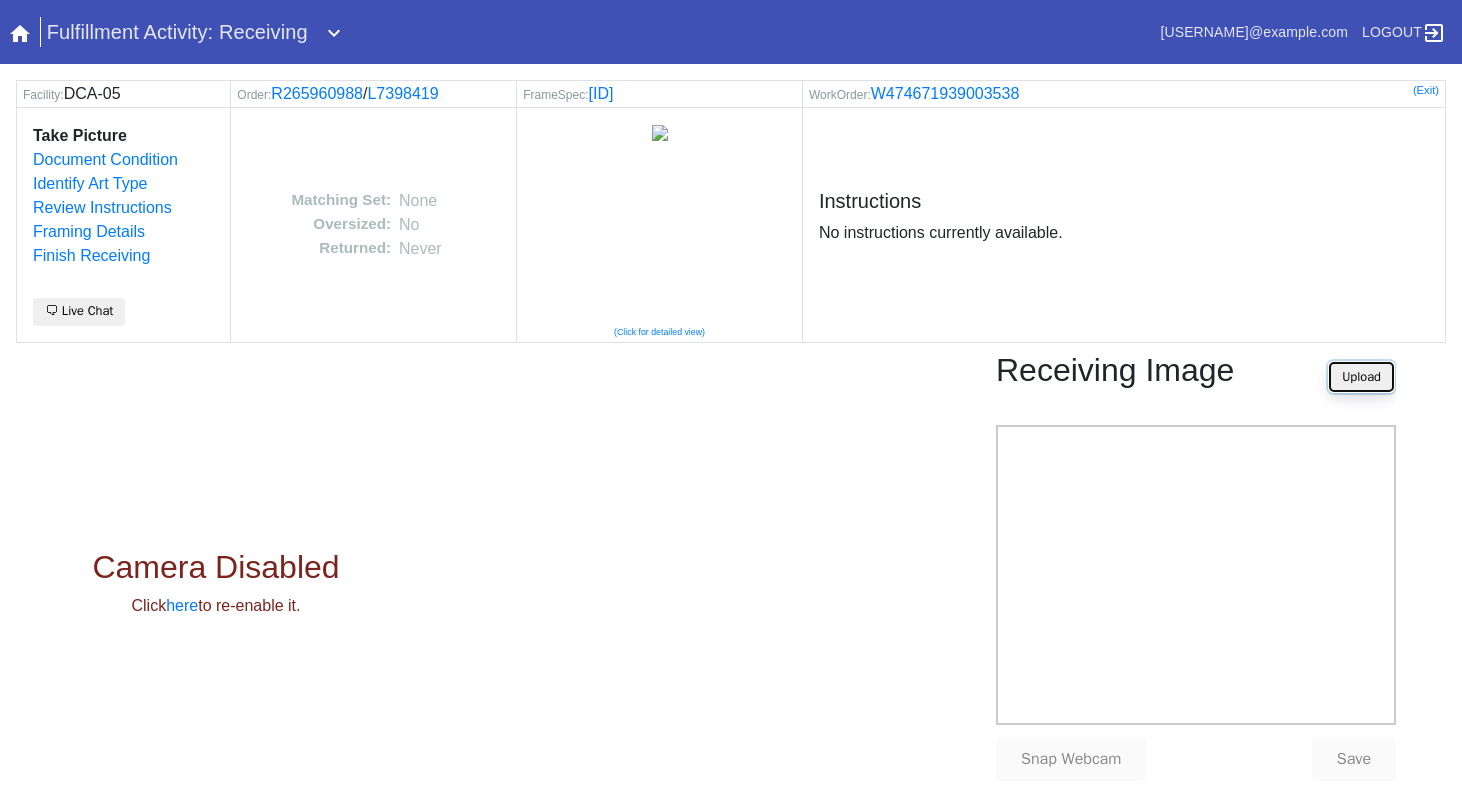 click on "Upload" at bounding box center (1361, 377) 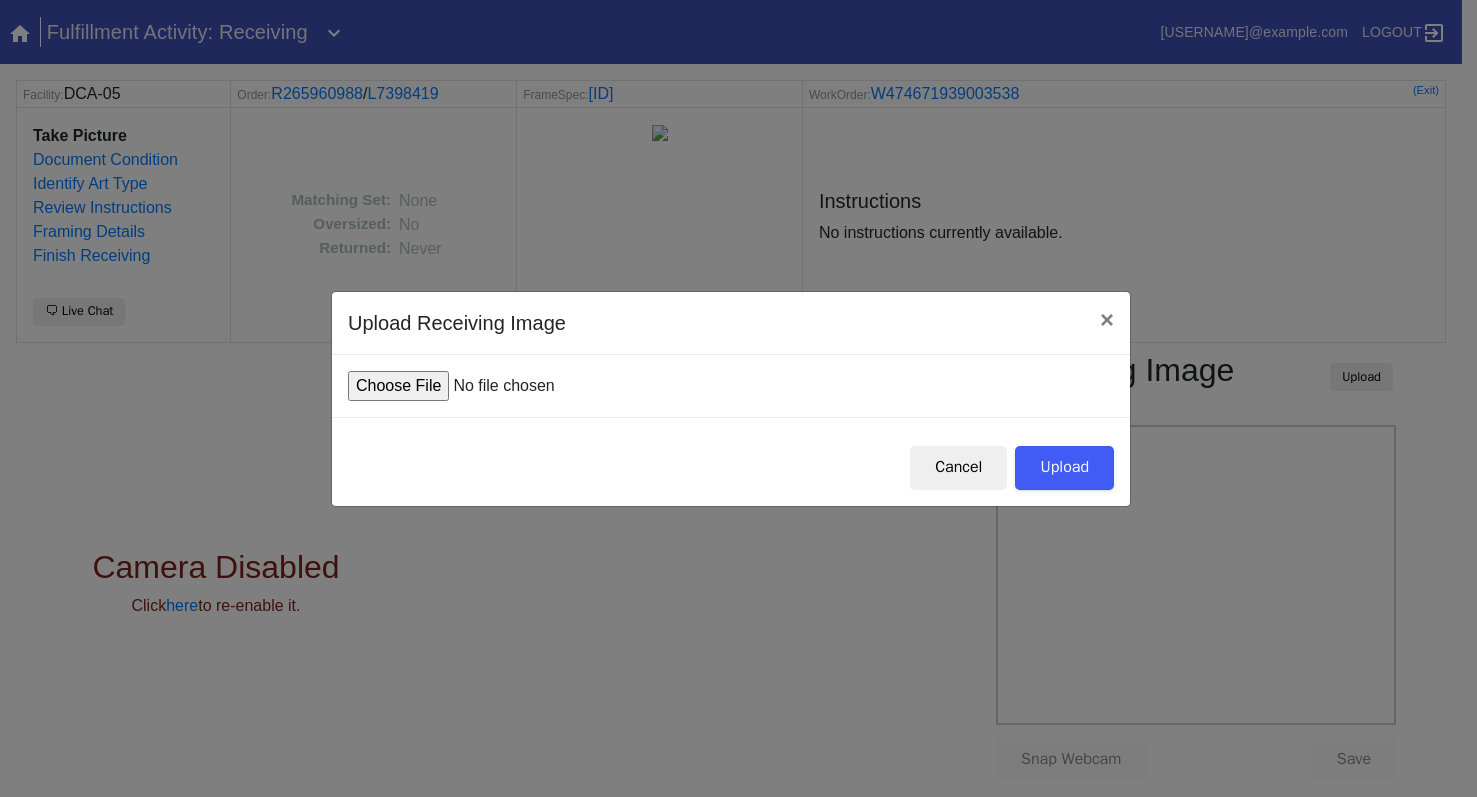 click at bounding box center (499, 386) 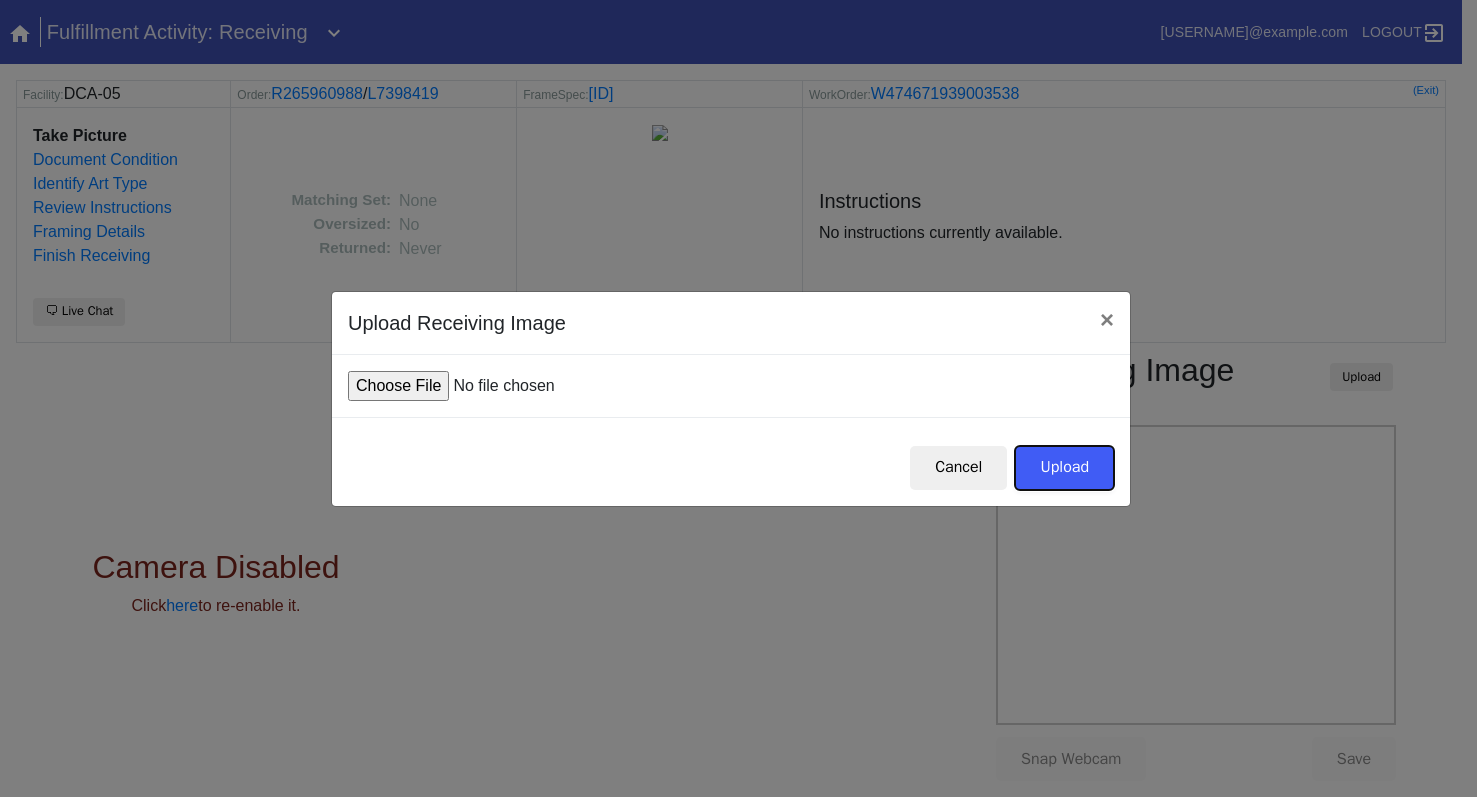 click on "Upload" at bounding box center (1064, 468) 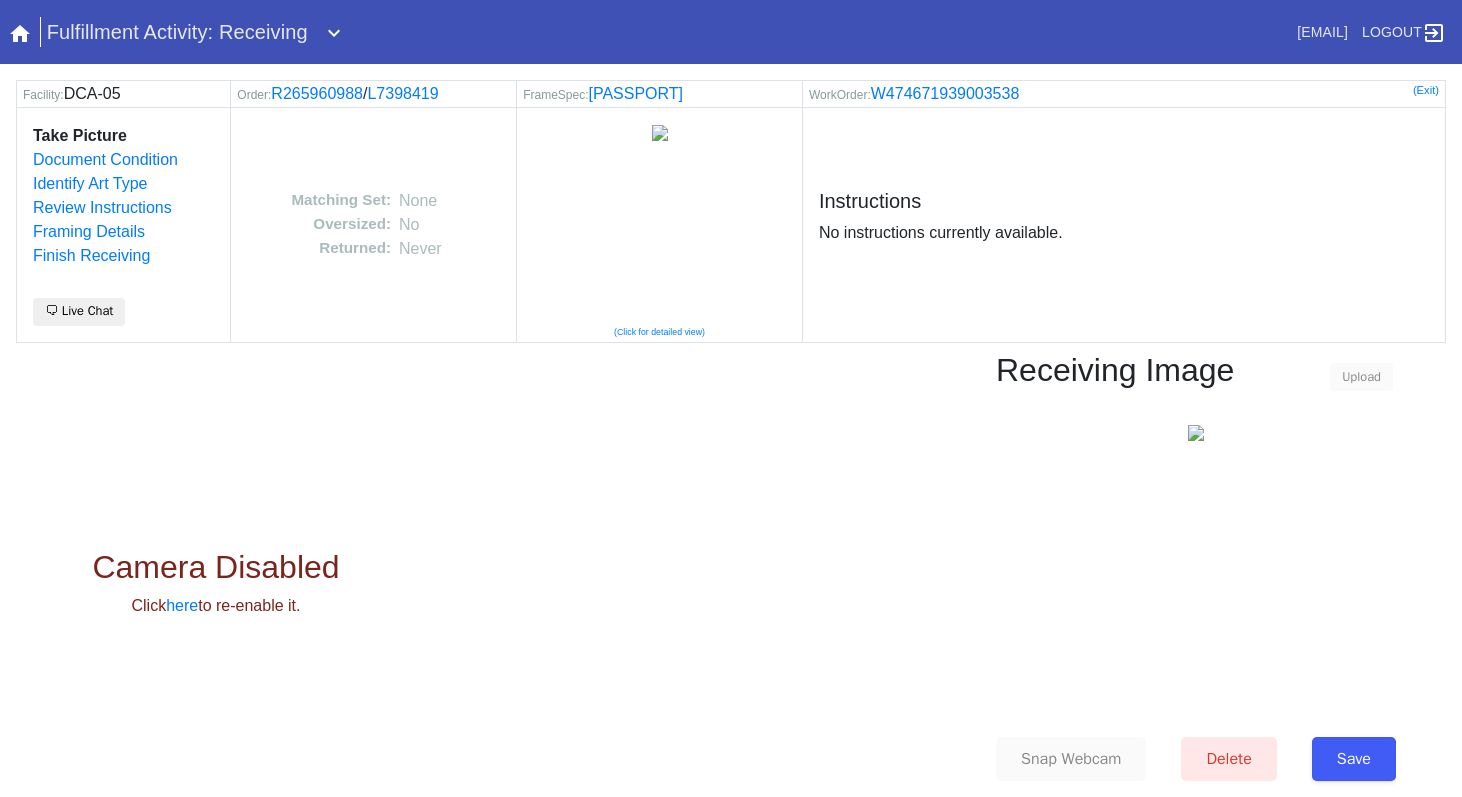 scroll, scrollTop: 0, scrollLeft: 0, axis: both 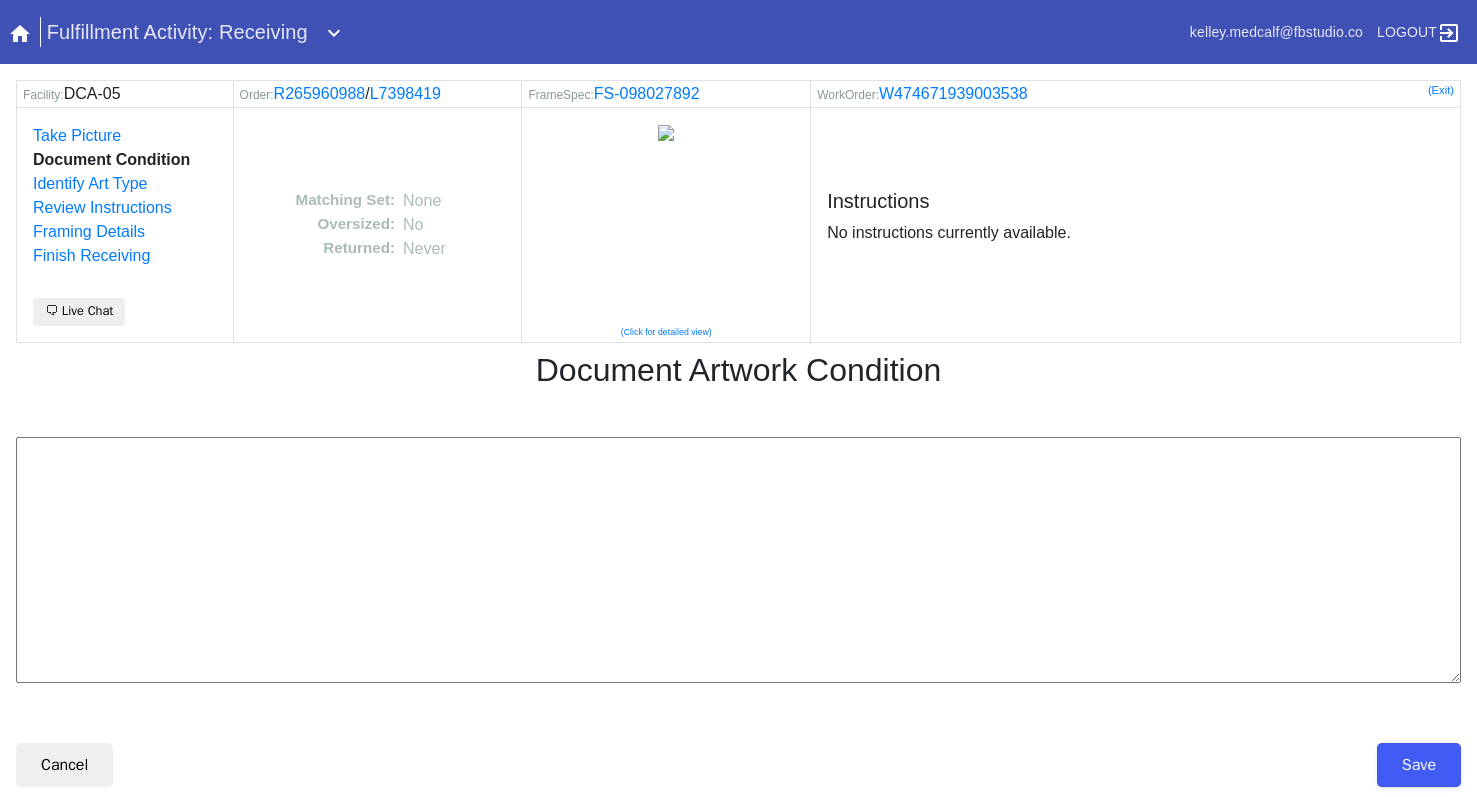 click at bounding box center [738, 560] 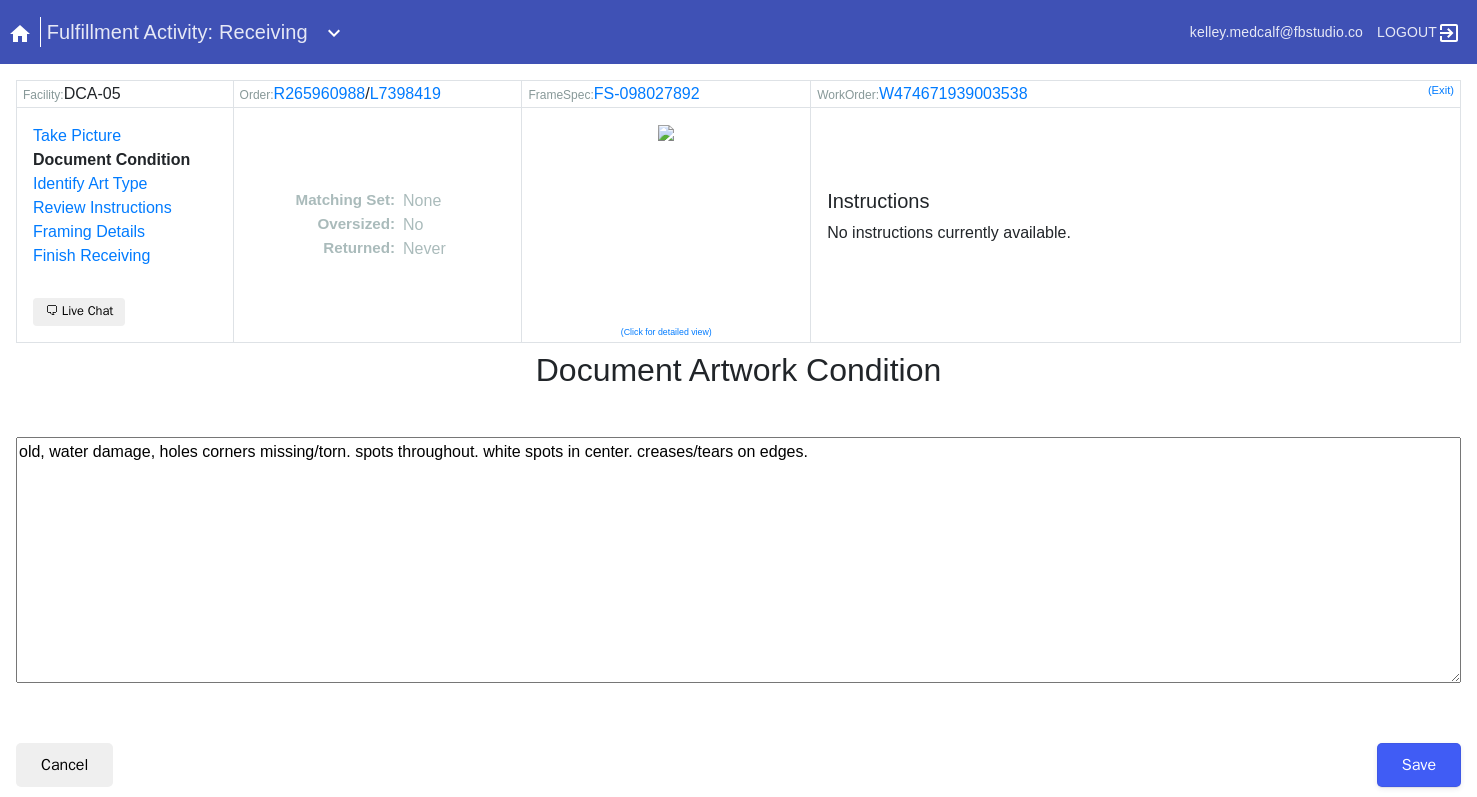 paste on "--km 7/8/25" 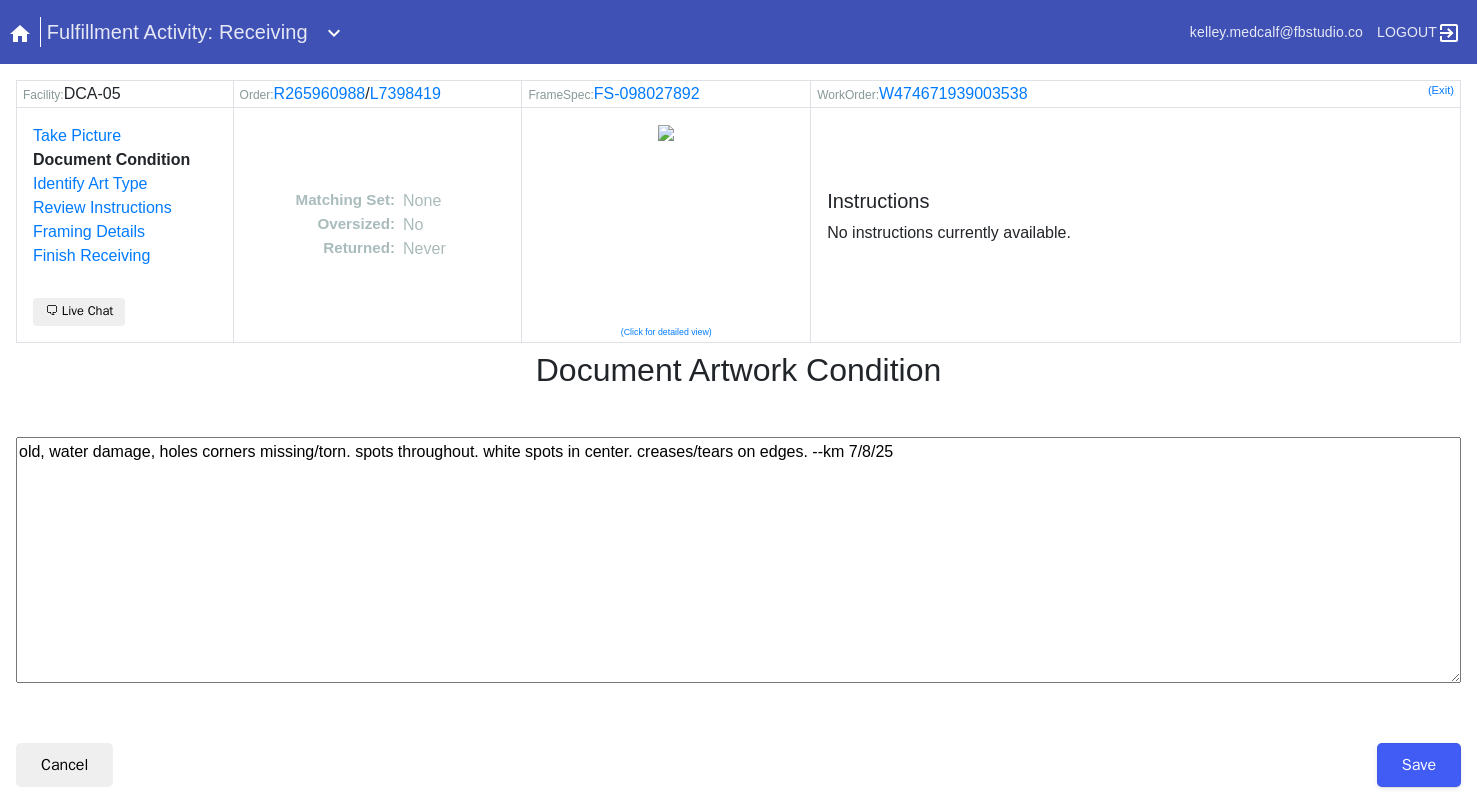 type on "old, water damage, holes corners missing/torn. spots throughout. white spots in center. creases/tears on edges. --km 7/8/25" 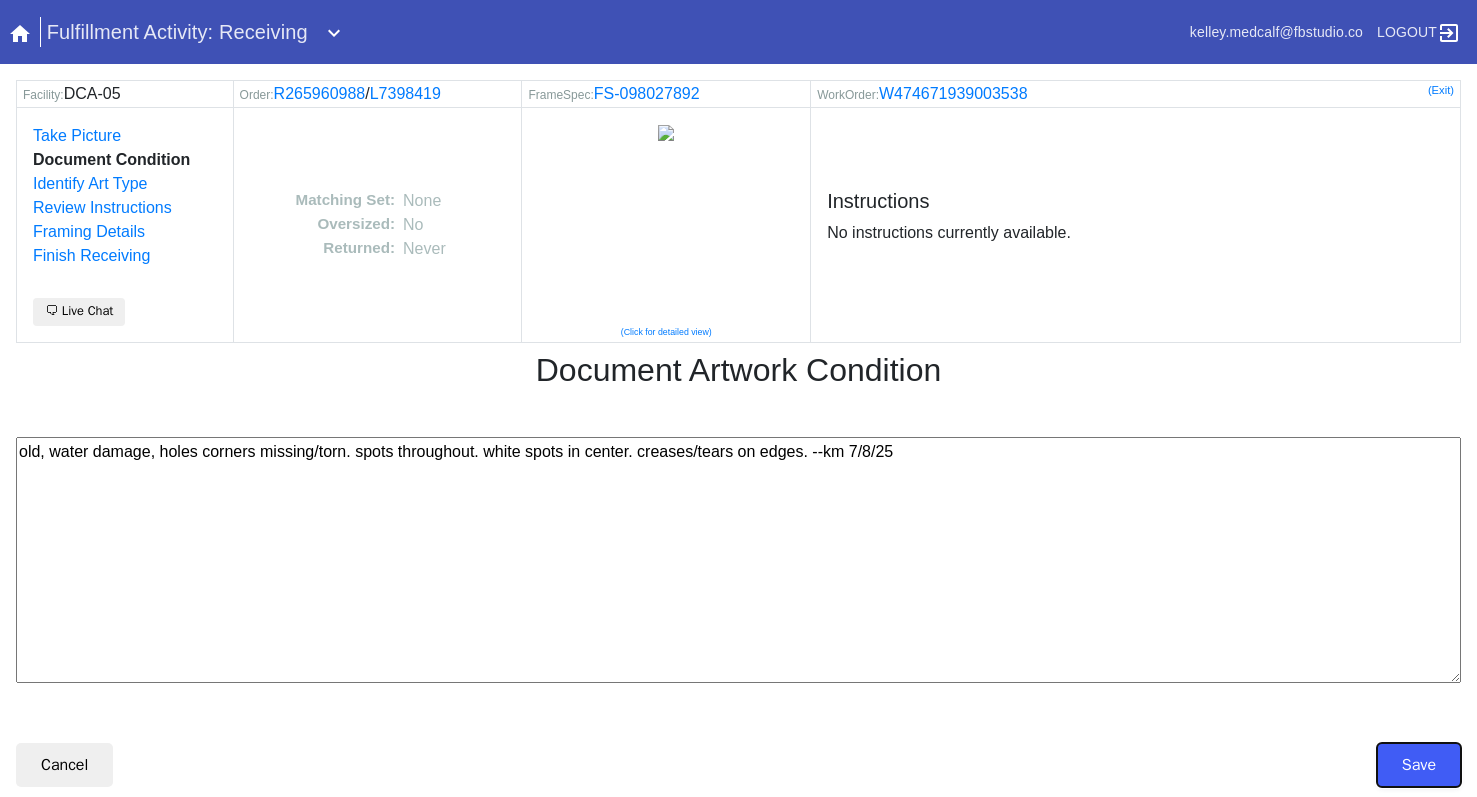 click on "Save" at bounding box center (1419, 765) 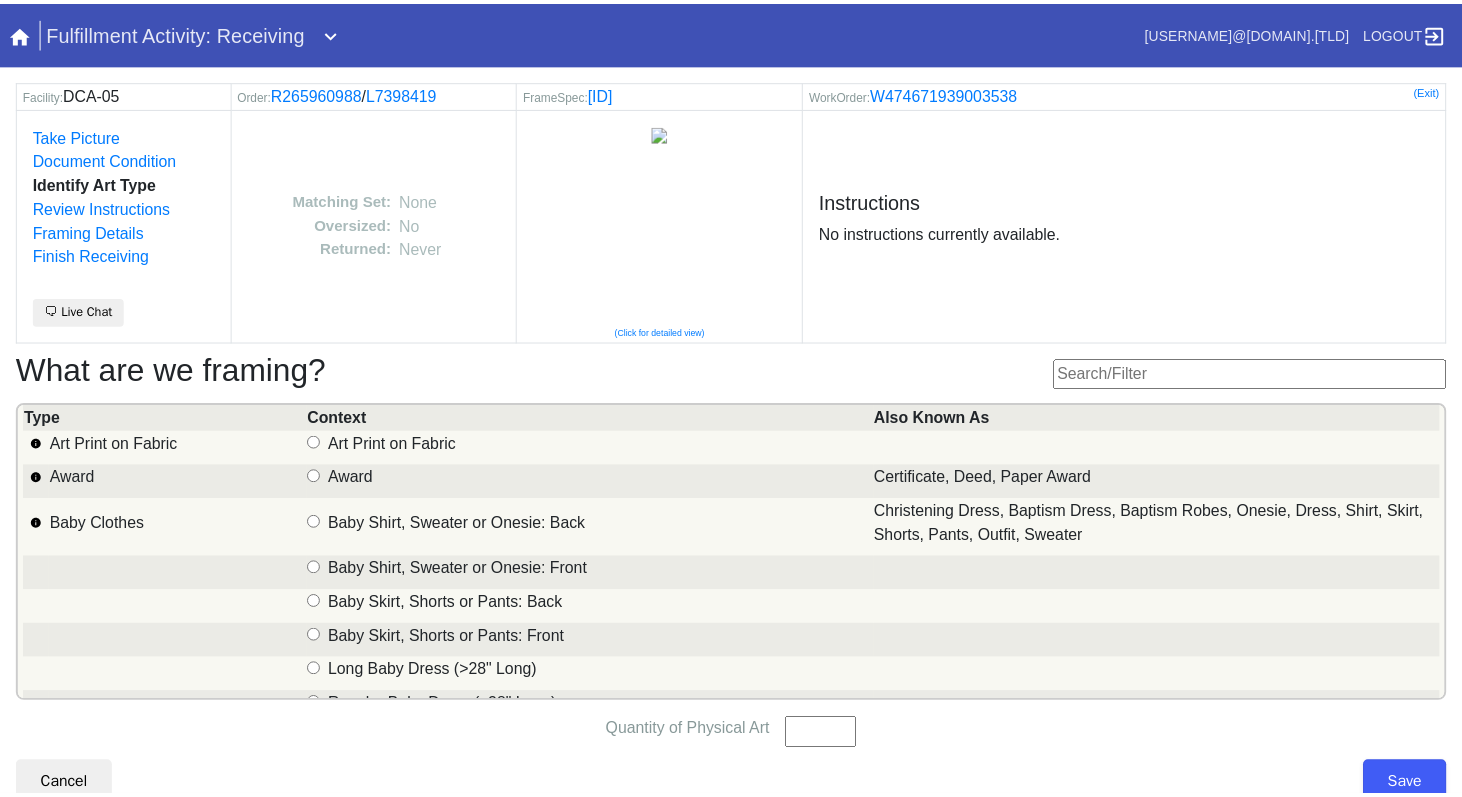scroll, scrollTop: 0, scrollLeft: 0, axis: both 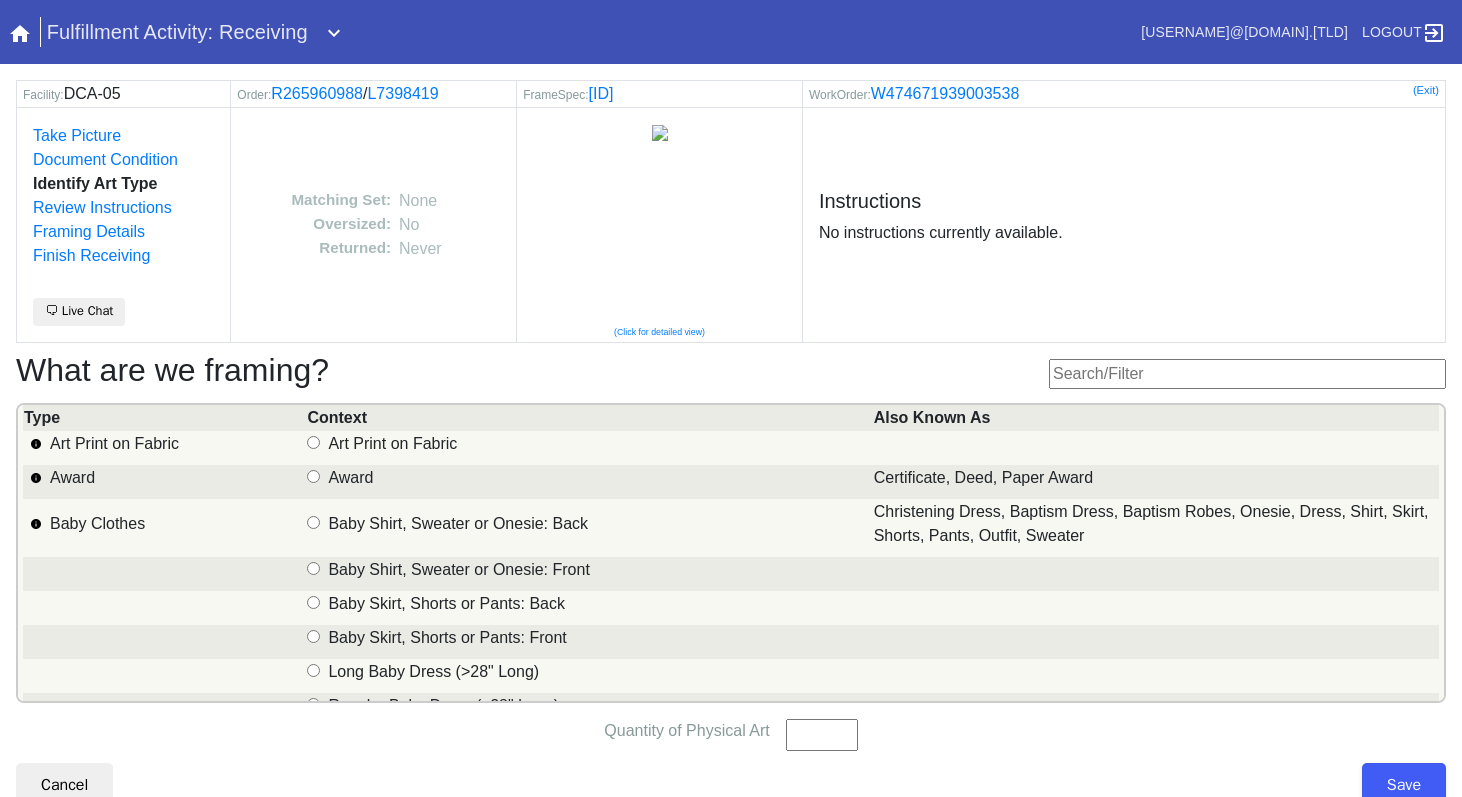 click at bounding box center (1247, 374) 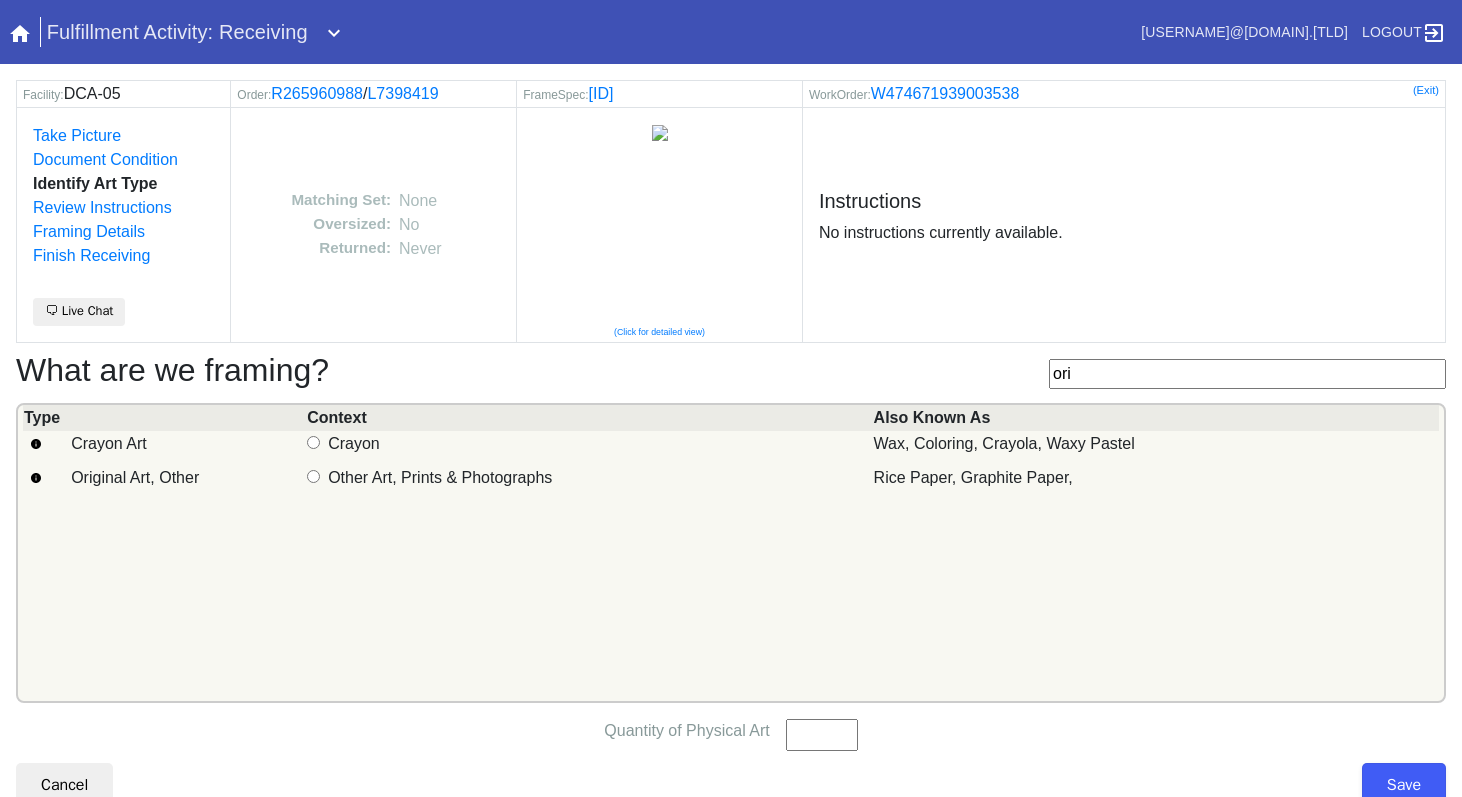 type on "ori" 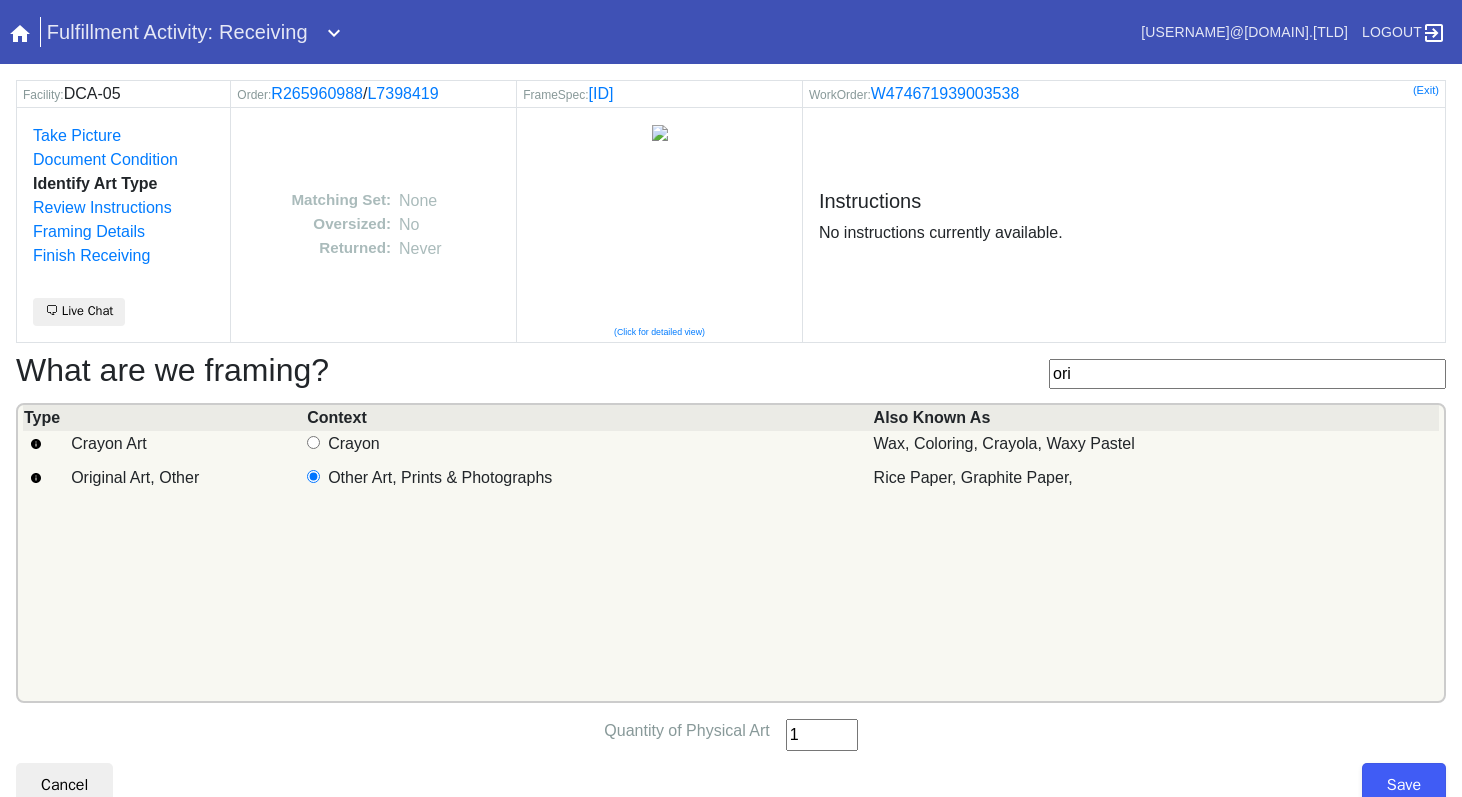 type on "1" 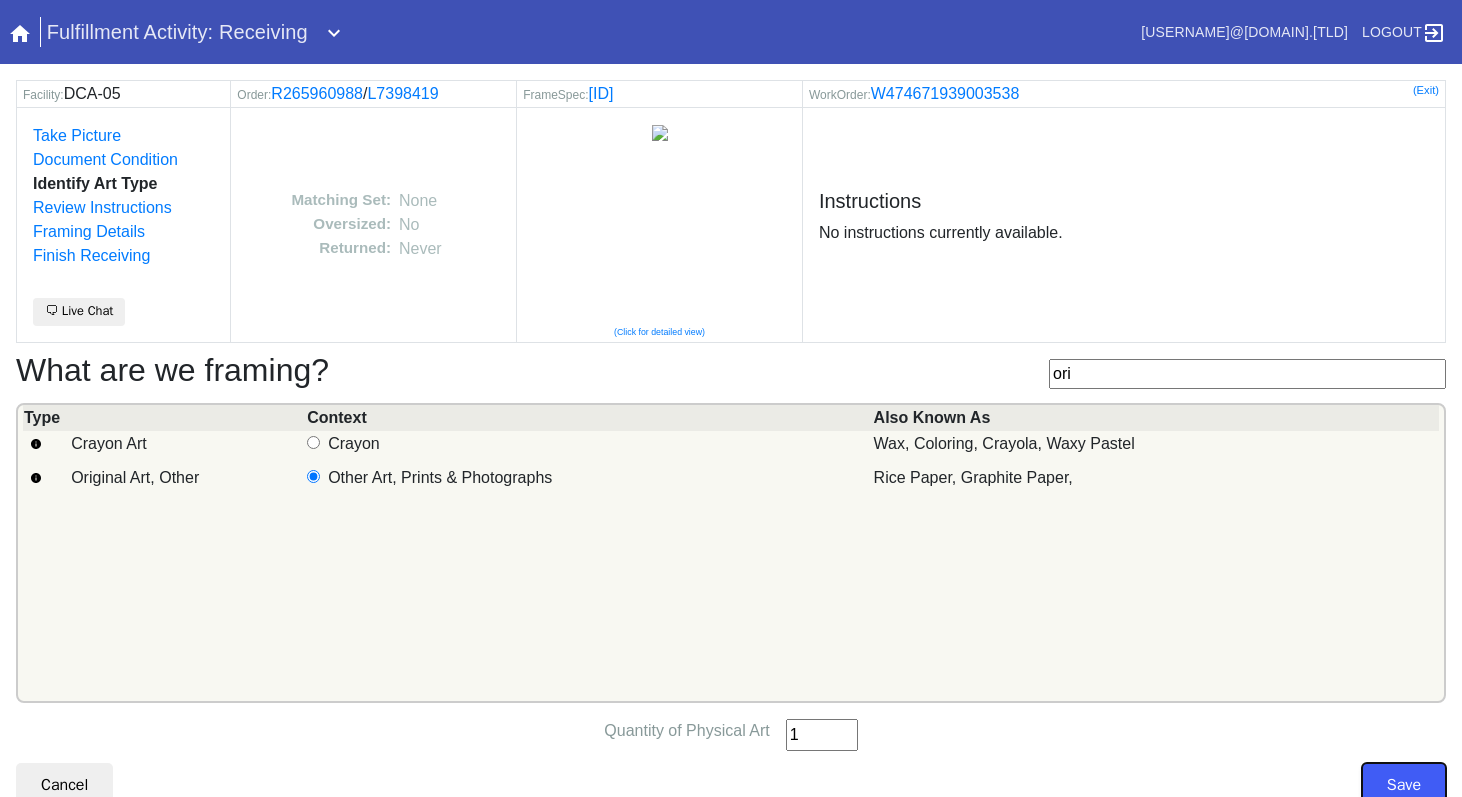click on "Save" at bounding box center (1404, 785) 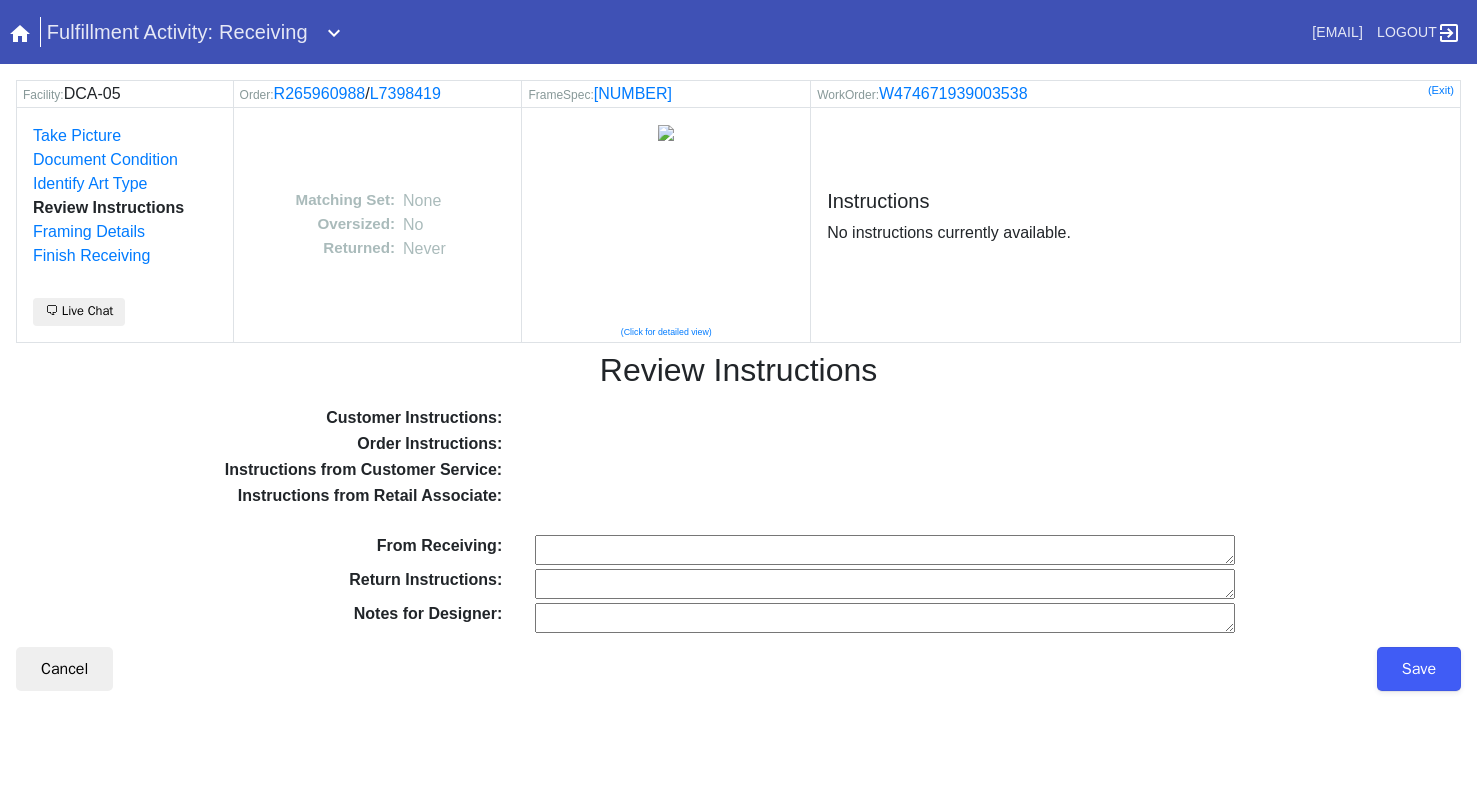 scroll, scrollTop: 0, scrollLeft: 0, axis: both 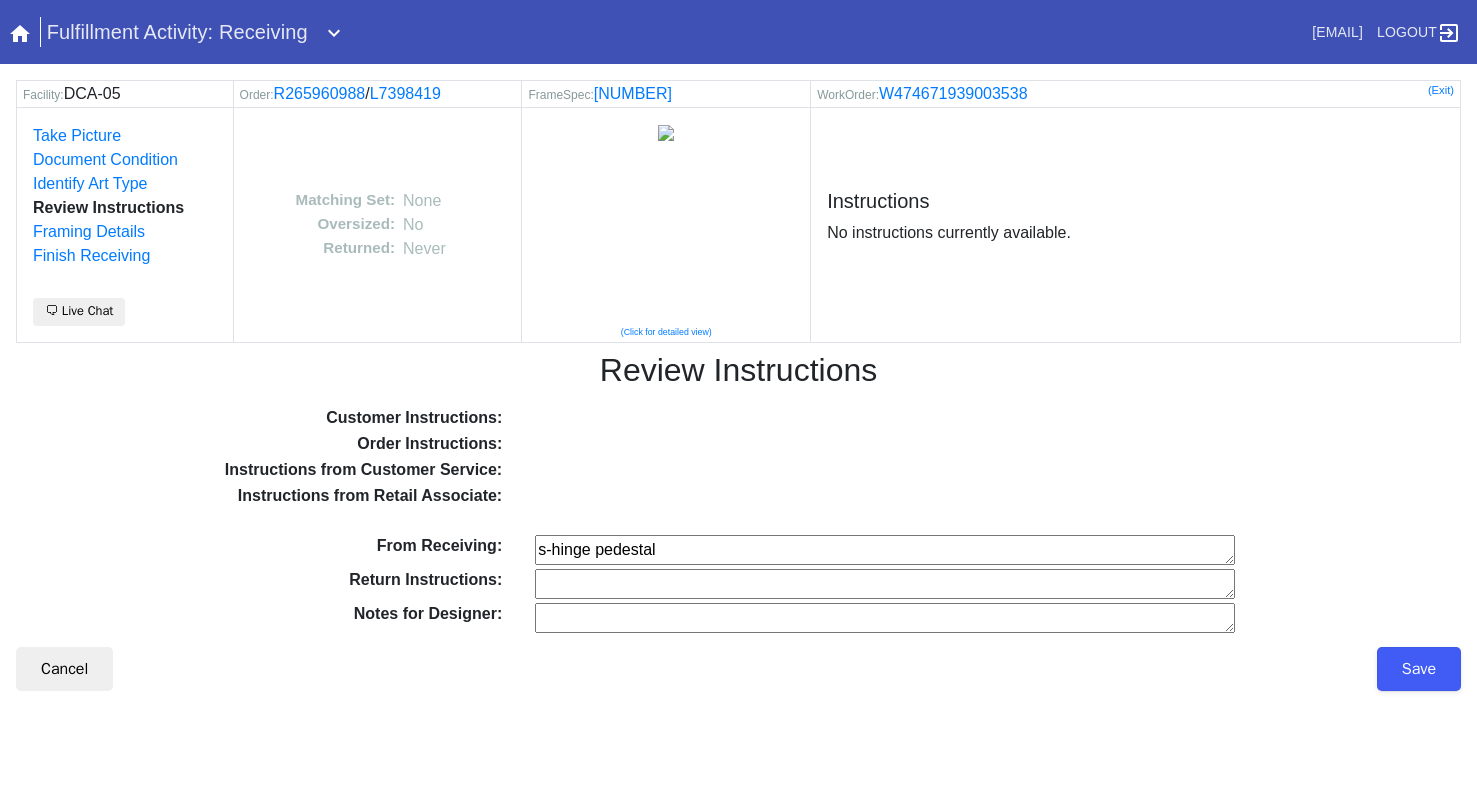 type on "s-hinge pedestal" 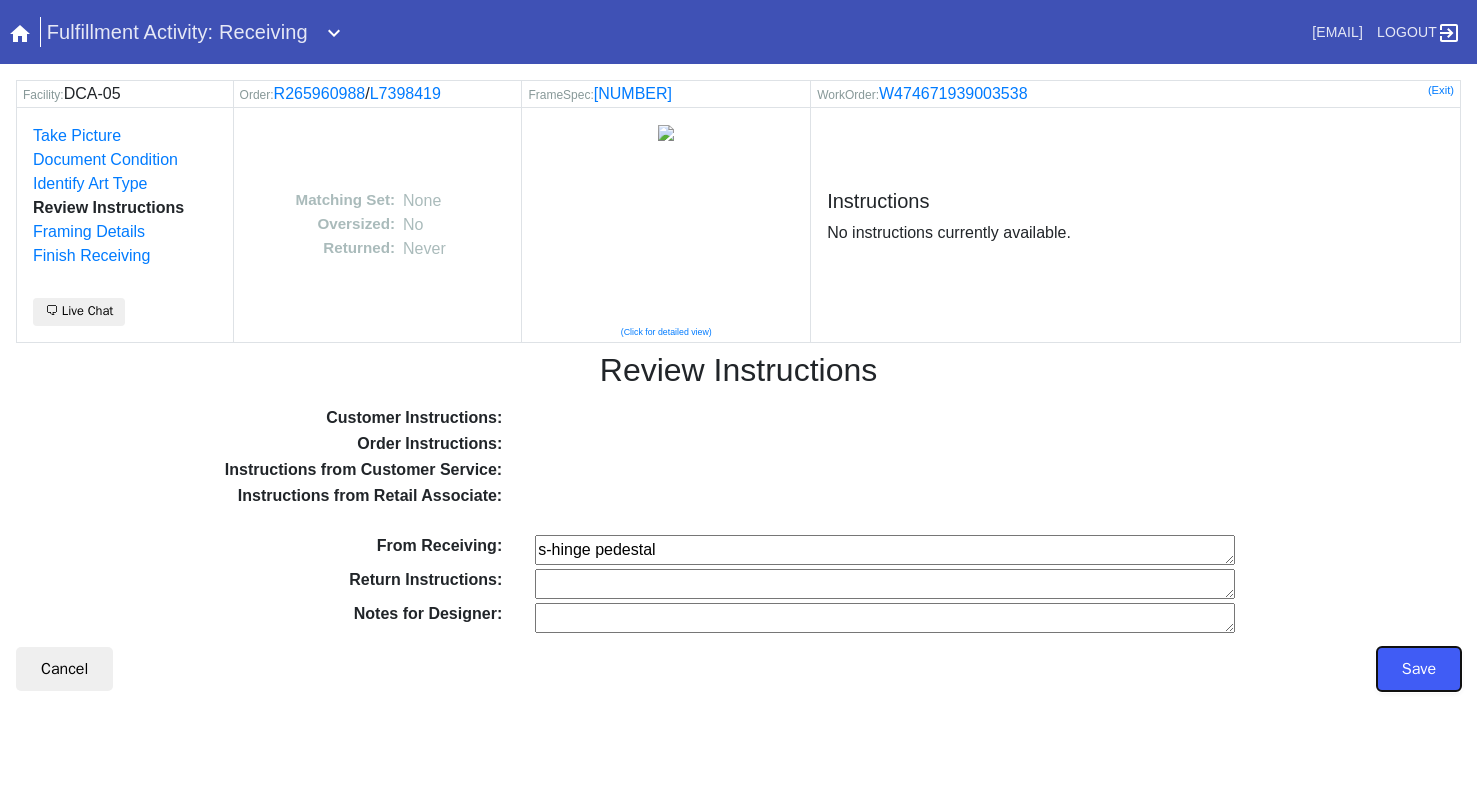 click on "Save" at bounding box center (1419, 669) 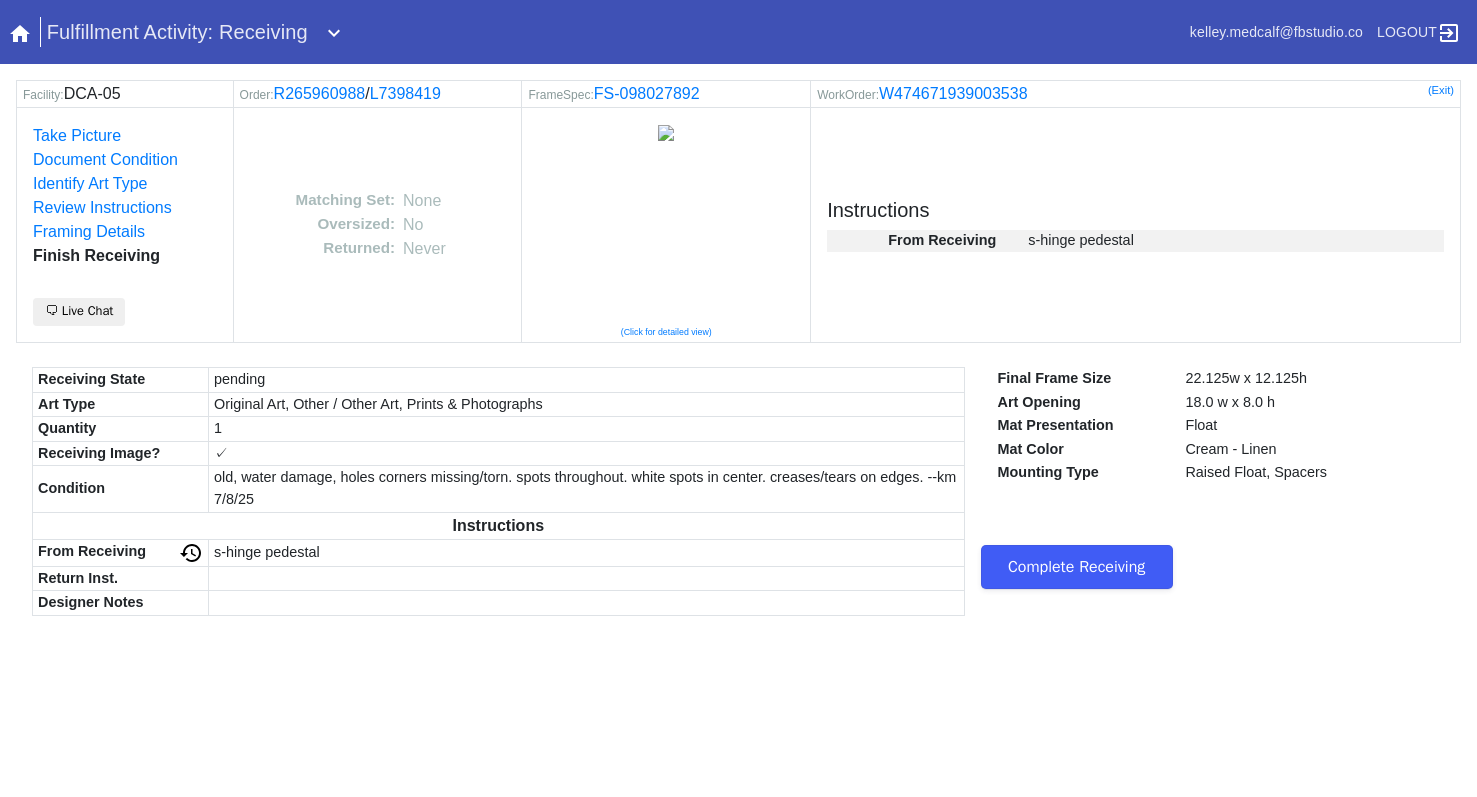 scroll, scrollTop: 0, scrollLeft: 0, axis: both 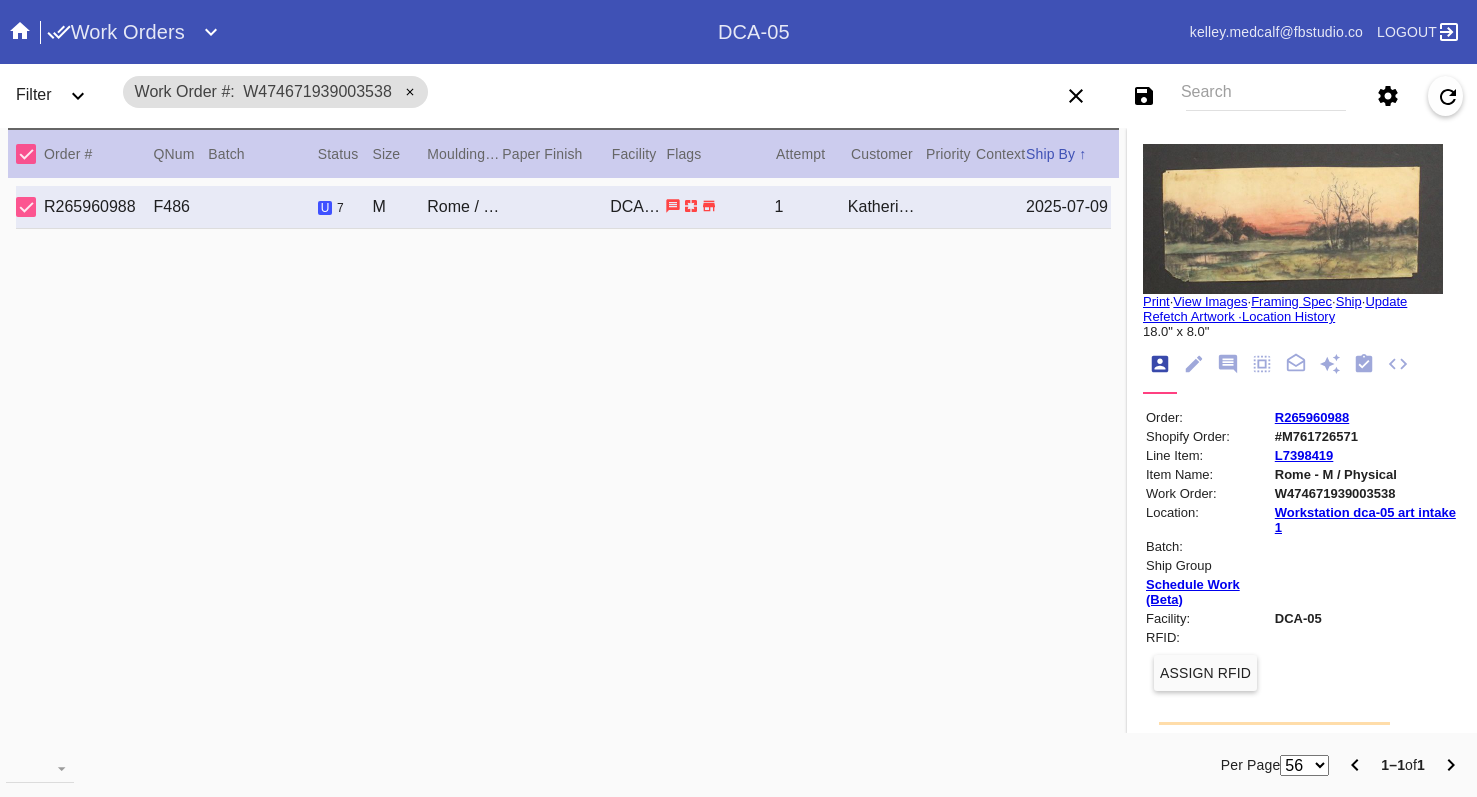 click at bounding box center (1364, 363) 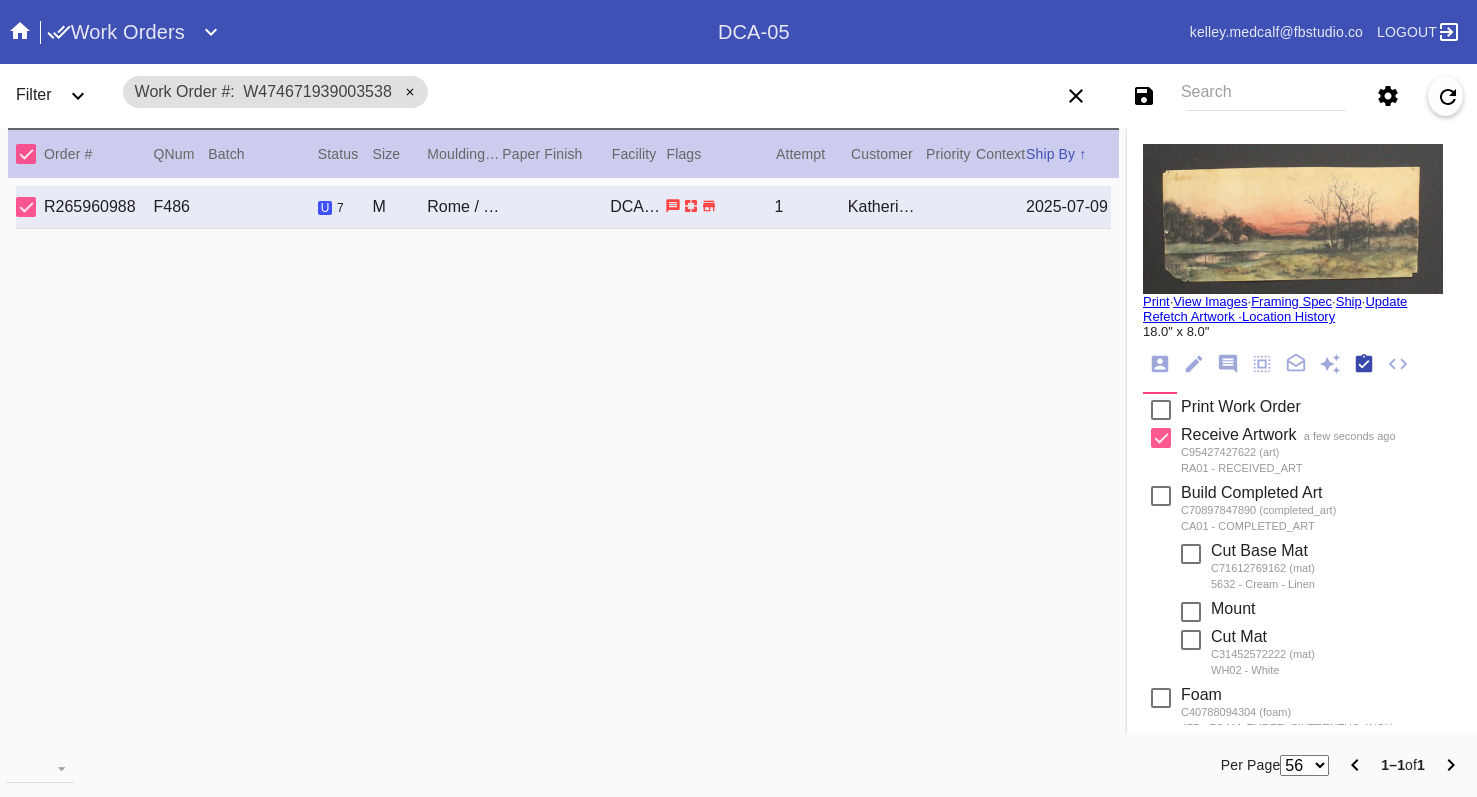 scroll, scrollTop: 320, scrollLeft: 0, axis: vertical 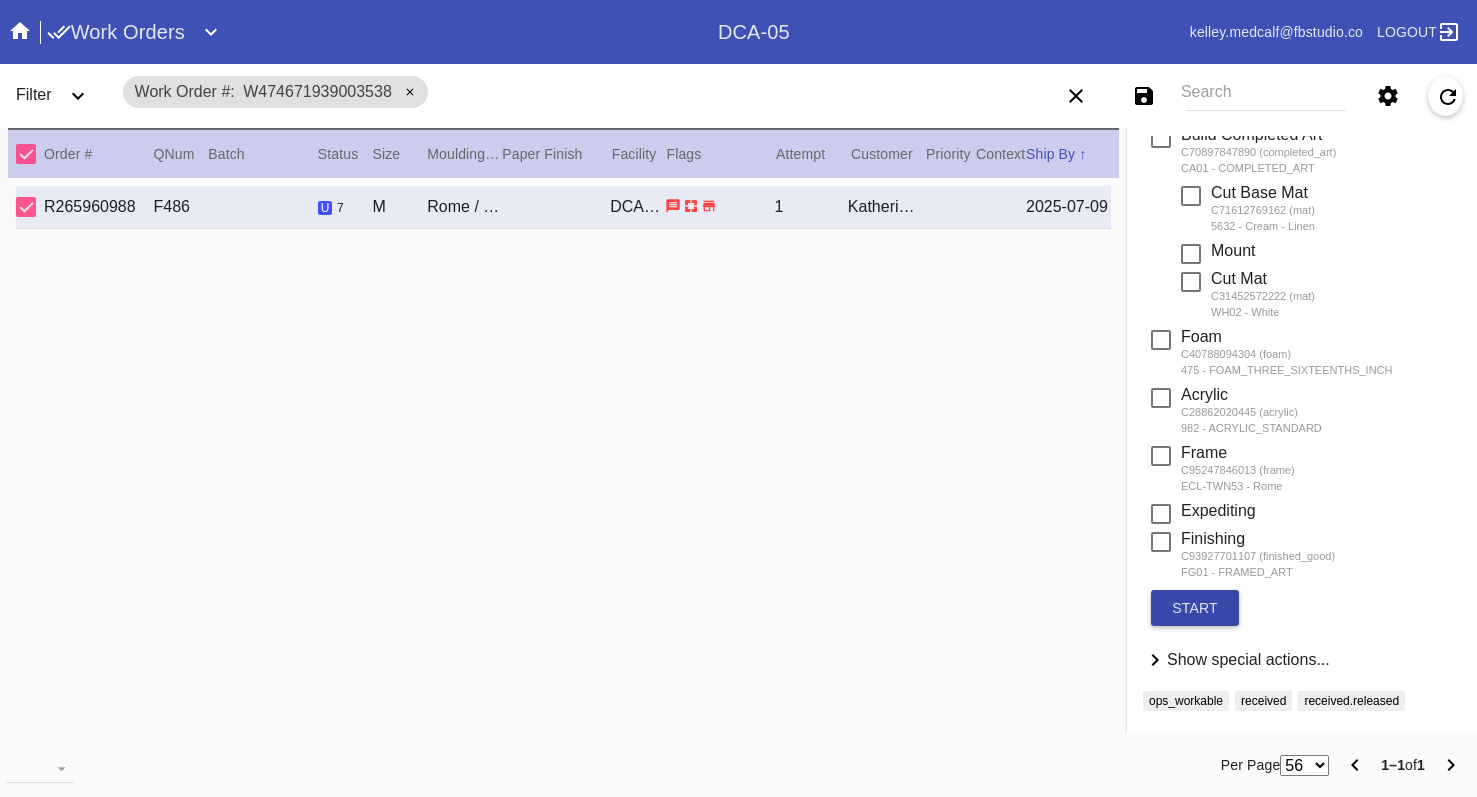 click on "start" at bounding box center [1195, 608] 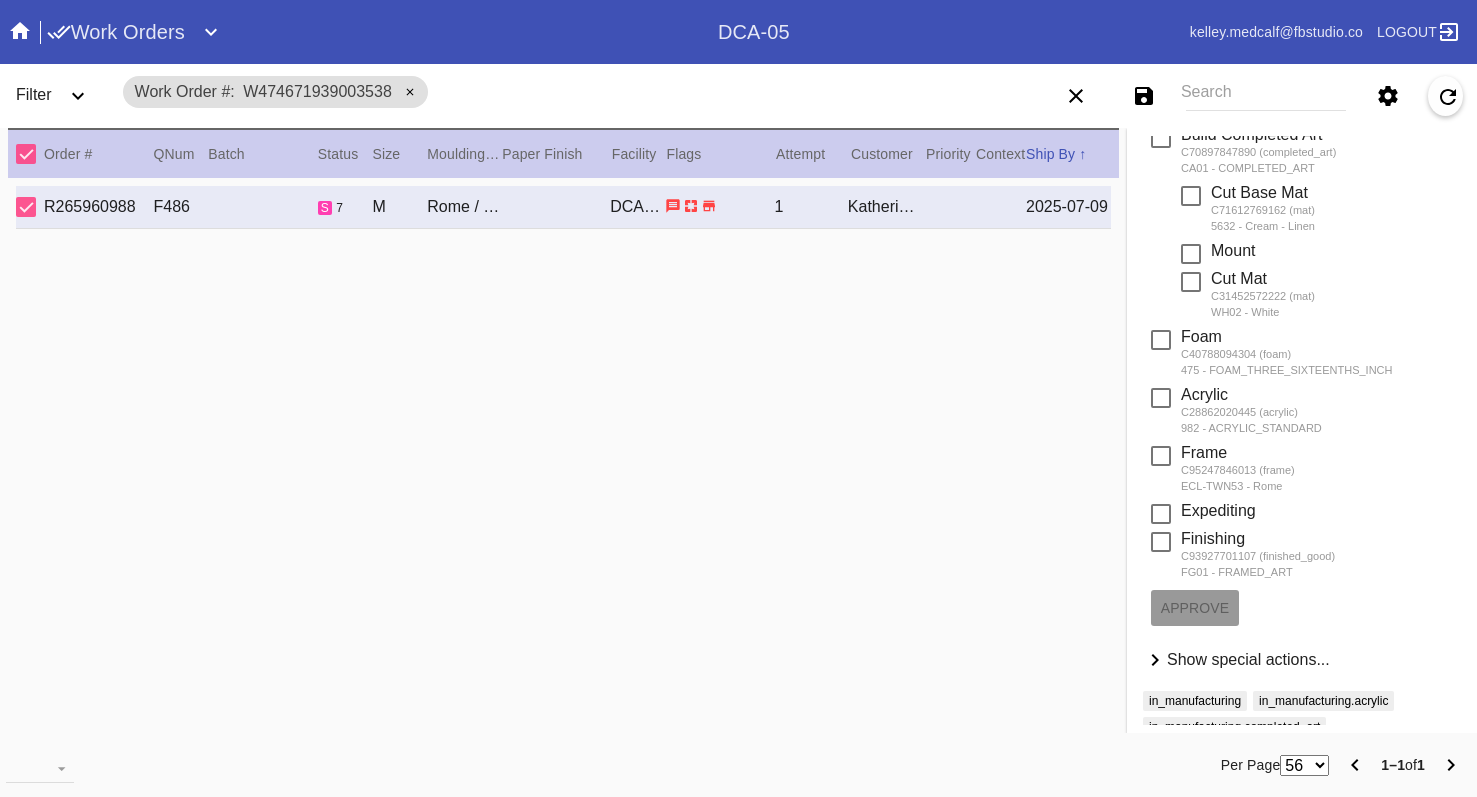 click on "Search" at bounding box center [1266, 96] 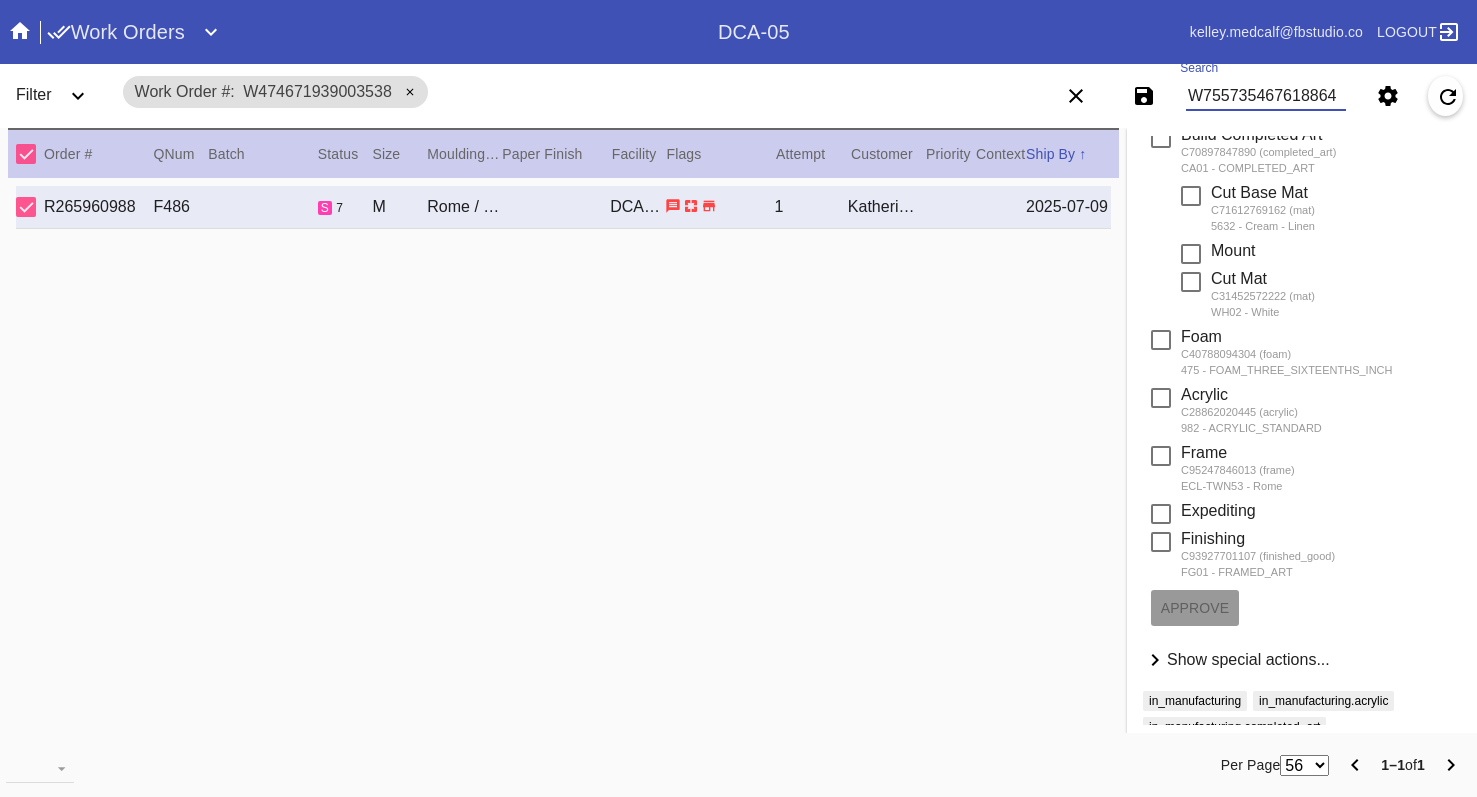 type on "W755735467618864" 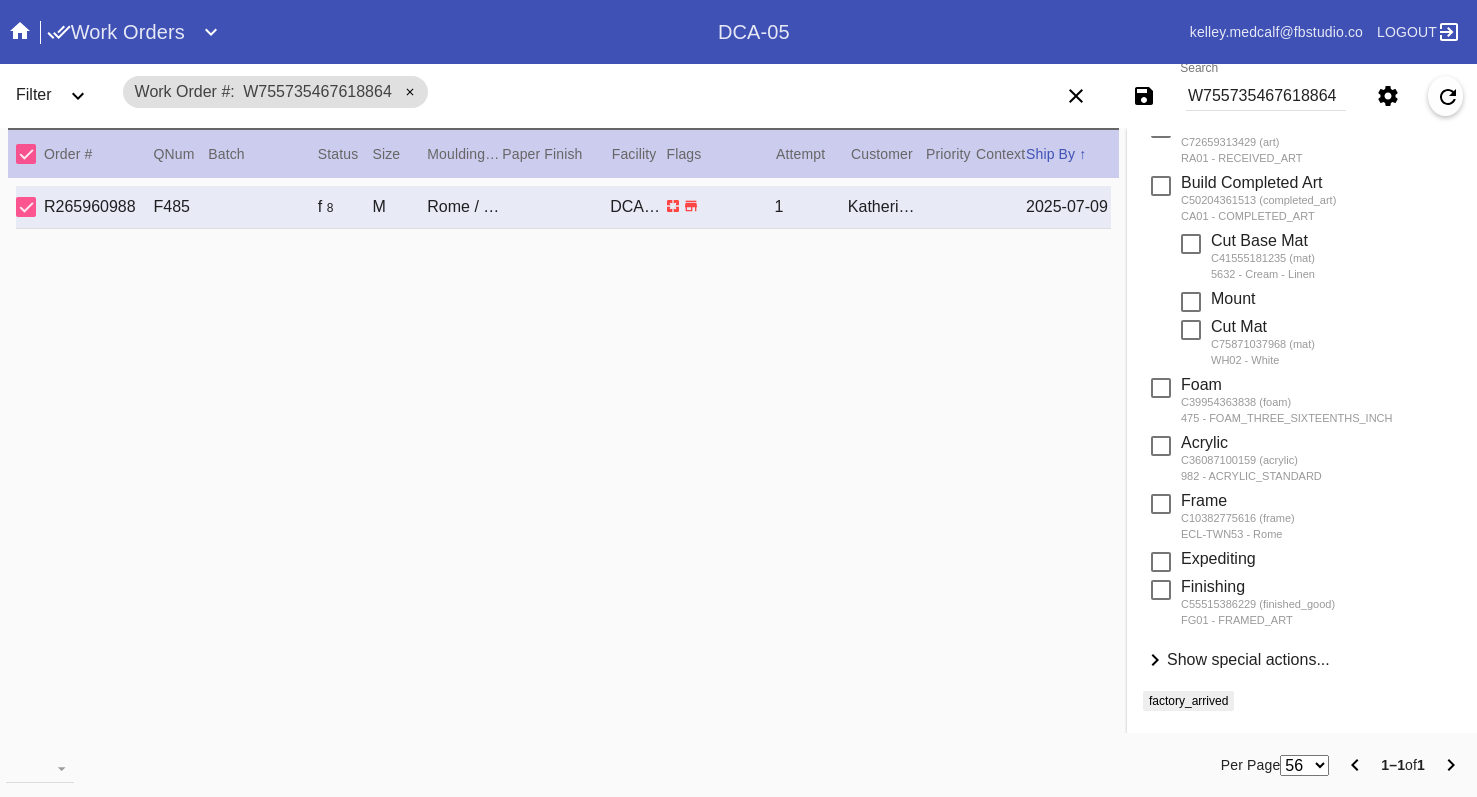 scroll, scrollTop: 310, scrollLeft: 0, axis: vertical 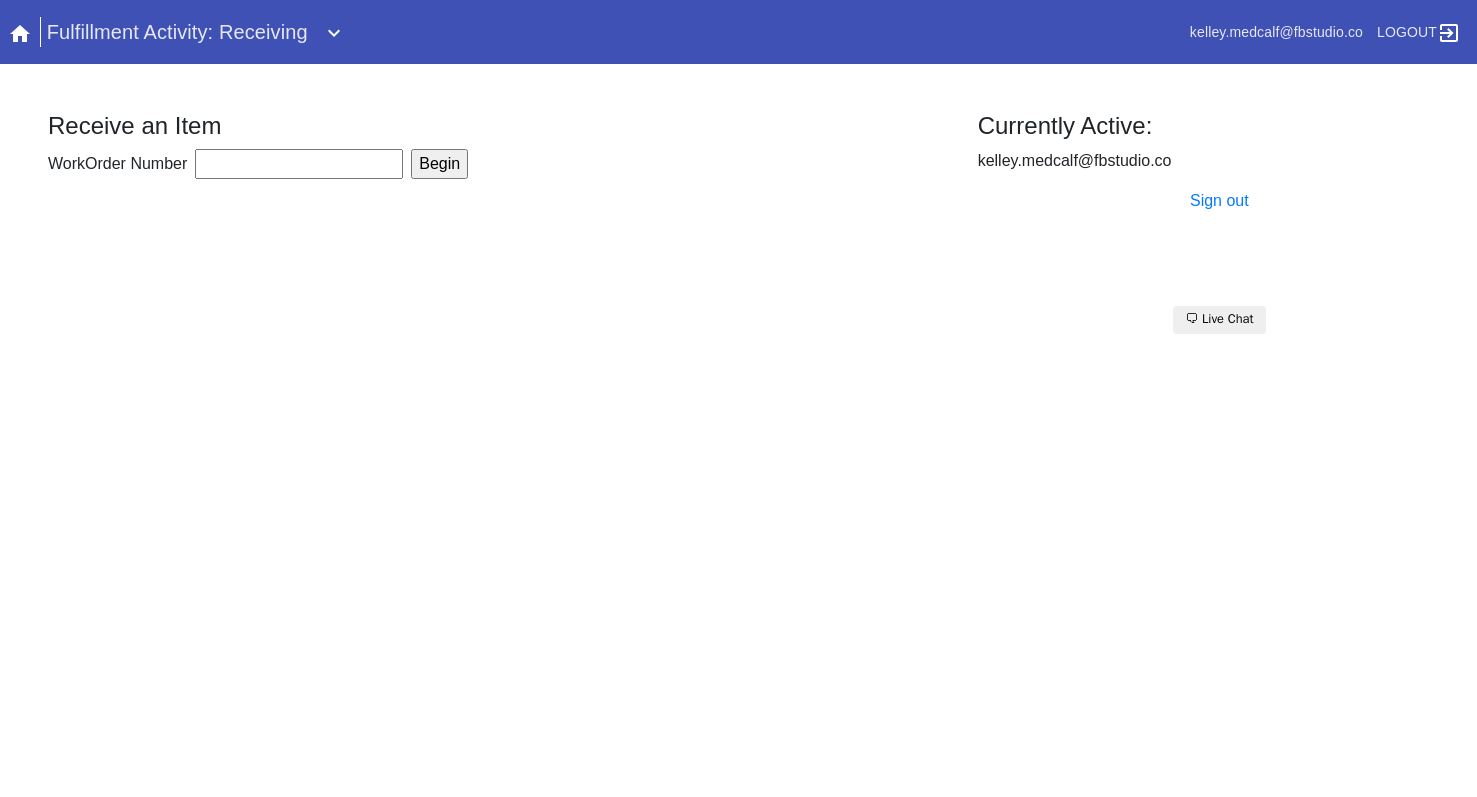 click on "WorkOrder Number" at bounding box center [299, 164] 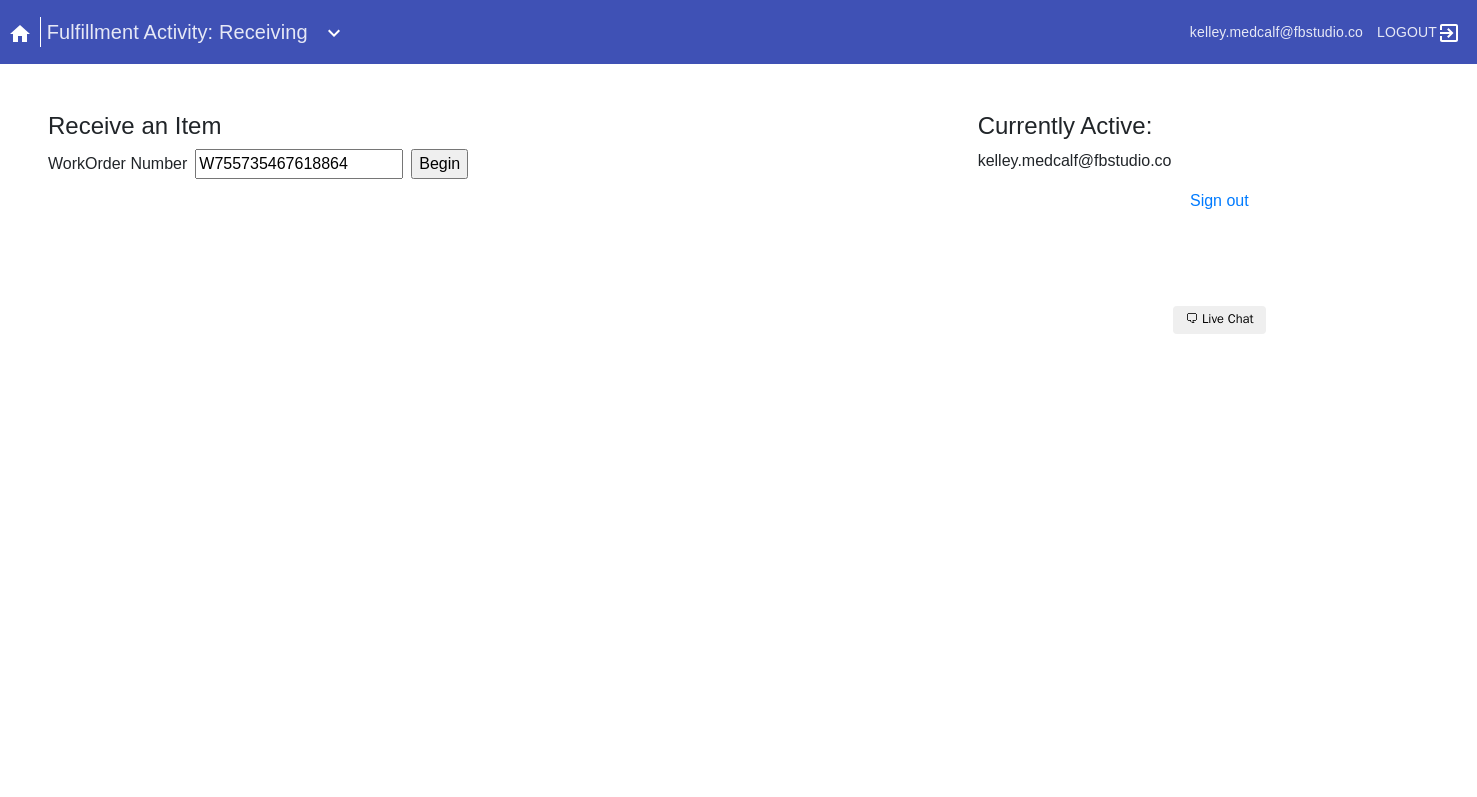 type on "W755735467618864" 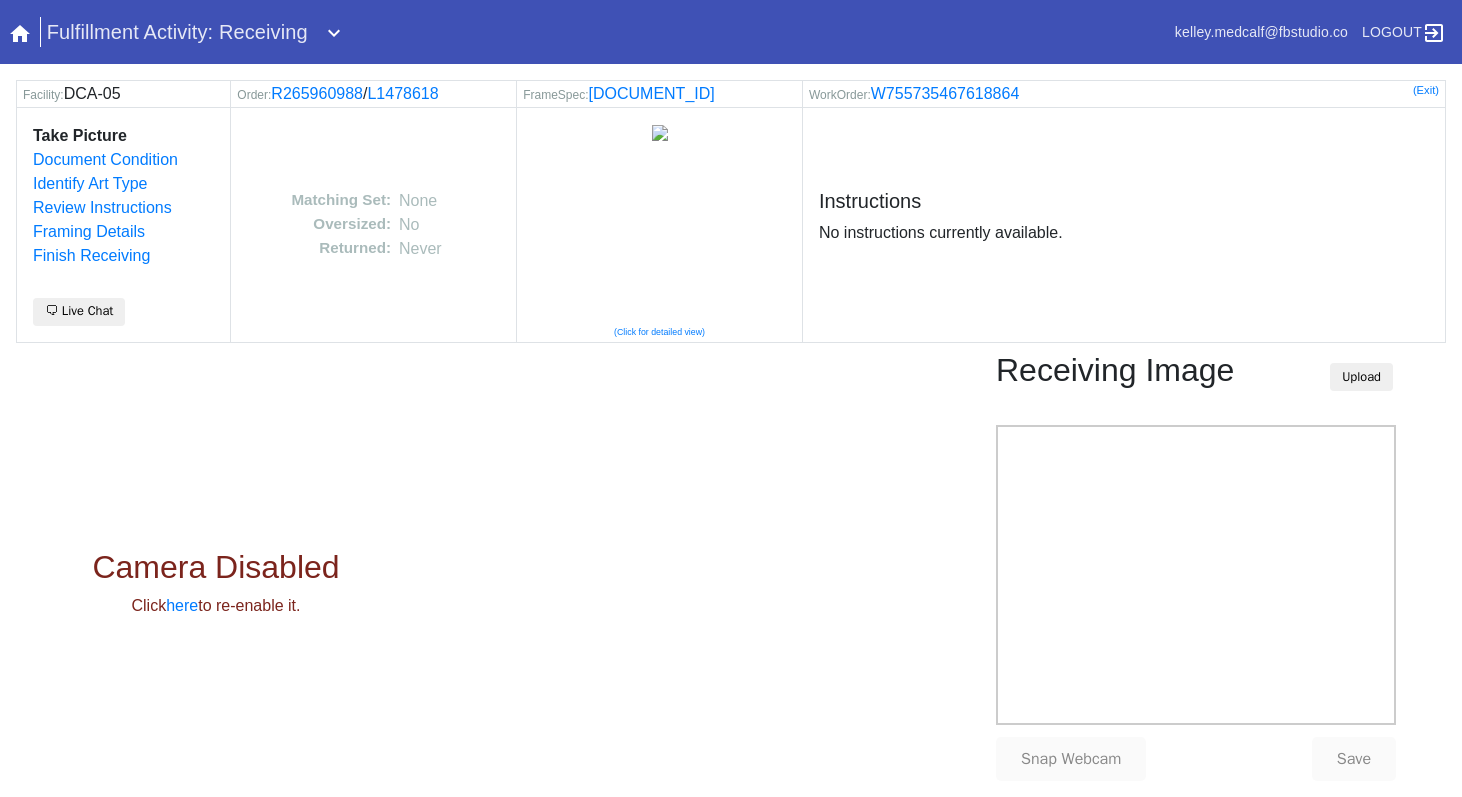 scroll, scrollTop: 0, scrollLeft: 0, axis: both 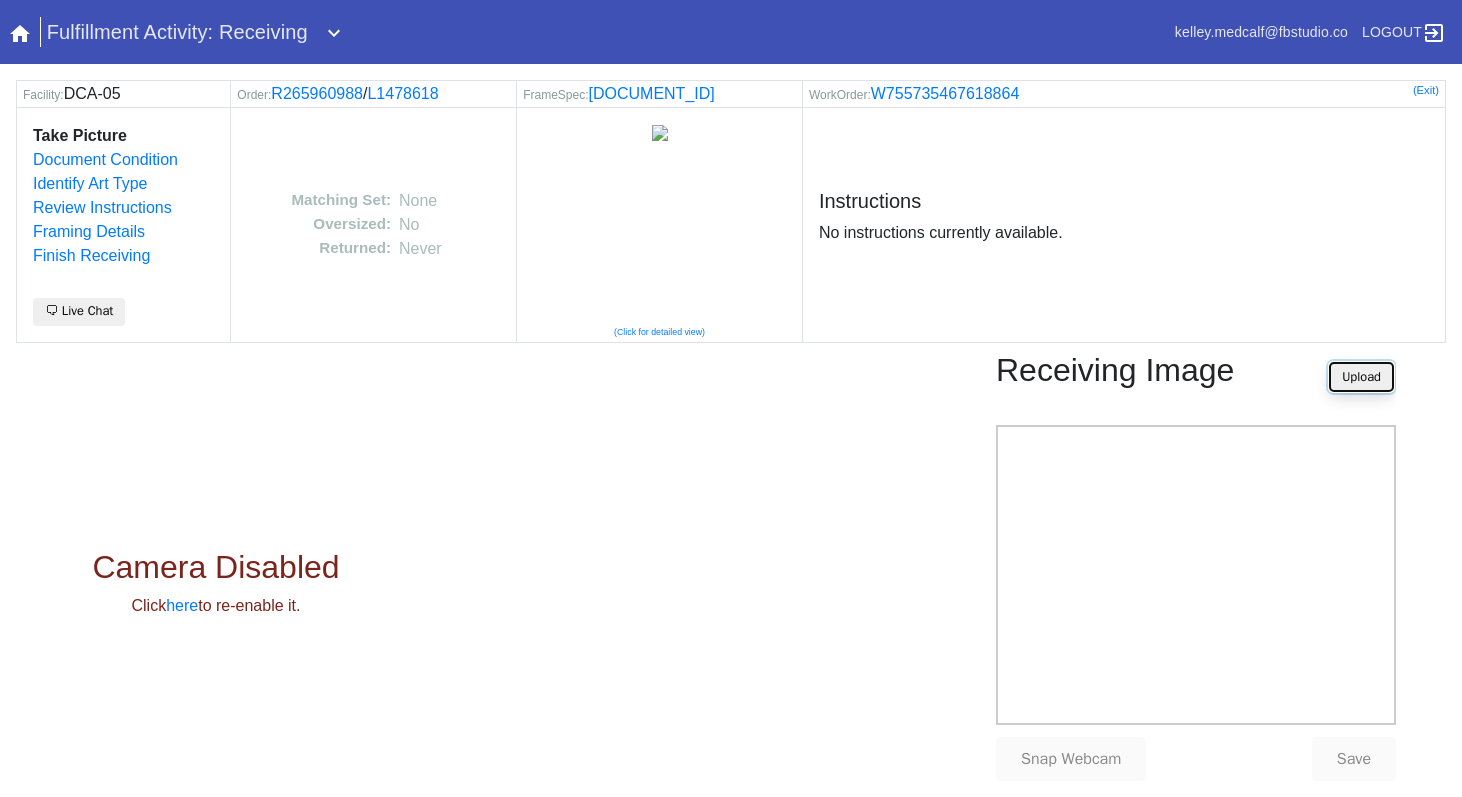 click on "Upload" at bounding box center (1361, 377) 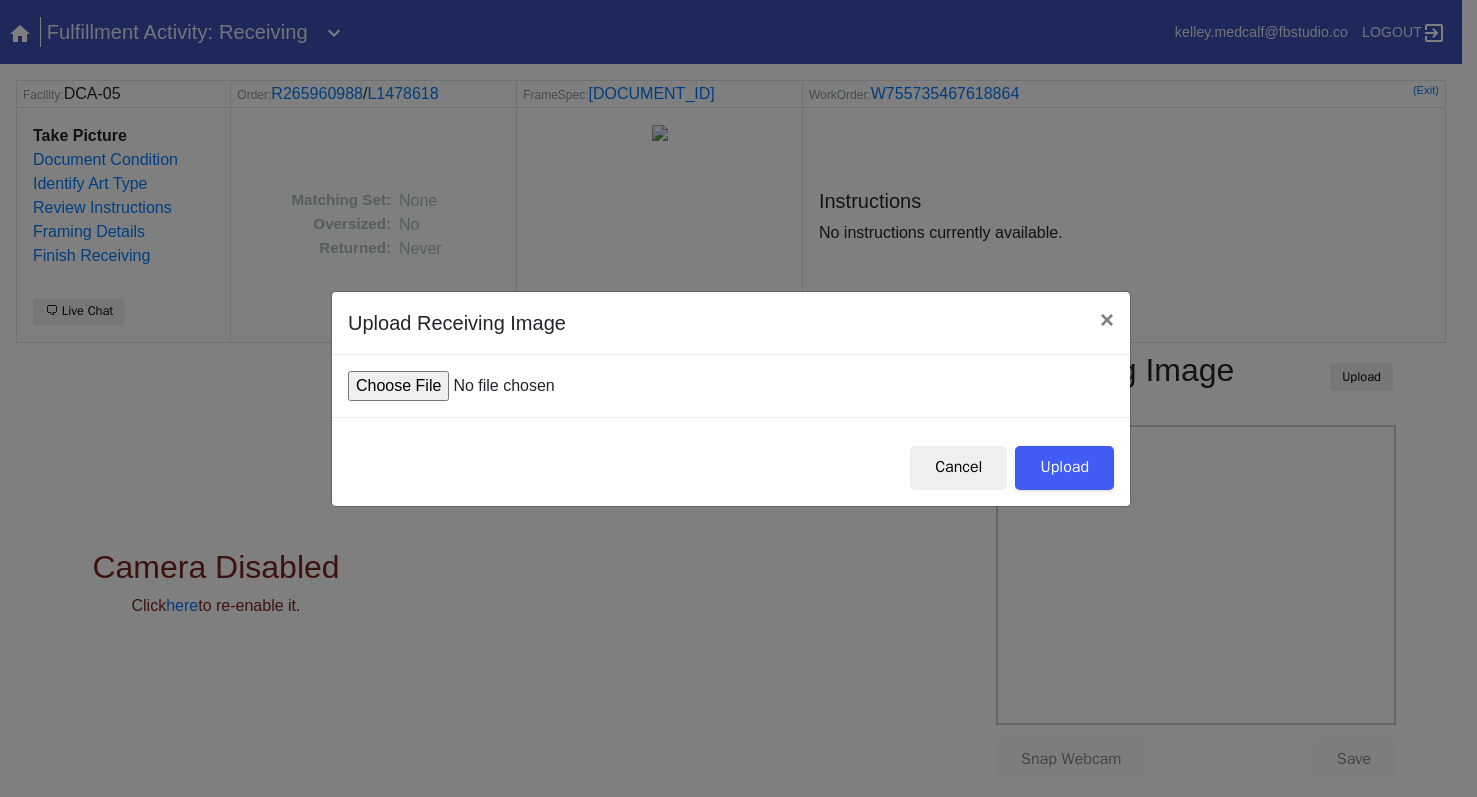 click at bounding box center (499, 386) 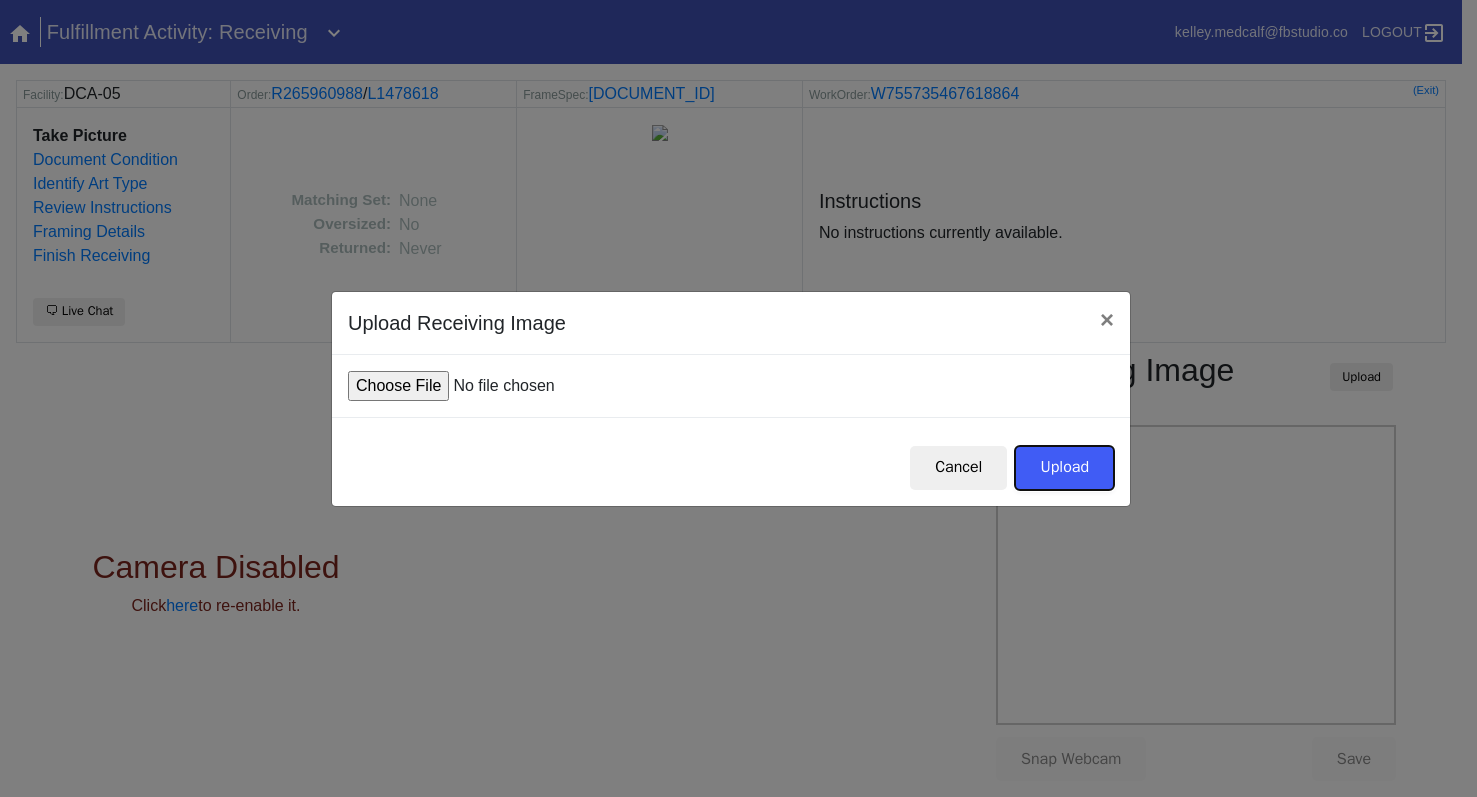 click on "Upload" at bounding box center [1064, 468] 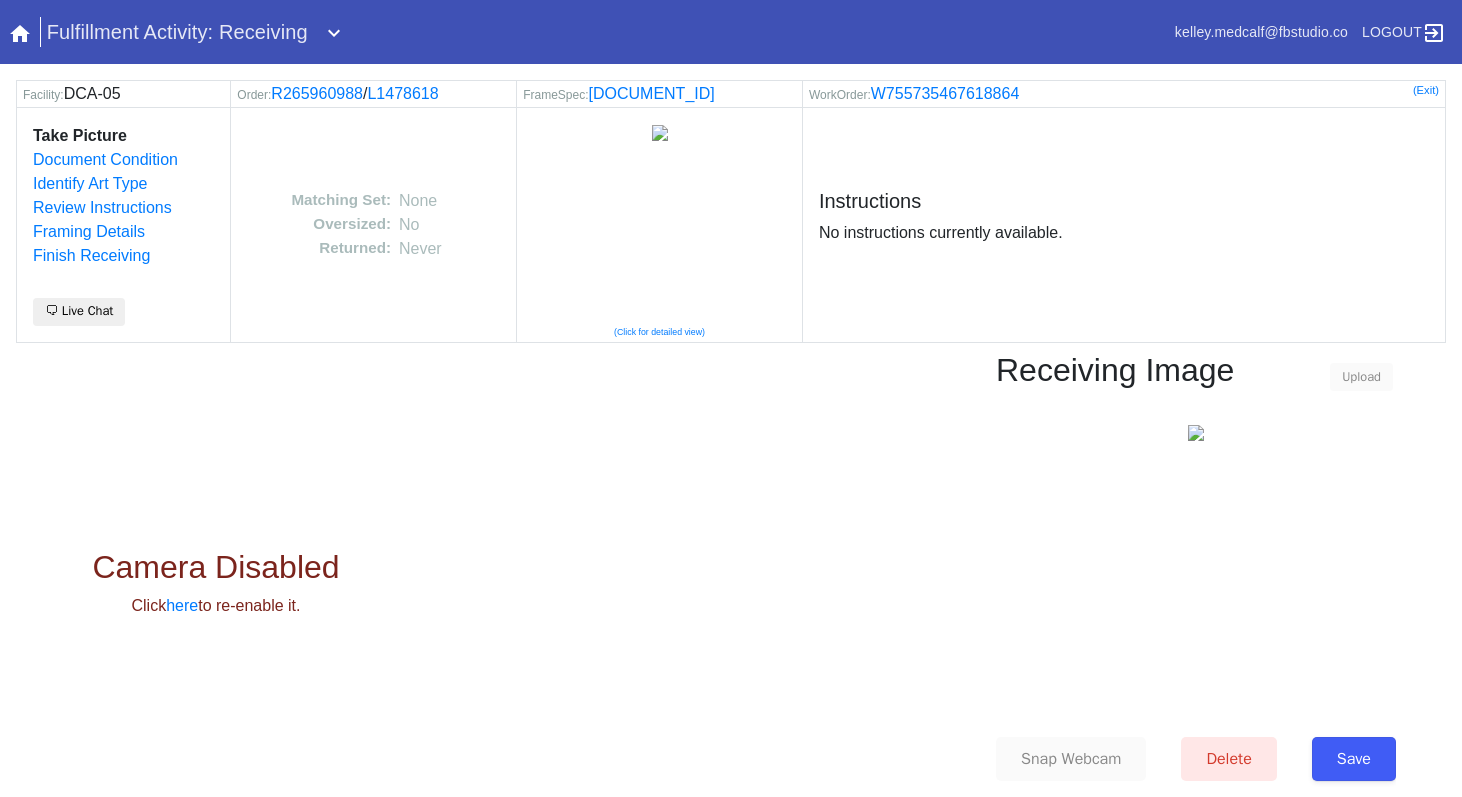scroll, scrollTop: 0, scrollLeft: 0, axis: both 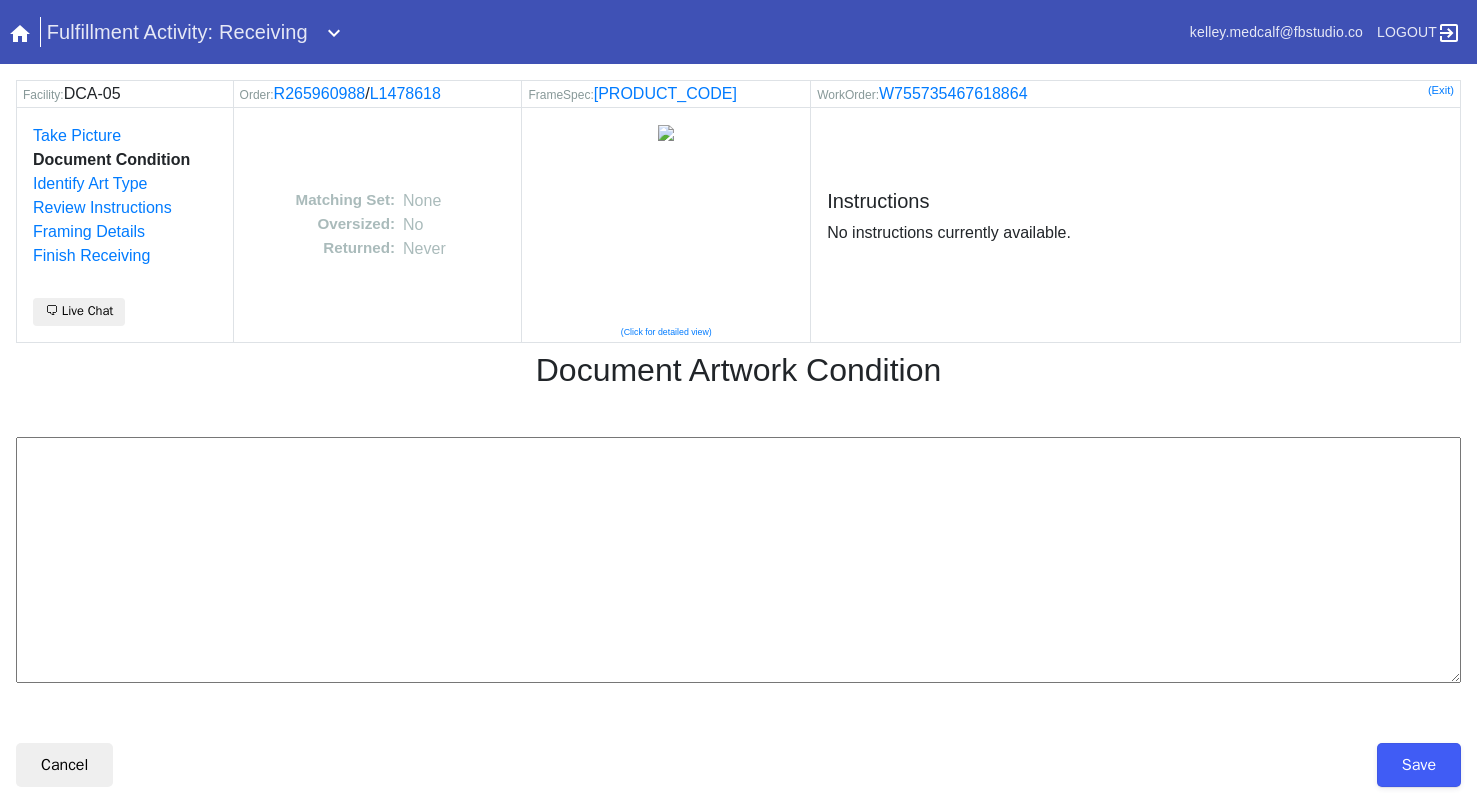 click at bounding box center [738, 560] 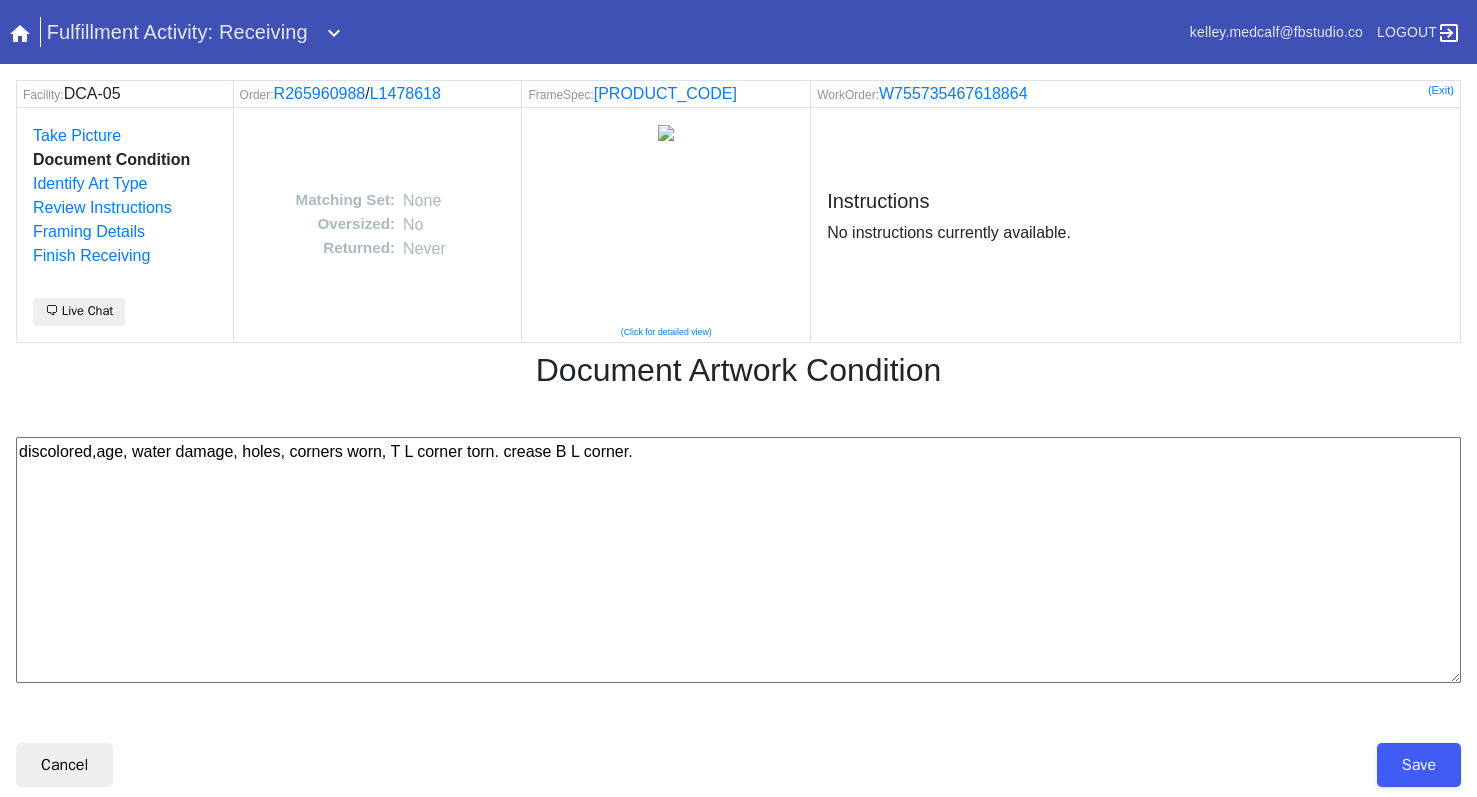 paste on "--km 7/8/25" 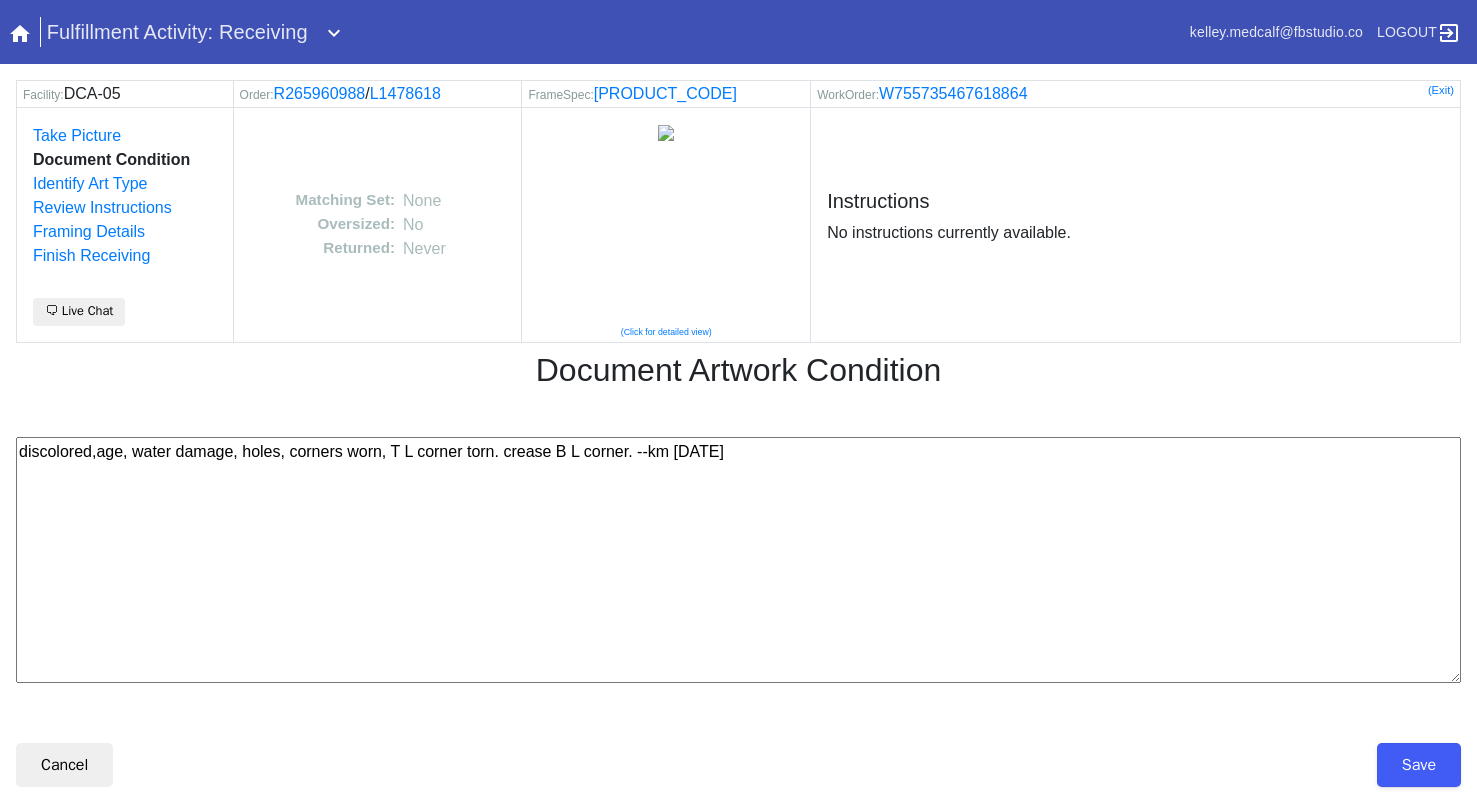 type on "discolored,age, water damage, holes, corners worn, T L corner torn. crease B L corner. --km [DATE]" 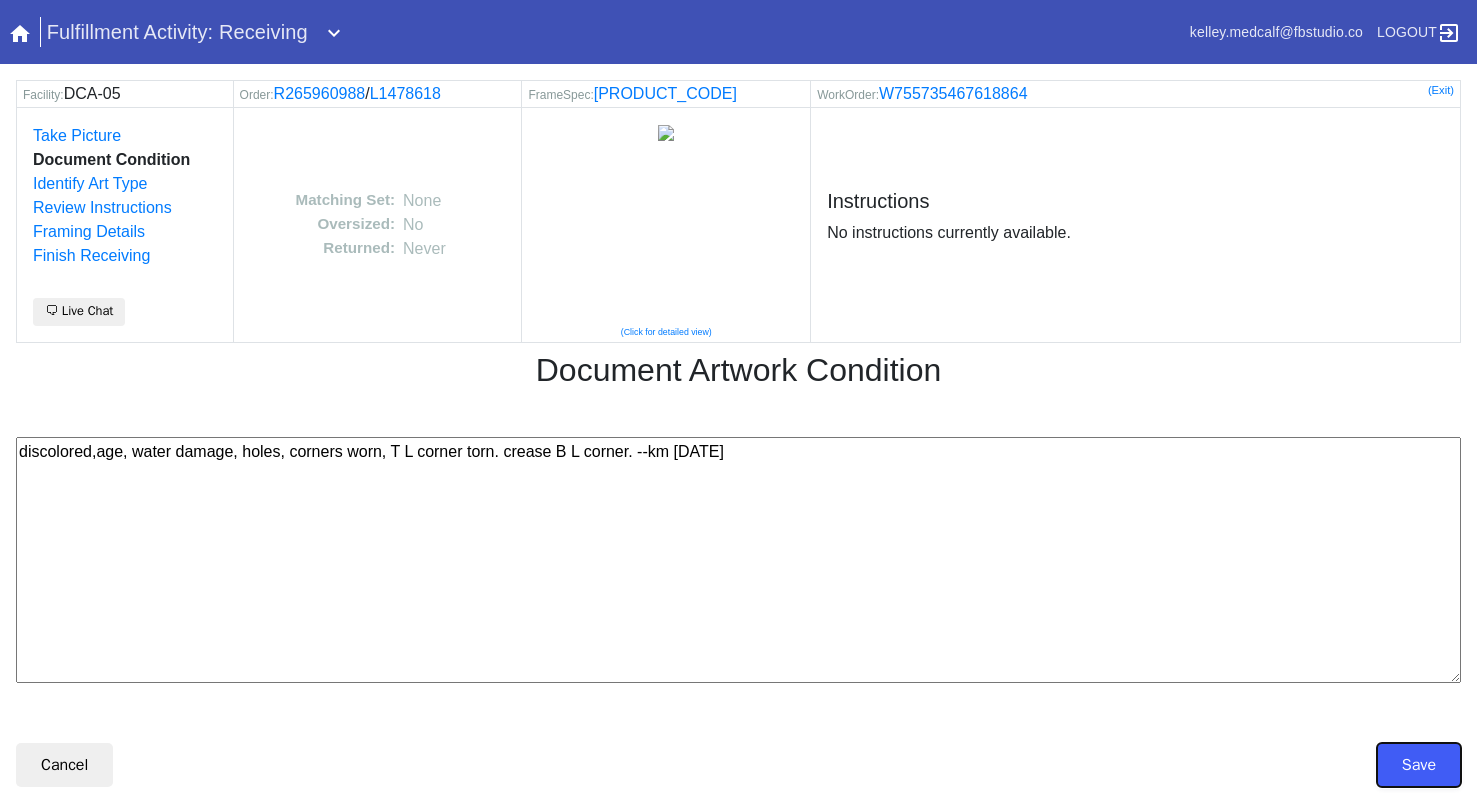 click on "Save" at bounding box center [1419, 765] 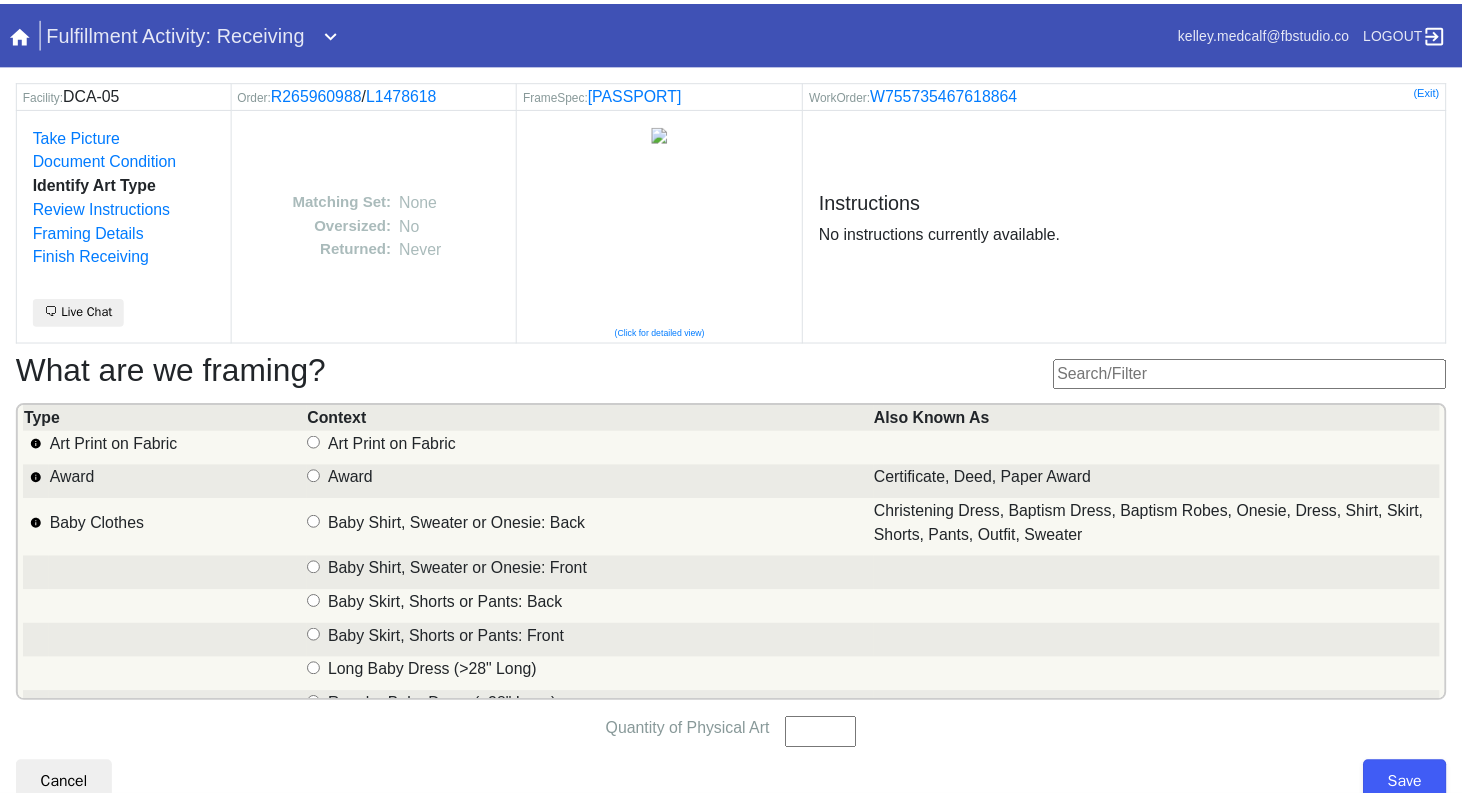 scroll, scrollTop: 0, scrollLeft: 0, axis: both 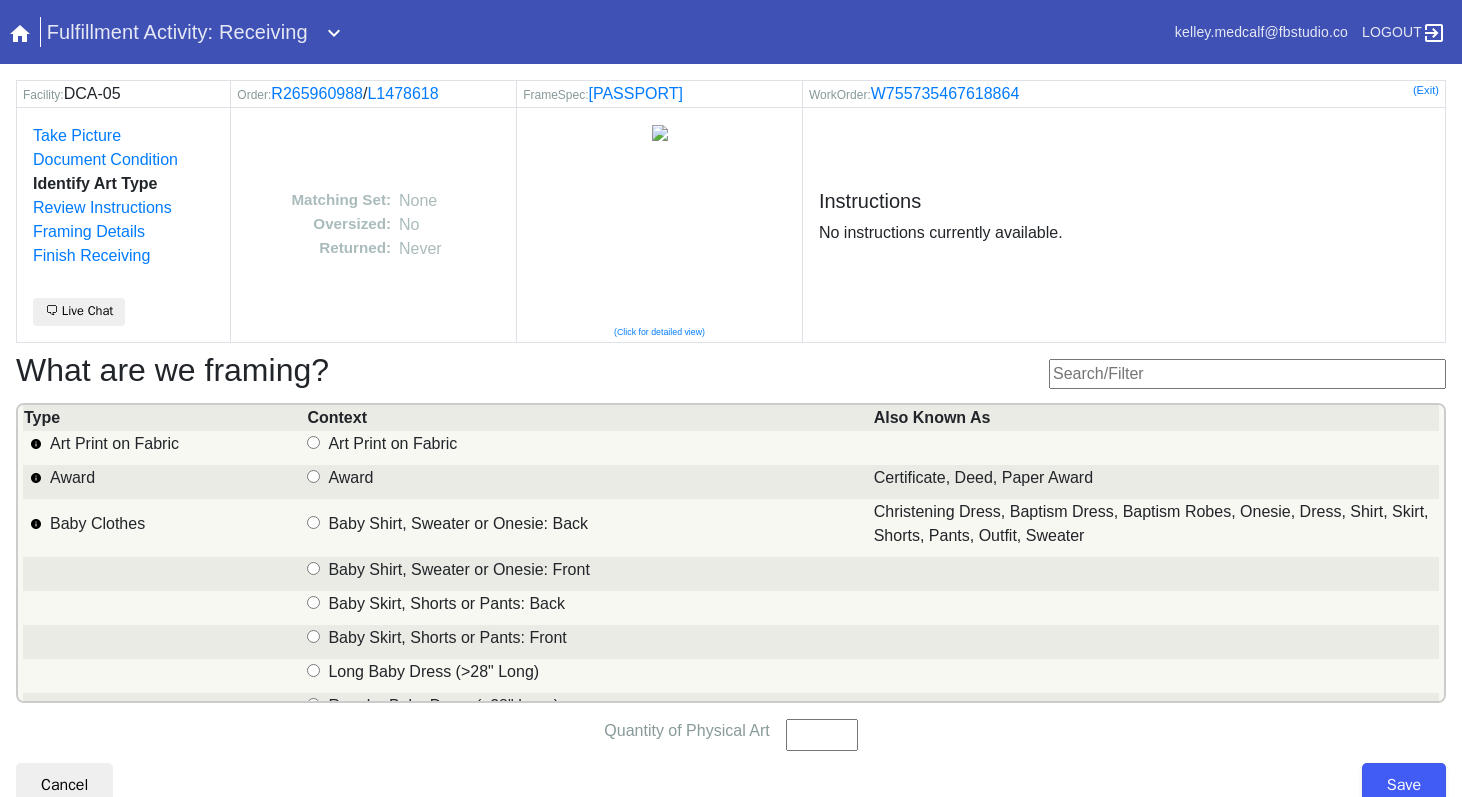 click at bounding box center [1247, 374] 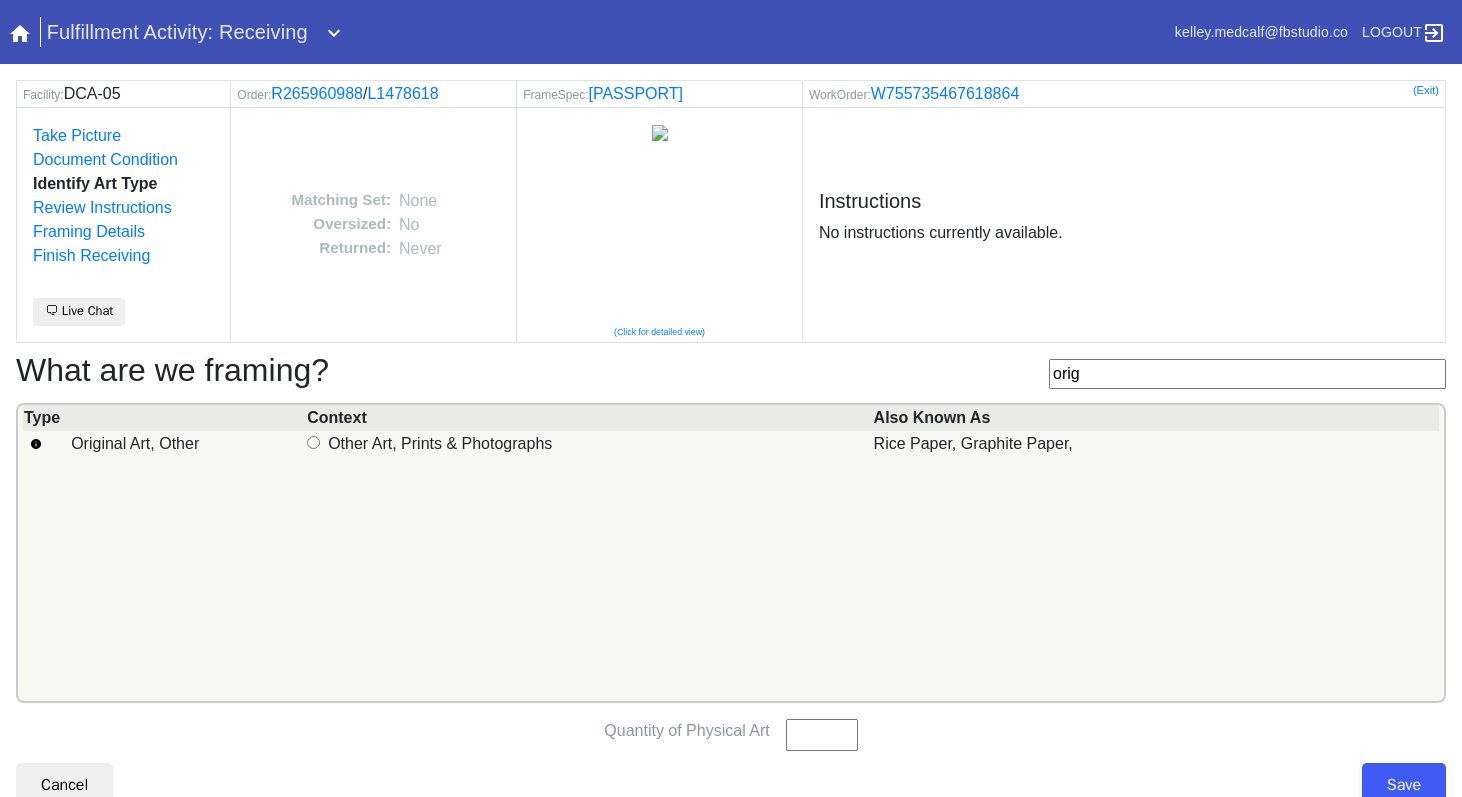 type on "orig" 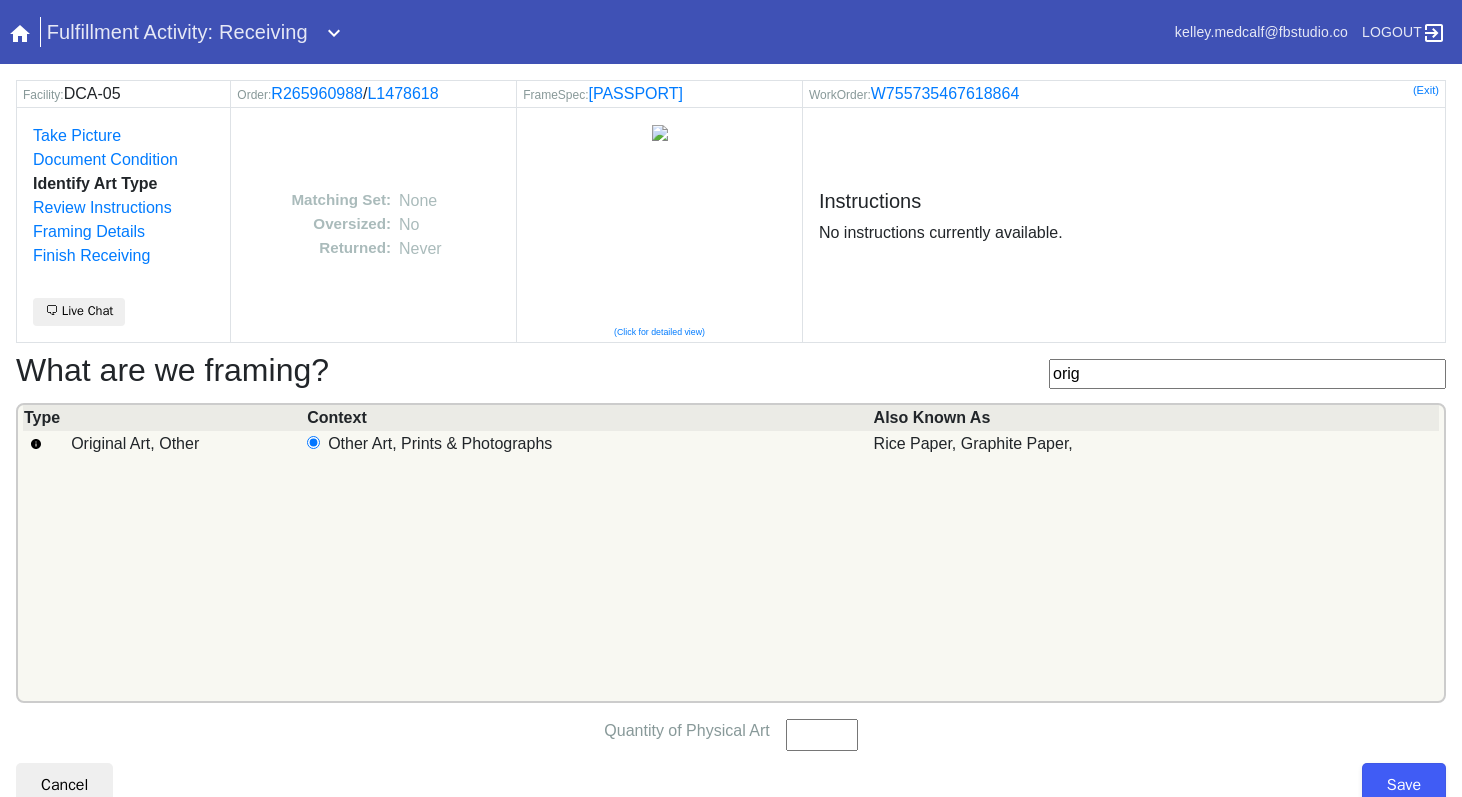 click on "Quantity of Physical Art" at bounding box center (822, 735) 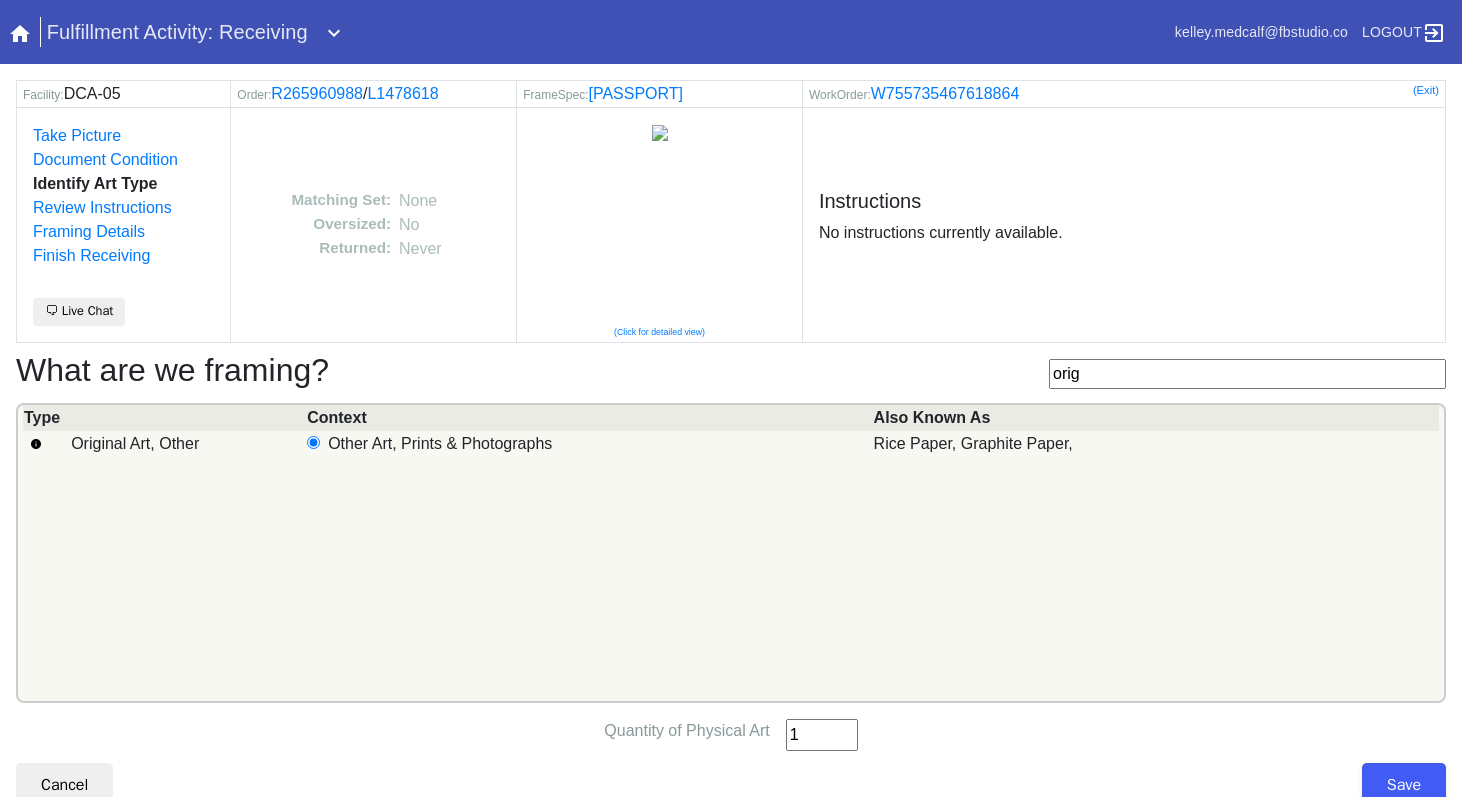 type on "1" 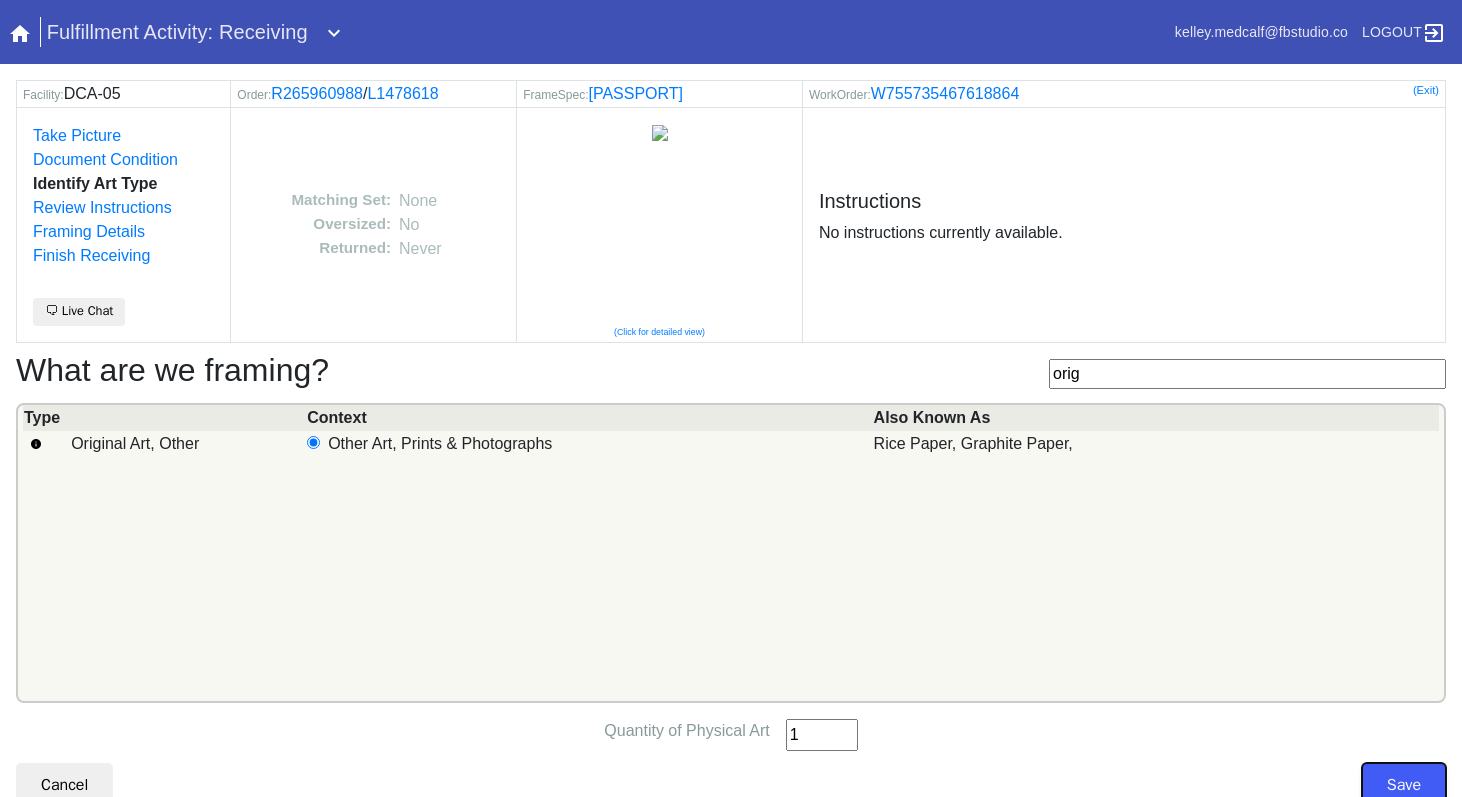 click on "Save" at bounding box center [1404, 785] 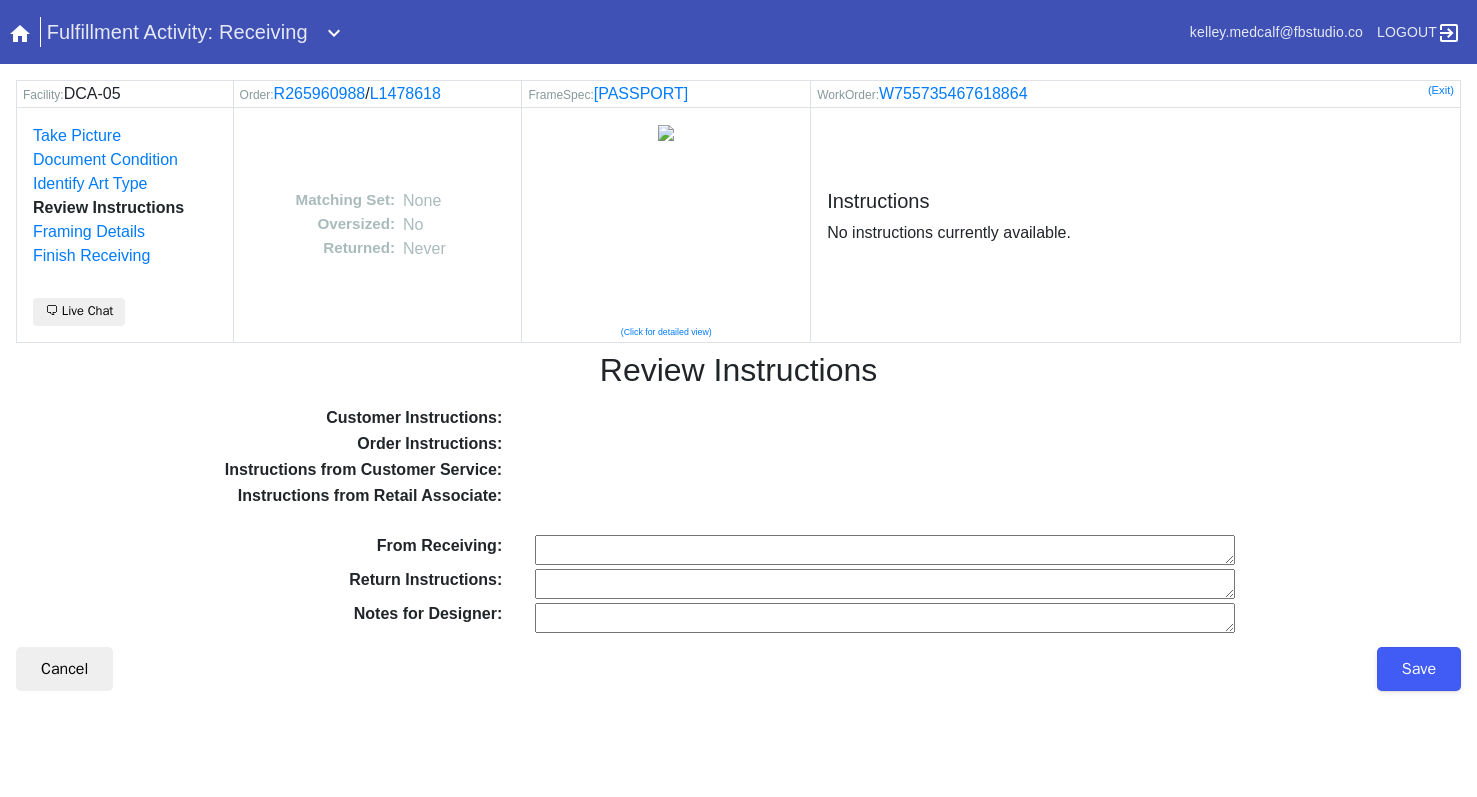 scroll, scrollTop: 0, scrollLeft: 0, axis: both 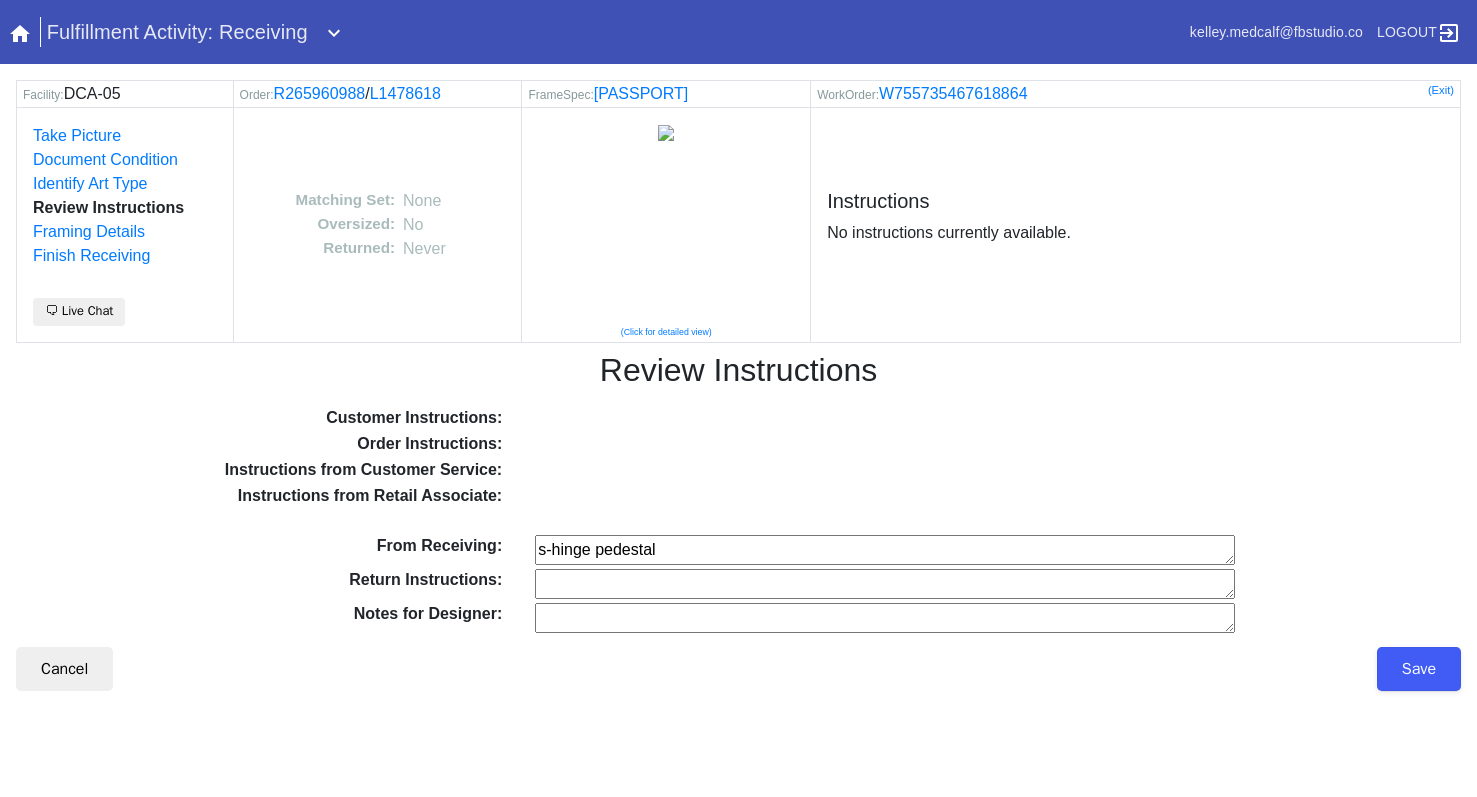 type on "s-hinge pedestal" 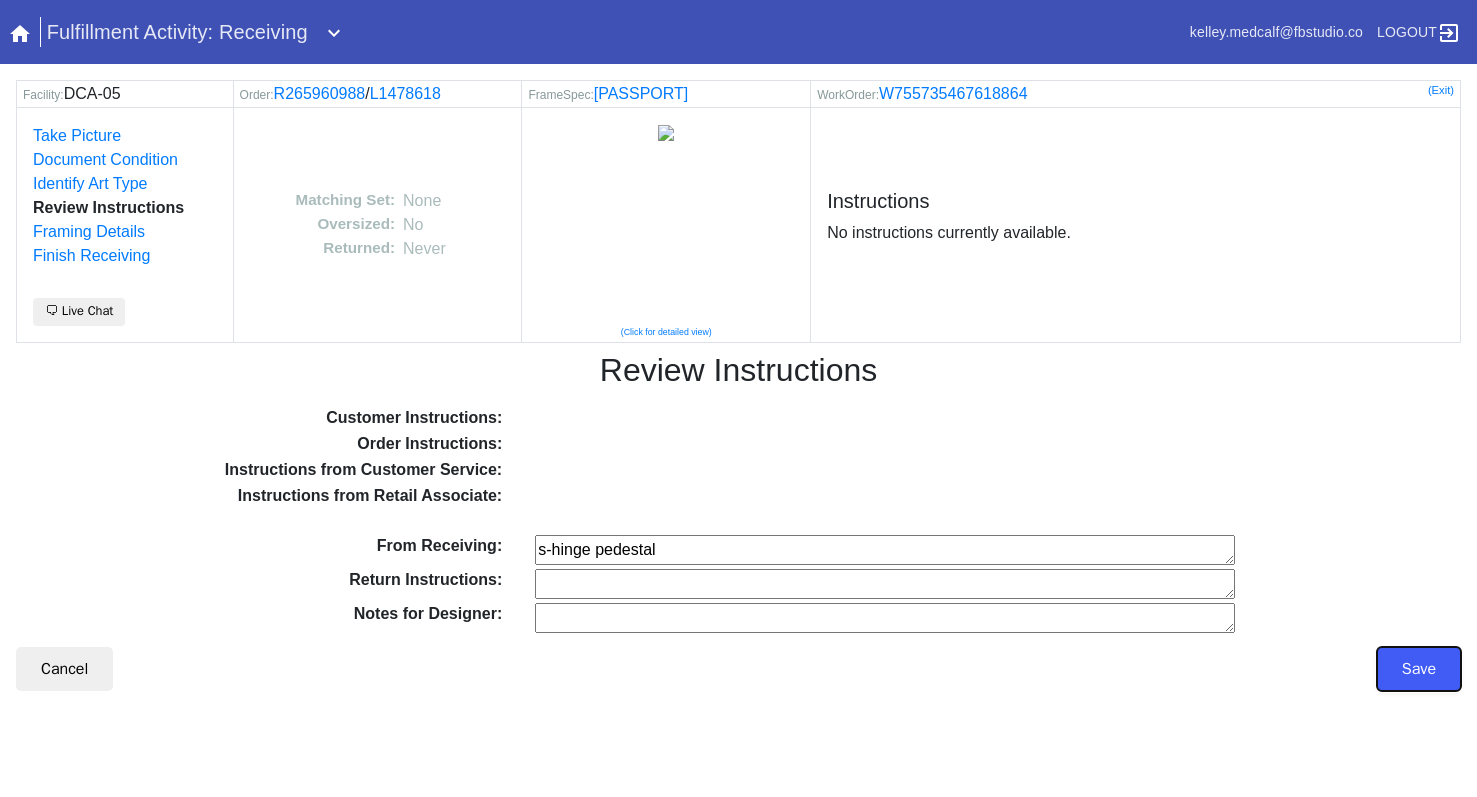 click on "Save" at bounding box center [1419, 669] 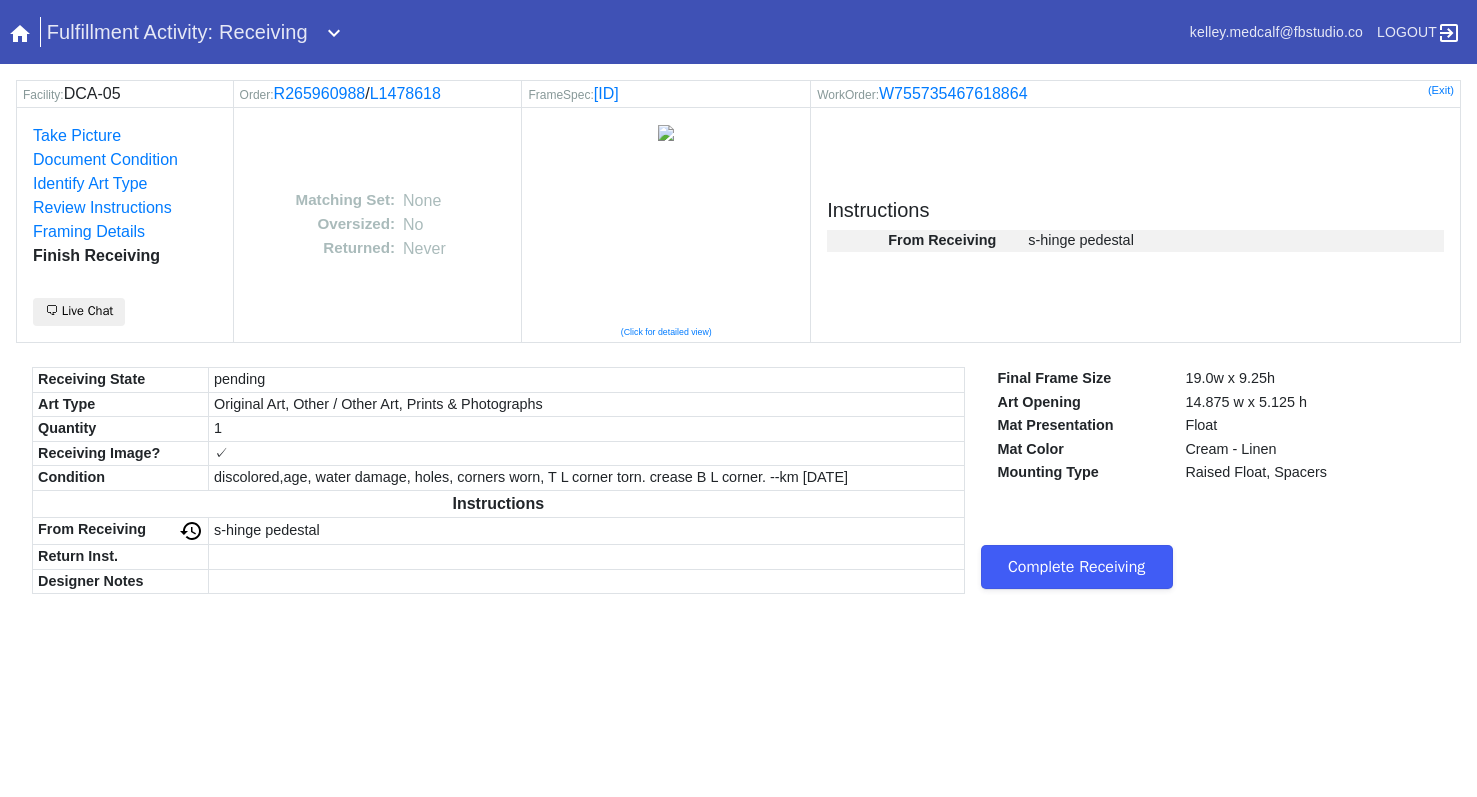 scroll, scrollTop: 0, scrollLeft: 0, axis: both 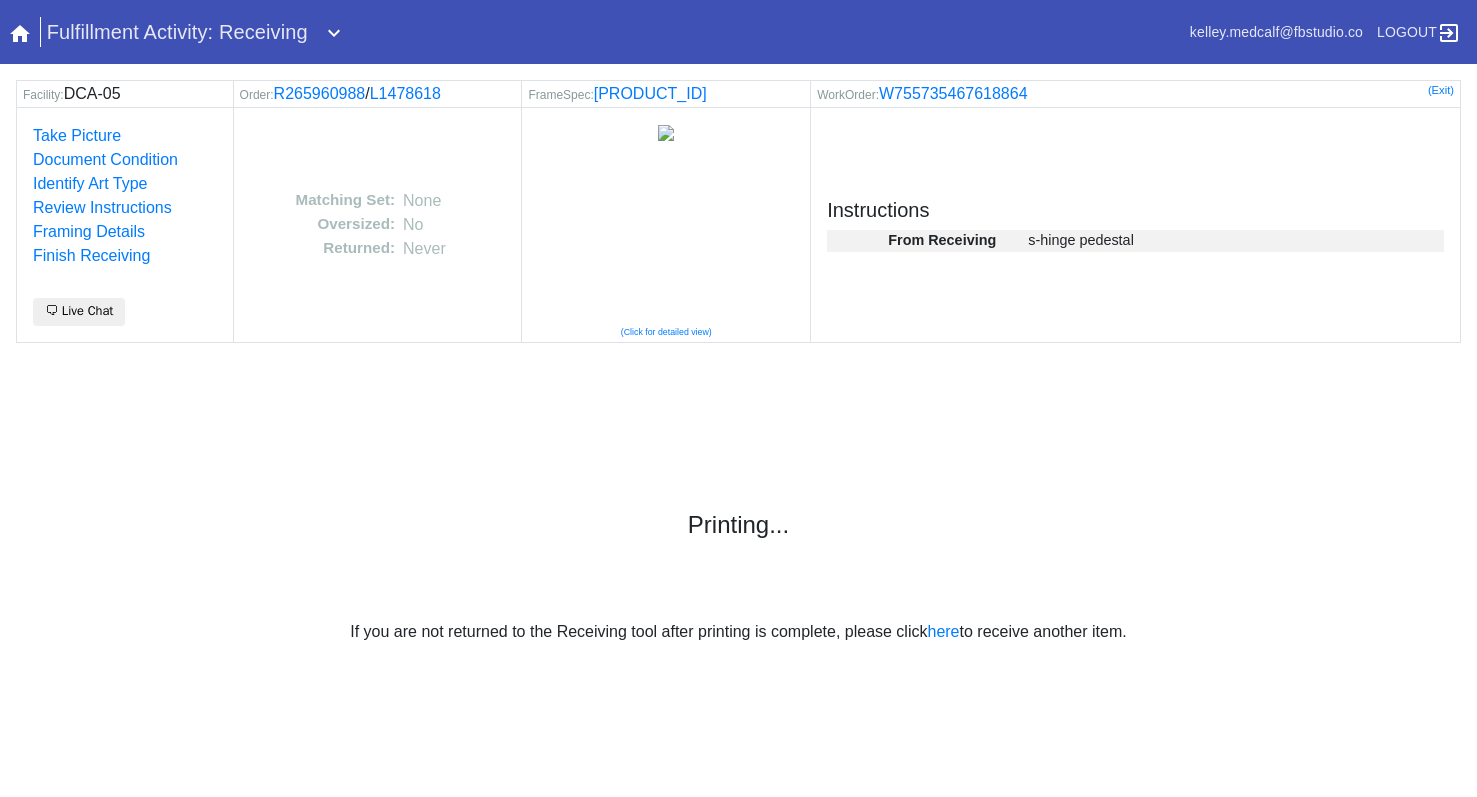 click on "Fulfillment Activity: Receiving" at bounding box center (177, 32) 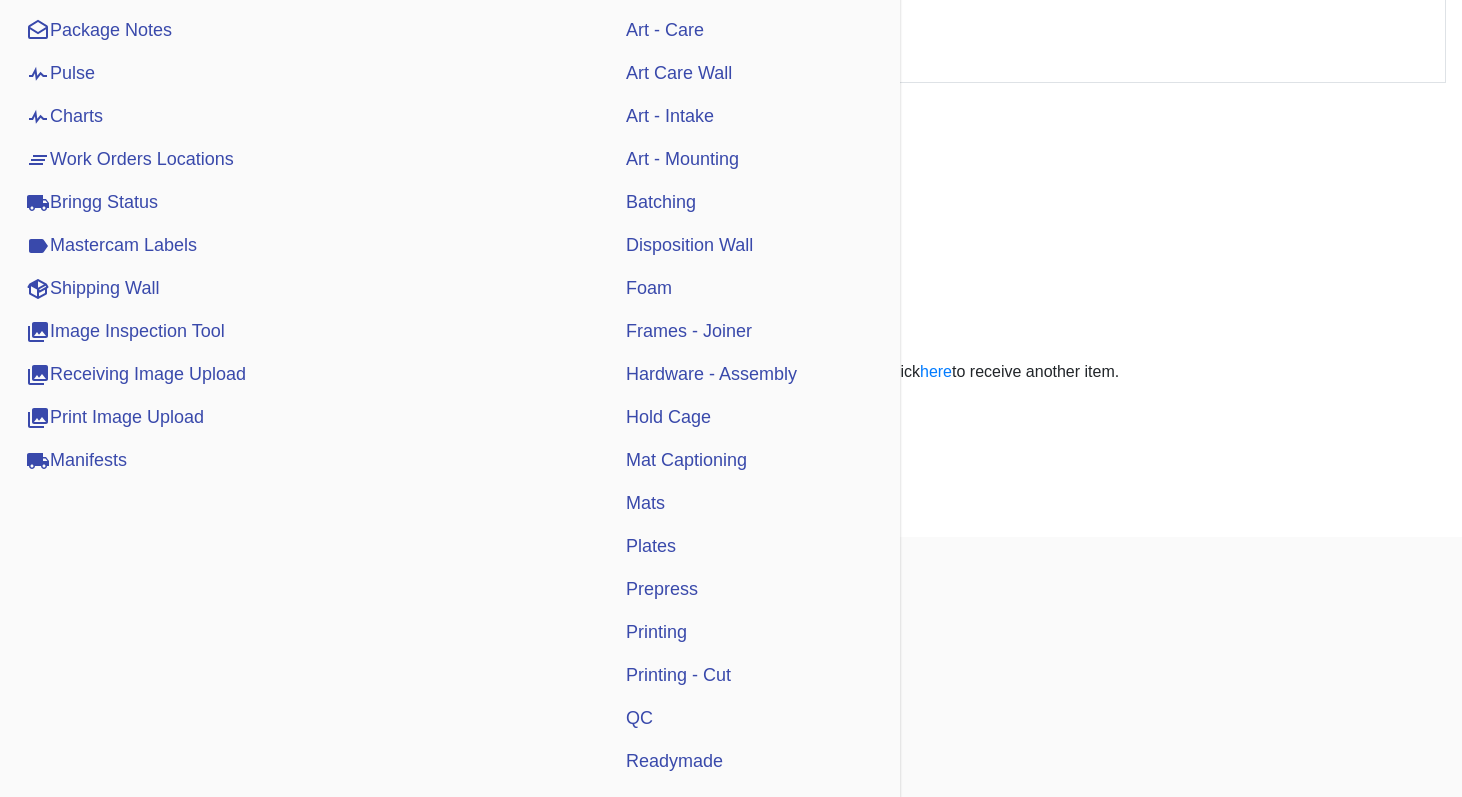 scroll, scrollTop: 644, scrollLeft: 0, axis: vertical 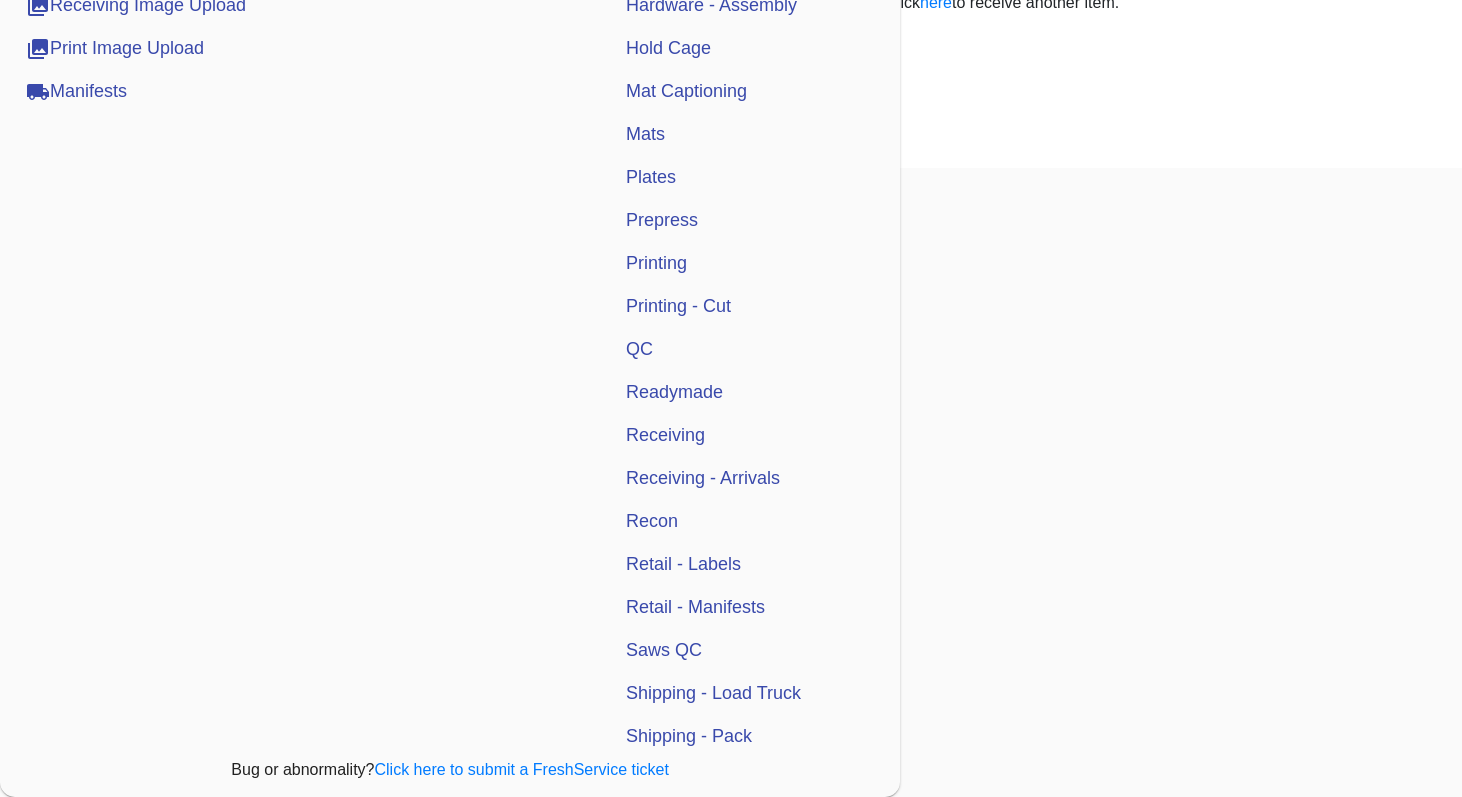 click on "QC" at bounding box center [639, 349] 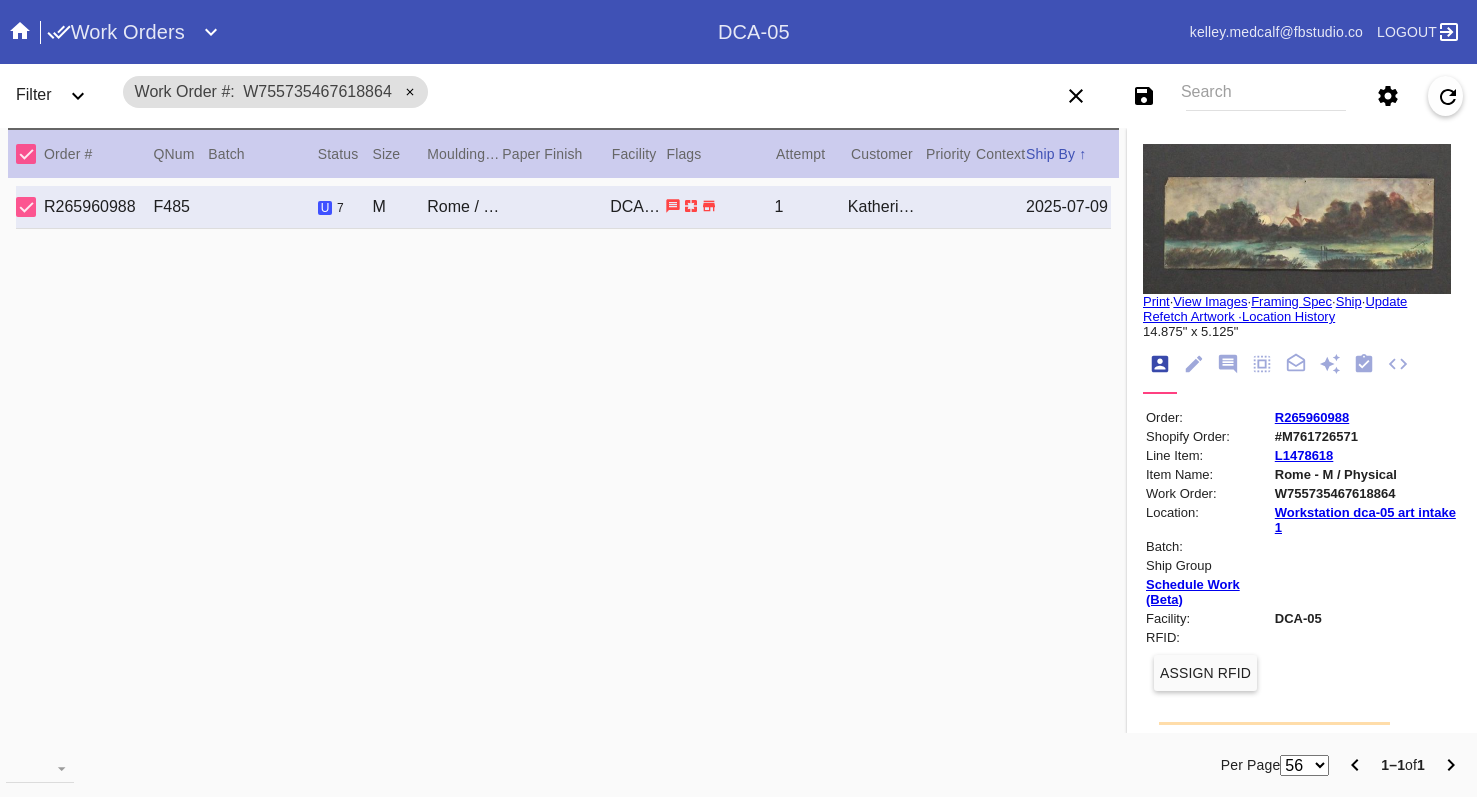 scroll, scrollTop: 0, scrollLeft: 0, axis: both 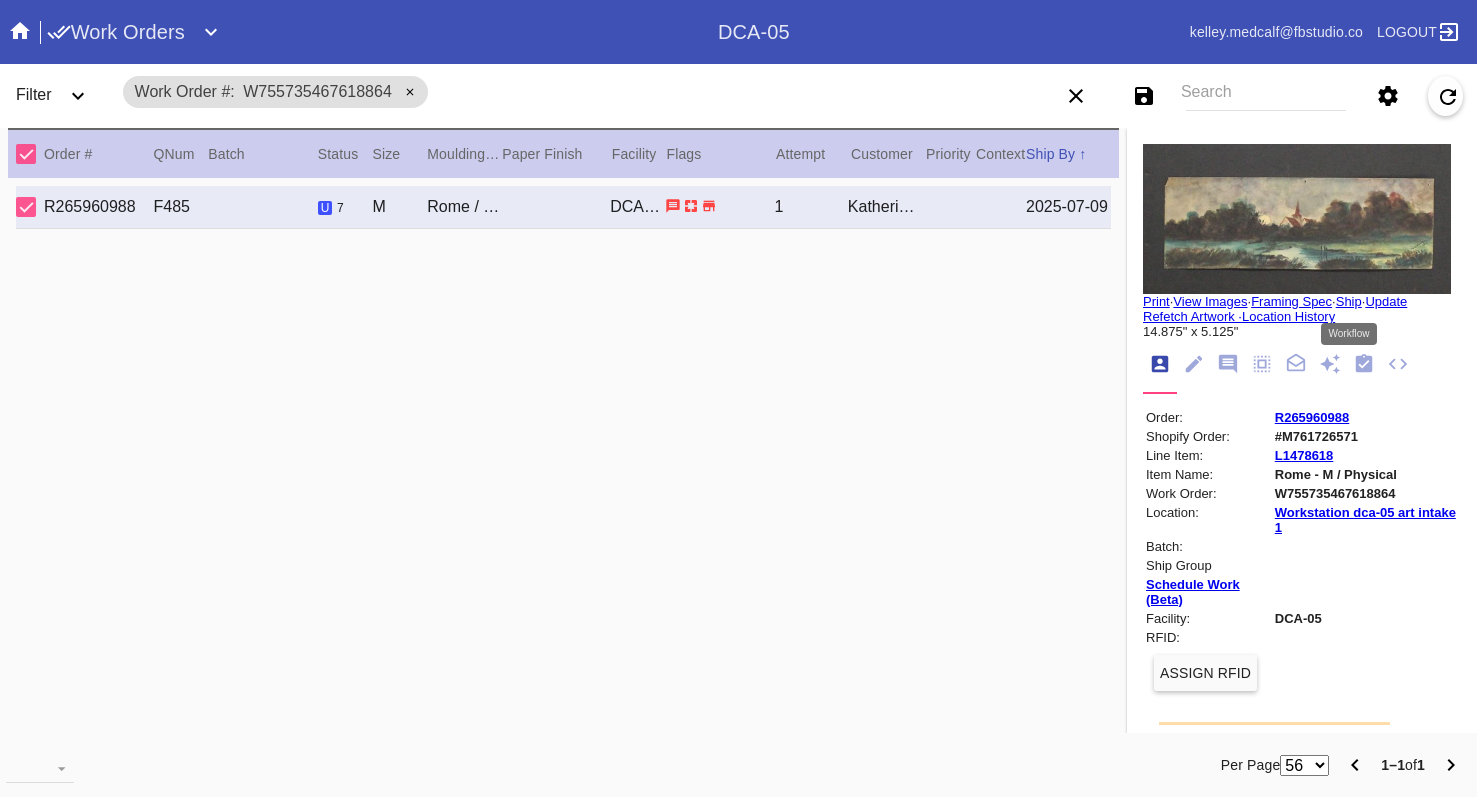 click at bounding box center (1364, 363) 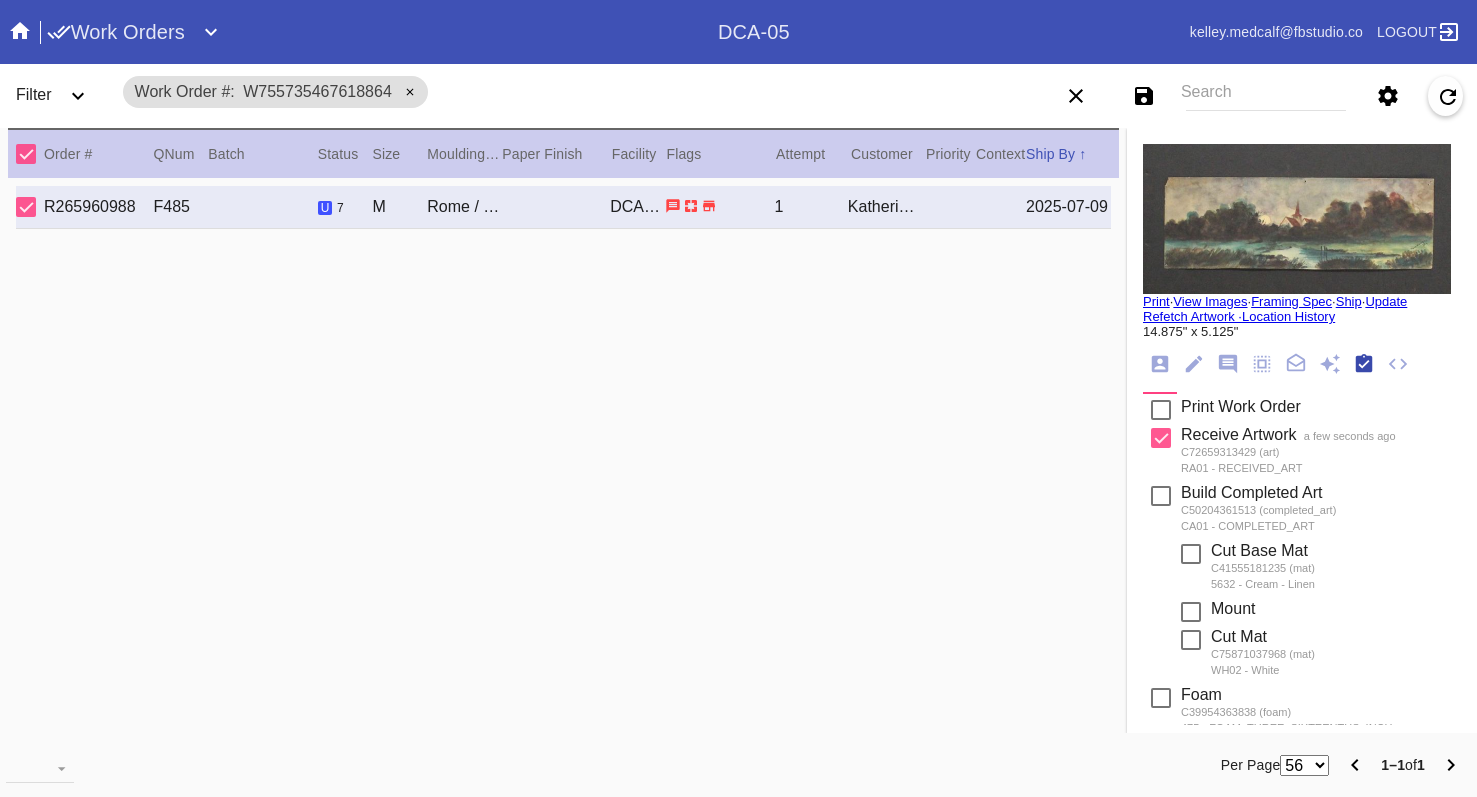 scroll, scrollTop: 320, scrollLeft: 0, axis: vertical 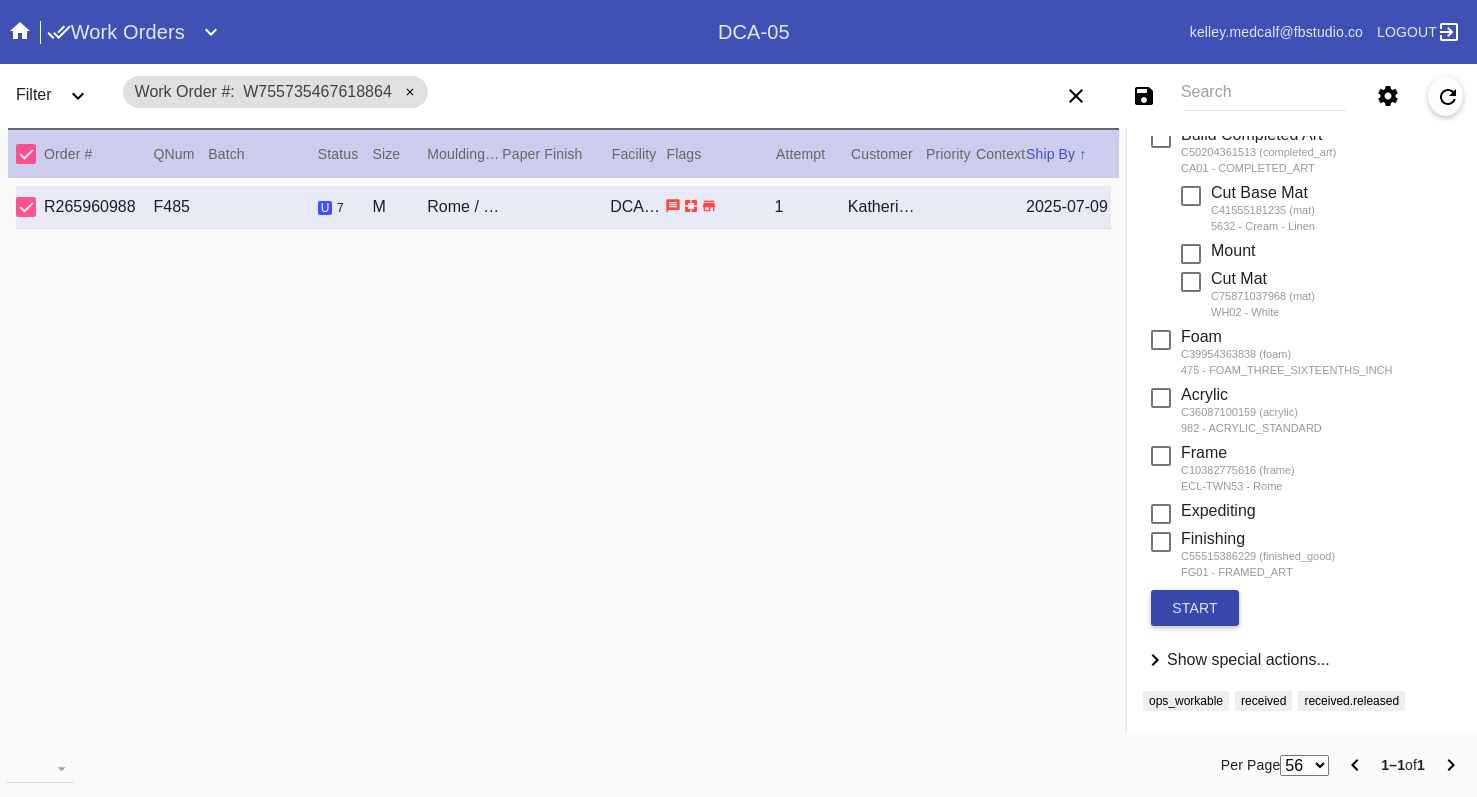 click on "start" at bounding box center [1195, 608] 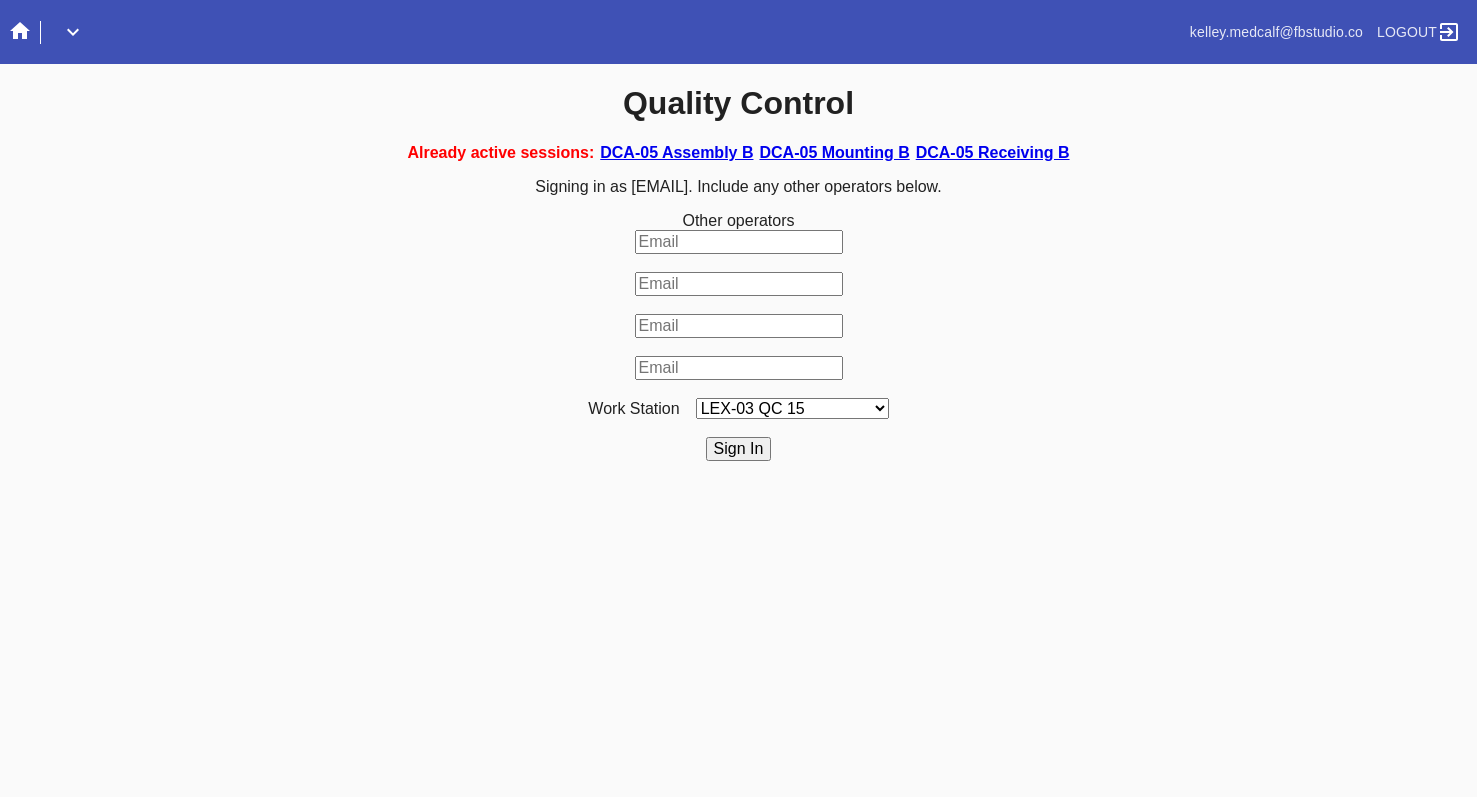 scroll, scrollTop: 0, scrollLeft: 0, axis: both 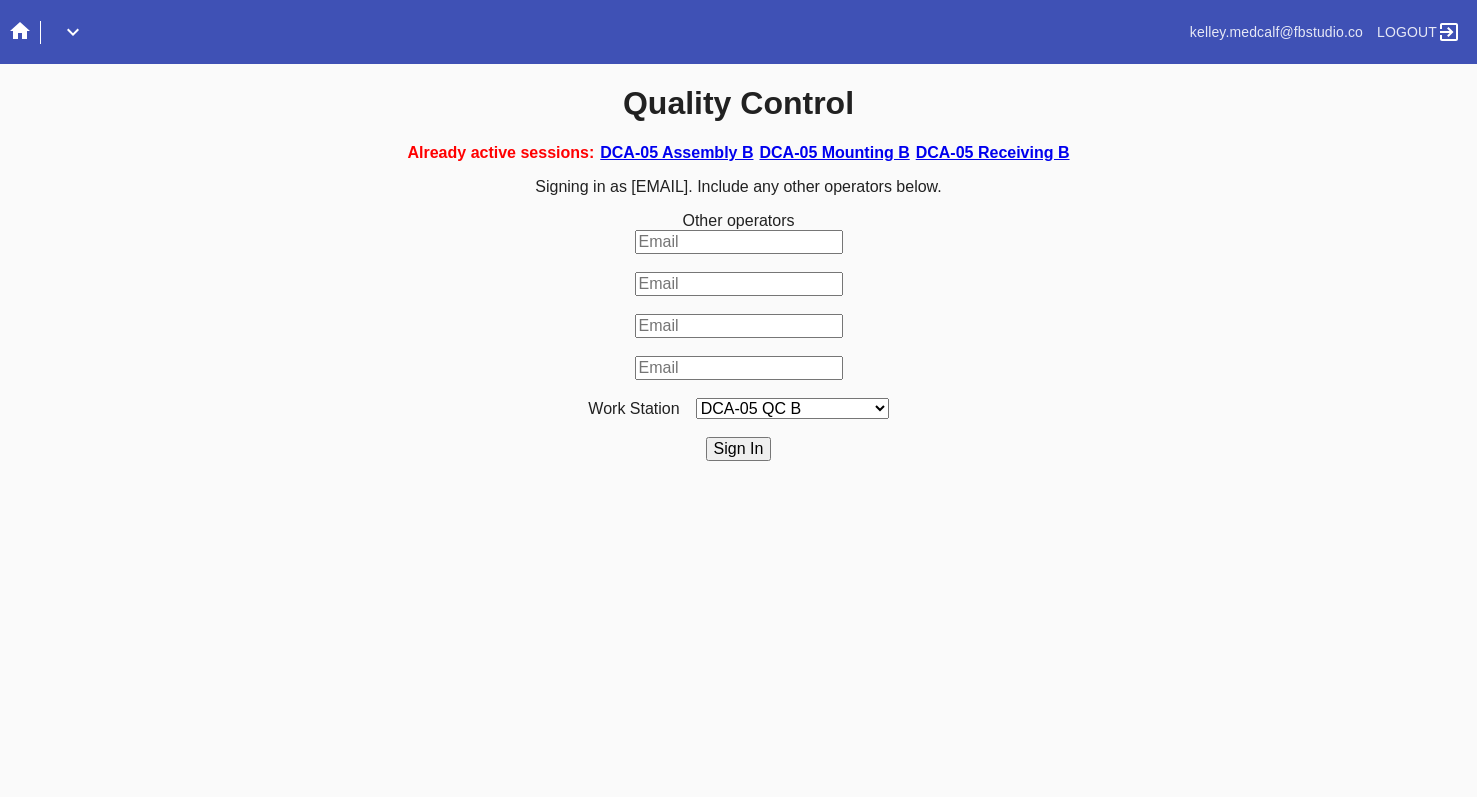 click on "LEX-03 QC 15
LEX-01 AC1-Q1
LEX-01 QC A-2
LEX-01 QC B-2
LAS-01 Art Cell 3 - QC1
LEX-01 AC2-Q1
LEX-01 AC3-Q1
LAS-01 Art Cell 7 - QC1
LEX-01 AL2-Q1
LEX-01 AL5-Q1
LEX-01 AC4-Q1
LEX-01 AL5-Q2
LAS-01 Art Cell 4 - QC1
LAS-01 Art Cell 8 - QC1
LAS-01 Art Cell 1 - QC1
LEX-03 QC 9
LEX-01 QC C-2
LEX-01 QC D-2
LEX-01 QC E-2
LEX-01 QC F-2
LAS-01 Art Cell 5 - QC1
LEX-03 QC 10
LEX-01 AL1-Q1
LEX-03 QC 1
LEX-03 QC 11
LAS-01 Art Cell 2 - QC1
LEX-01 AL1-Q2
ELP-01 QC A-2
ELP-01 QC C-2
ELP-01 QC D-2
ELP-01 QC E-2
ELP-01 QC F-2
ELP-01 QC G-2
ELP-01 QC H-2
LEX-03 Ornament QC
LEX-03 QC 12
LEX-03 QC 2
LEX-03 QC 3
LEX-03 QC 4
LEX-03 QC 5
LEX-03 QC 6
LEX-03 QC 7
LEX-03 QC 8
LEX-03 QC 13
DCA-05 QC A
LEX-03 QC 16
DCA-05 QC B
DCA-05 QC C
DCA-05 QC D
LEX-01 AL4-Q1
LAS-01 Art Cell 6 - QC1
DCA-05 QC E
DCA-05 QC F
DCA-05 QC G
DCA-05 QC H
ELP-01 QC B-2
LEX-03 QC 14
LEX-01 AL3-Q1
LEX-01 AL3-Q2" at bounding box center [792, 408] 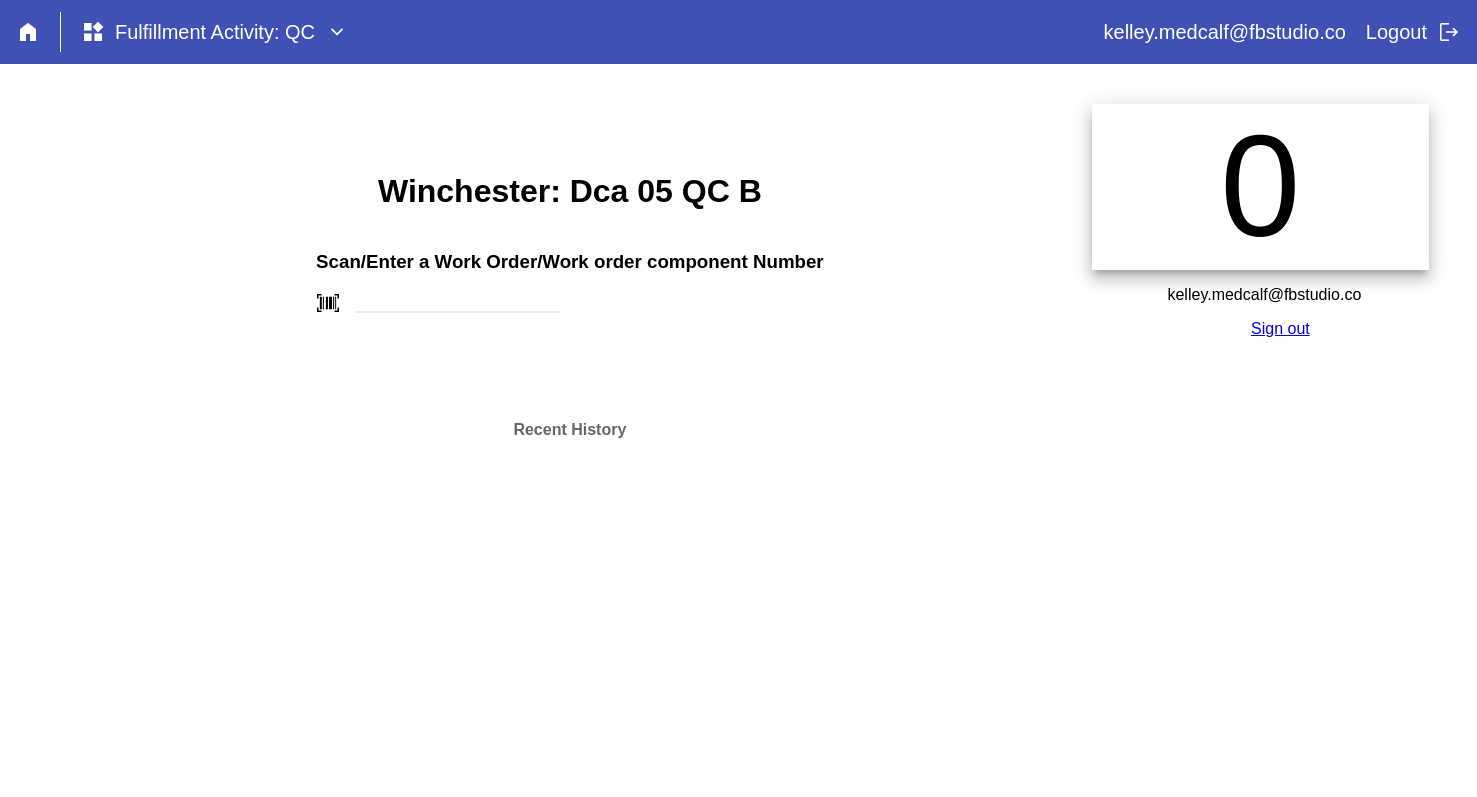 scroll, scrollTop: 0, scrollLeft: 0, axis: both 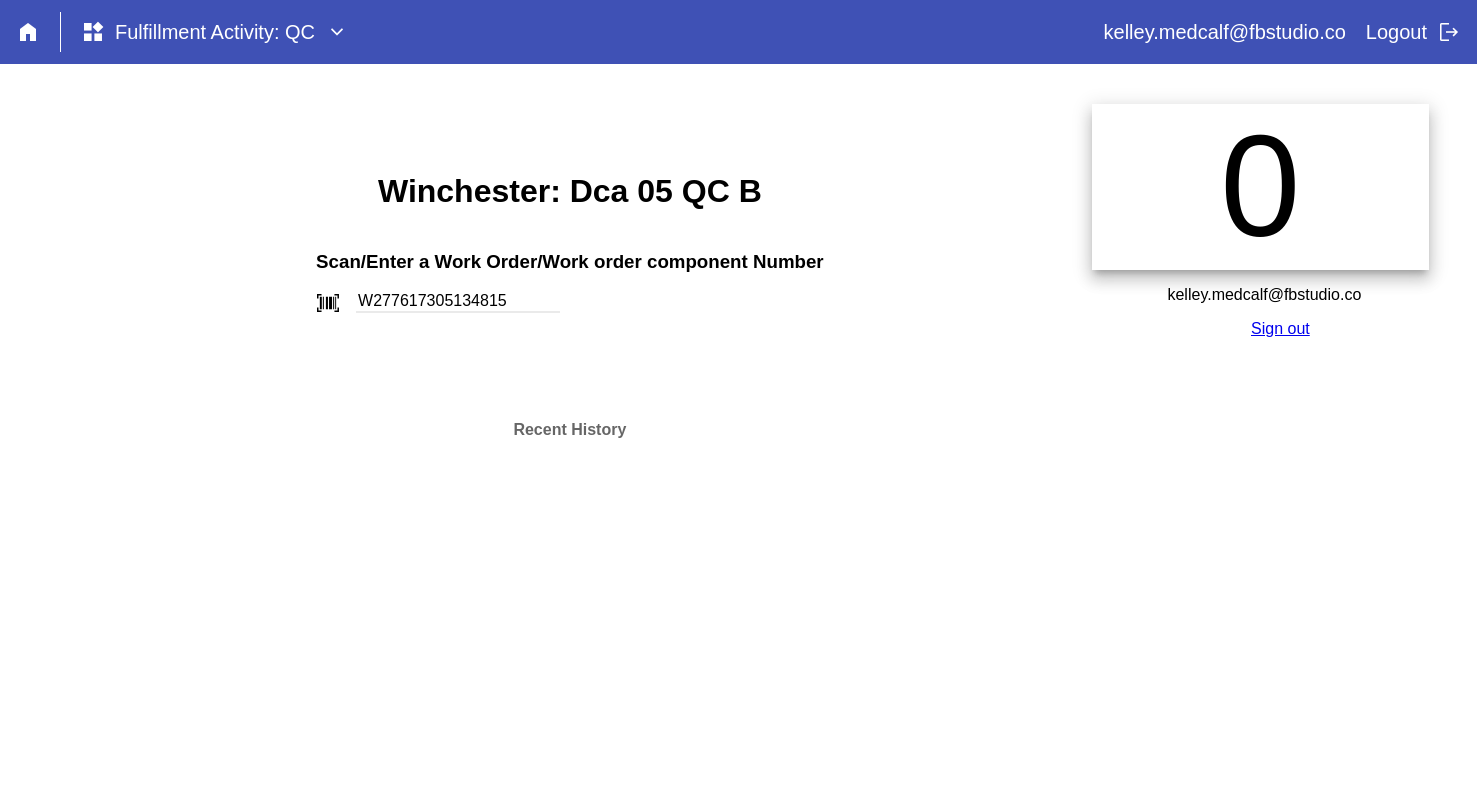 type on "W277617305134815" 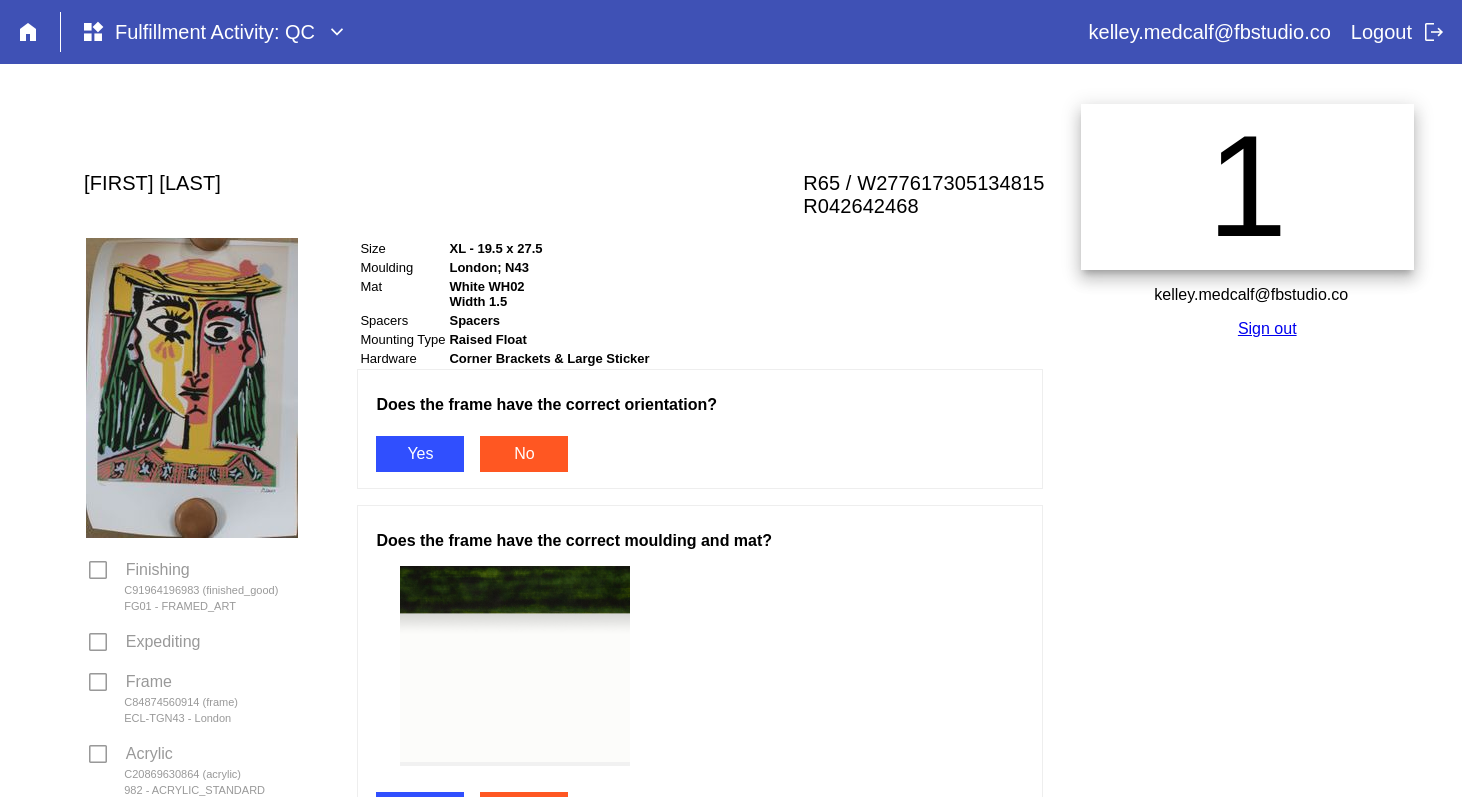 scroll, scrollTop: 0, scrollLeft: 0, axis: both 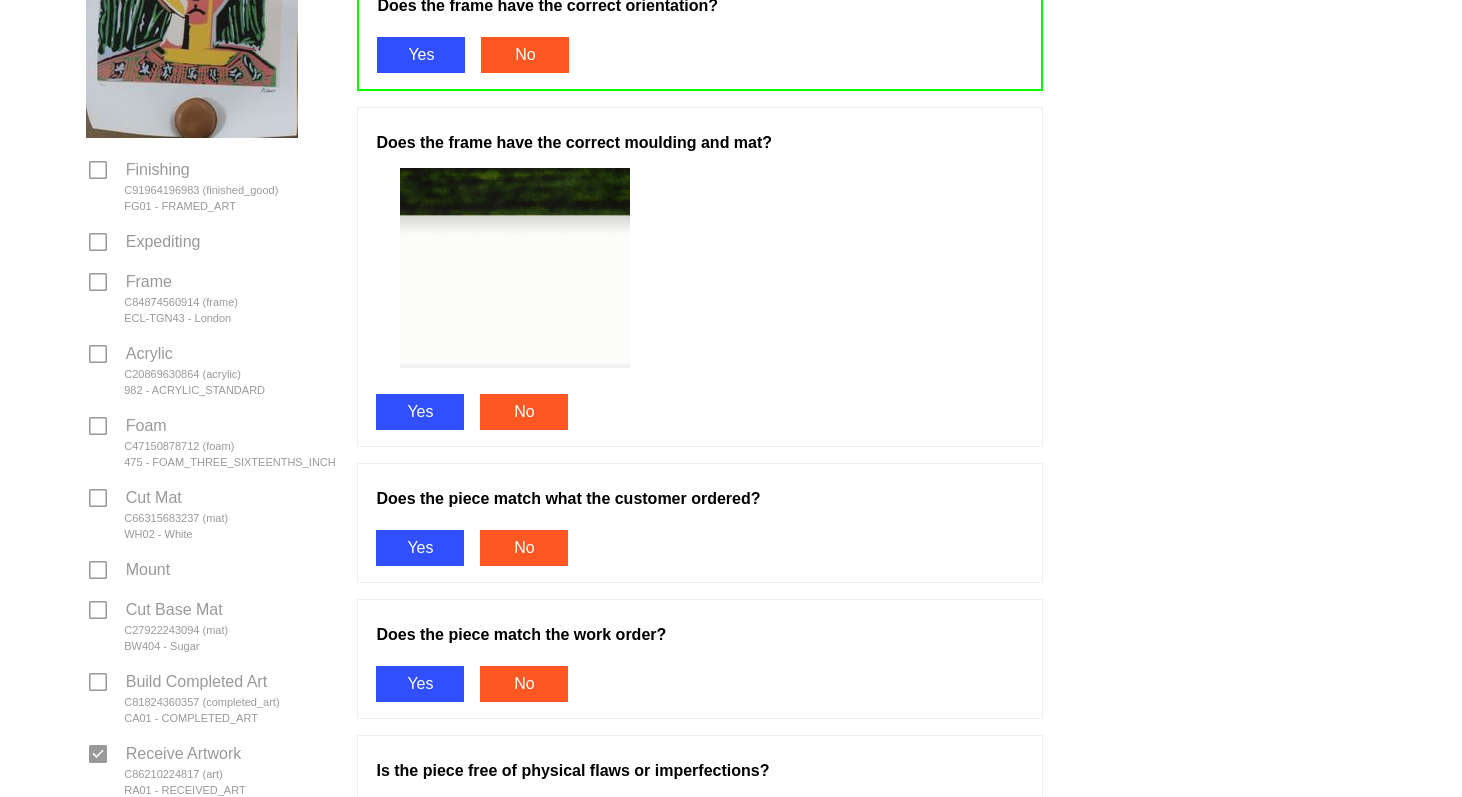 click on "Yes" at bounding box center [420, 412] 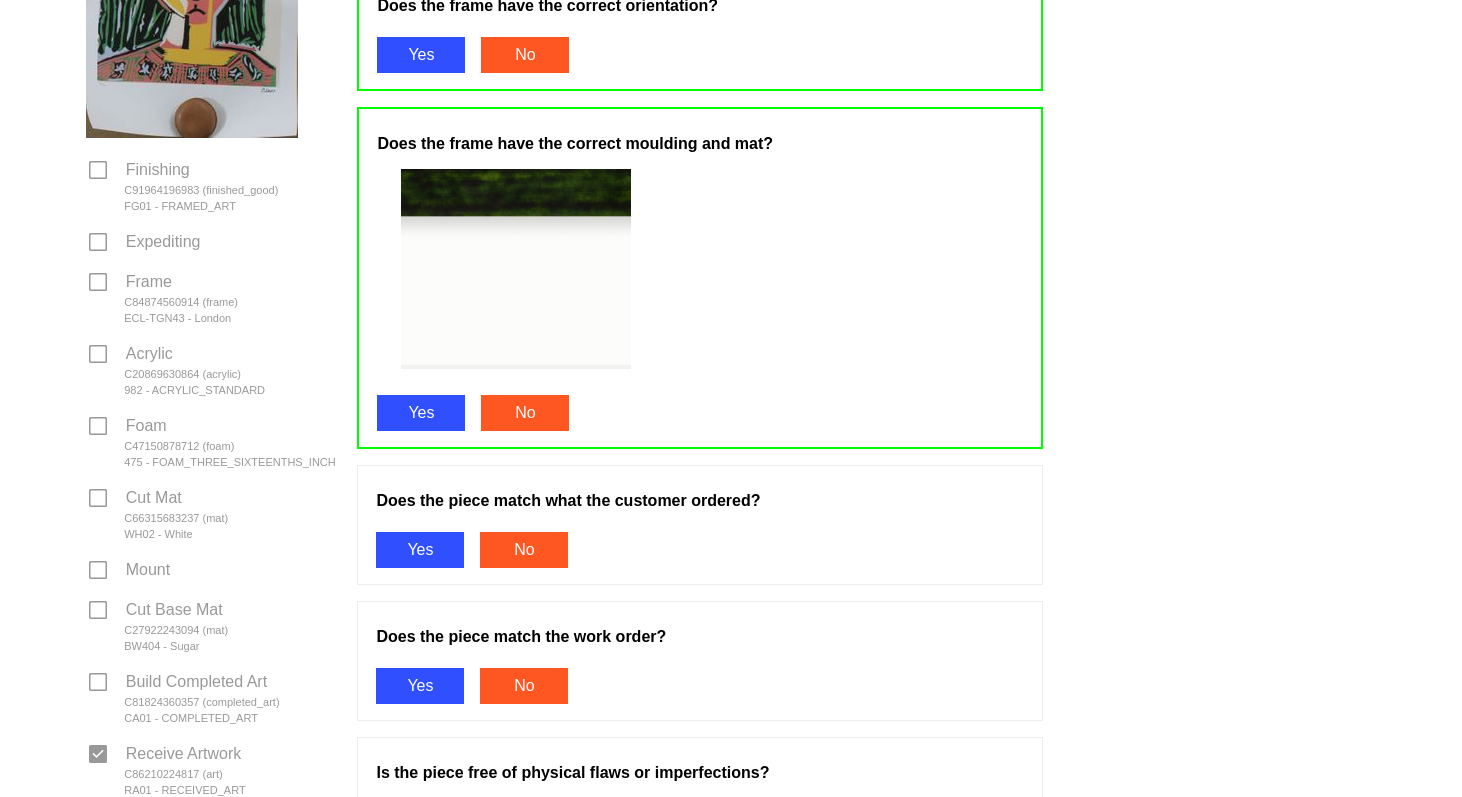 click on "Yes" at bounding box center [420, 550] 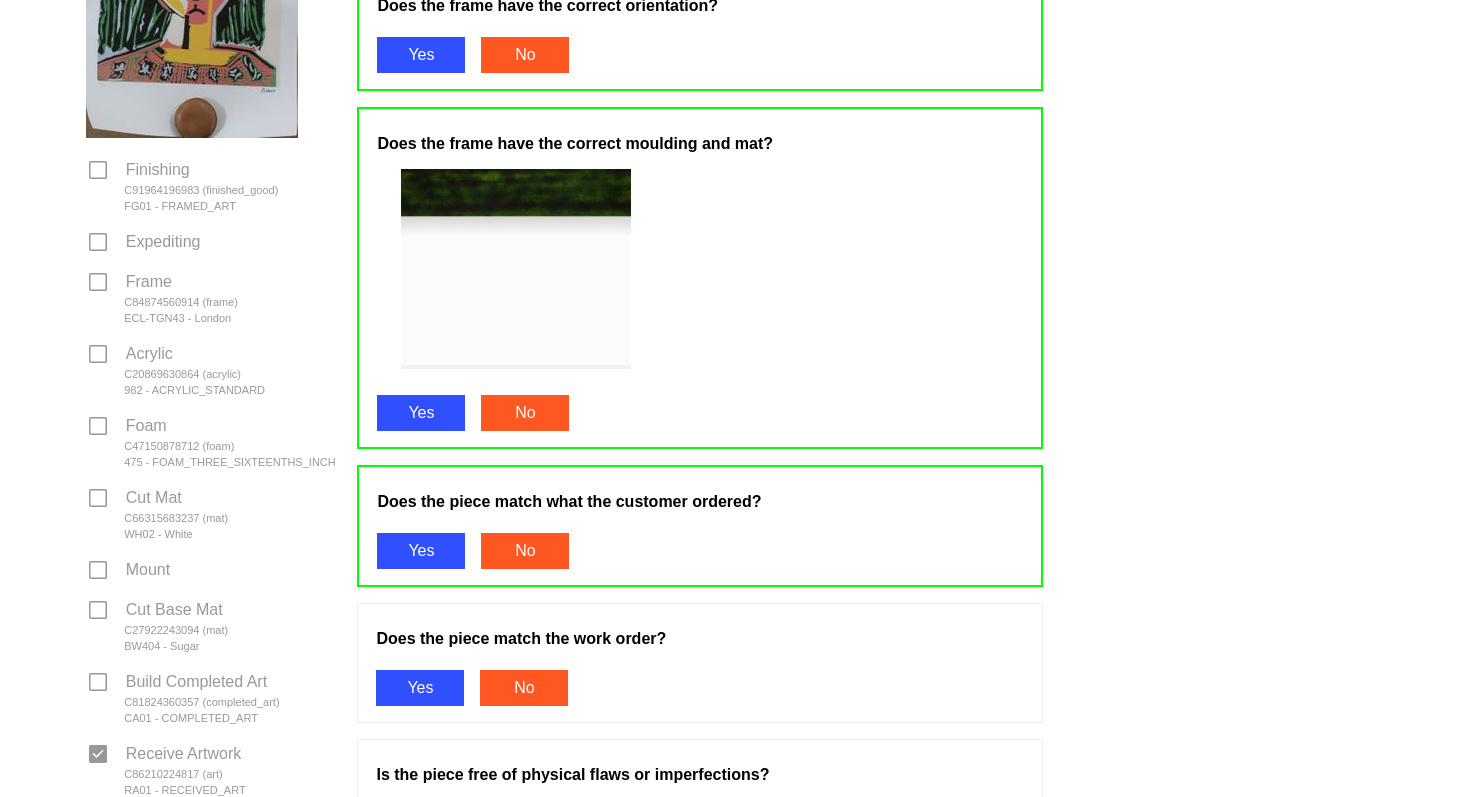 click on "Yes" at bounding box center (420, 688) 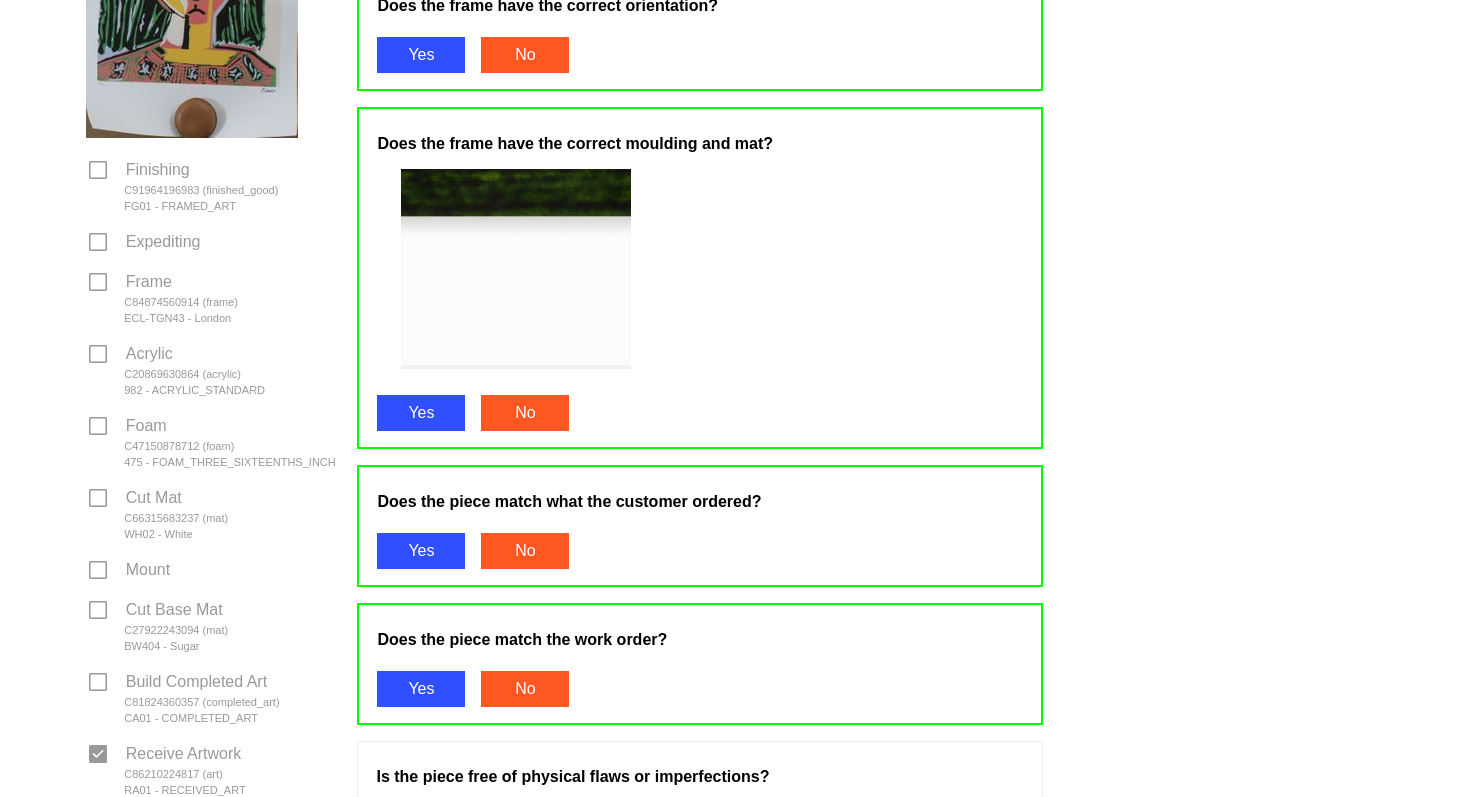 scroll, scrollTop: 800, scrollLeft: 0, axis: vertical 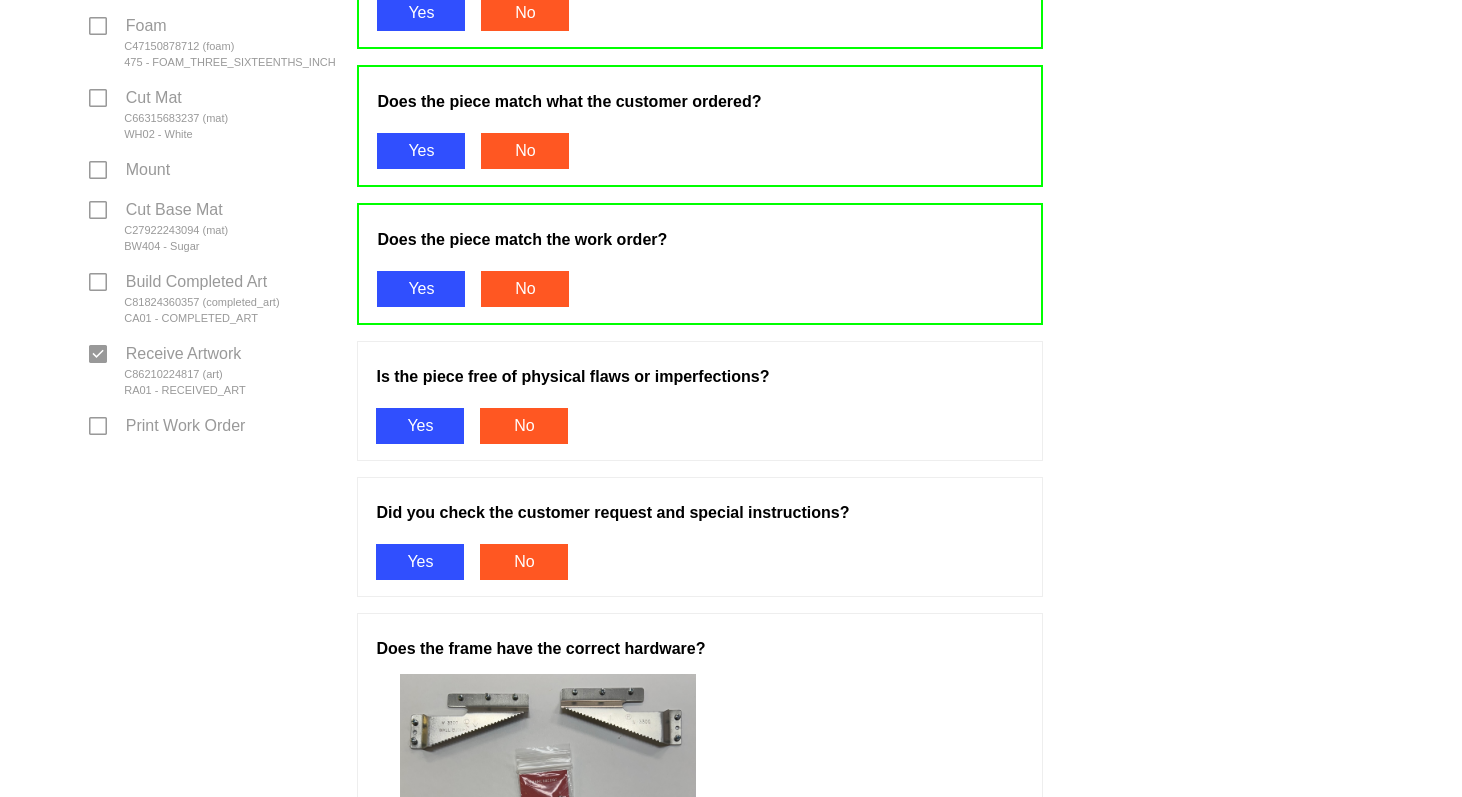 click on "Yes" at bounding box center [420, 426] 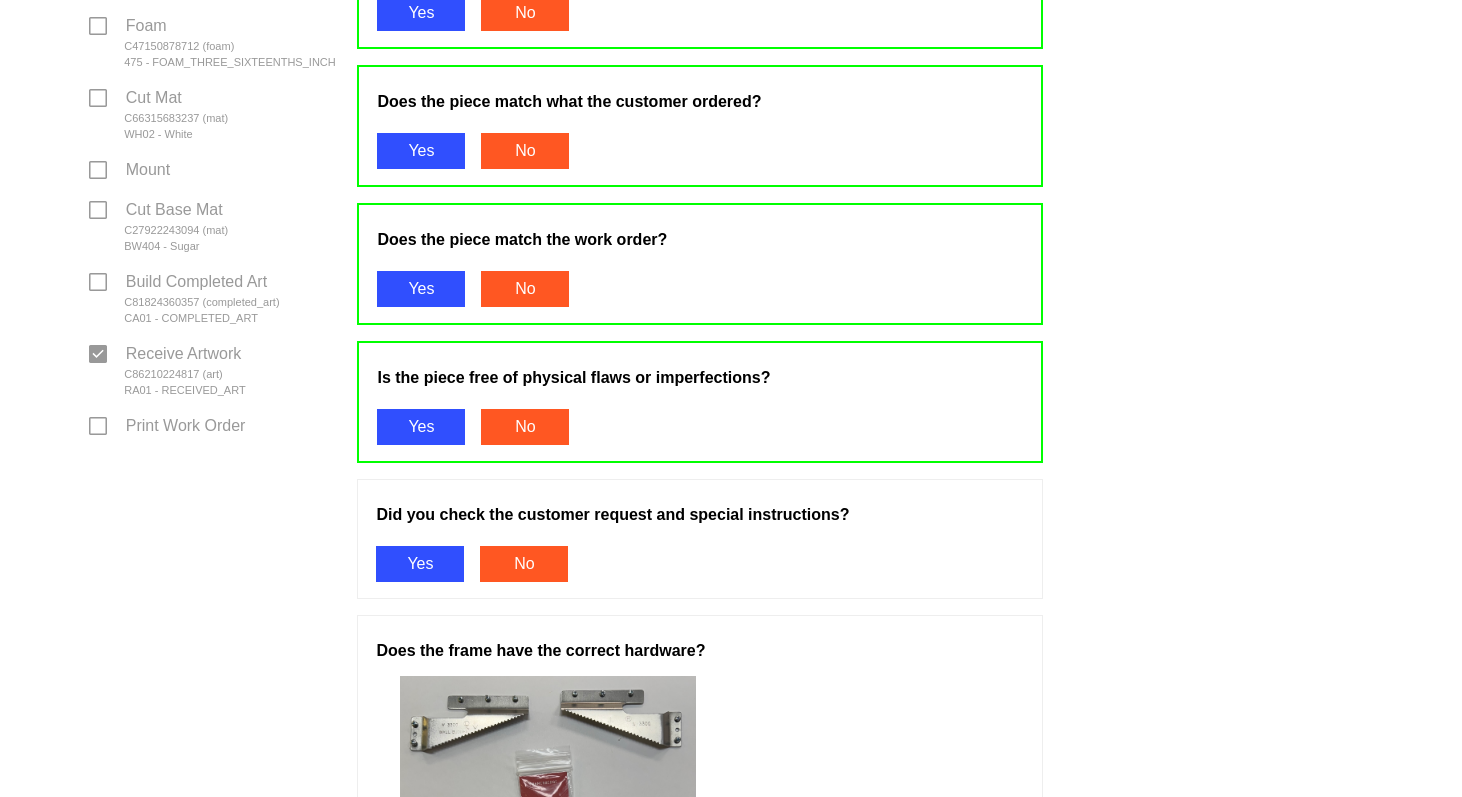 drag, startPoint x: 412, startPoint y: 574, endPoint x: 419, endPoint y: 553, distance: 22.135944 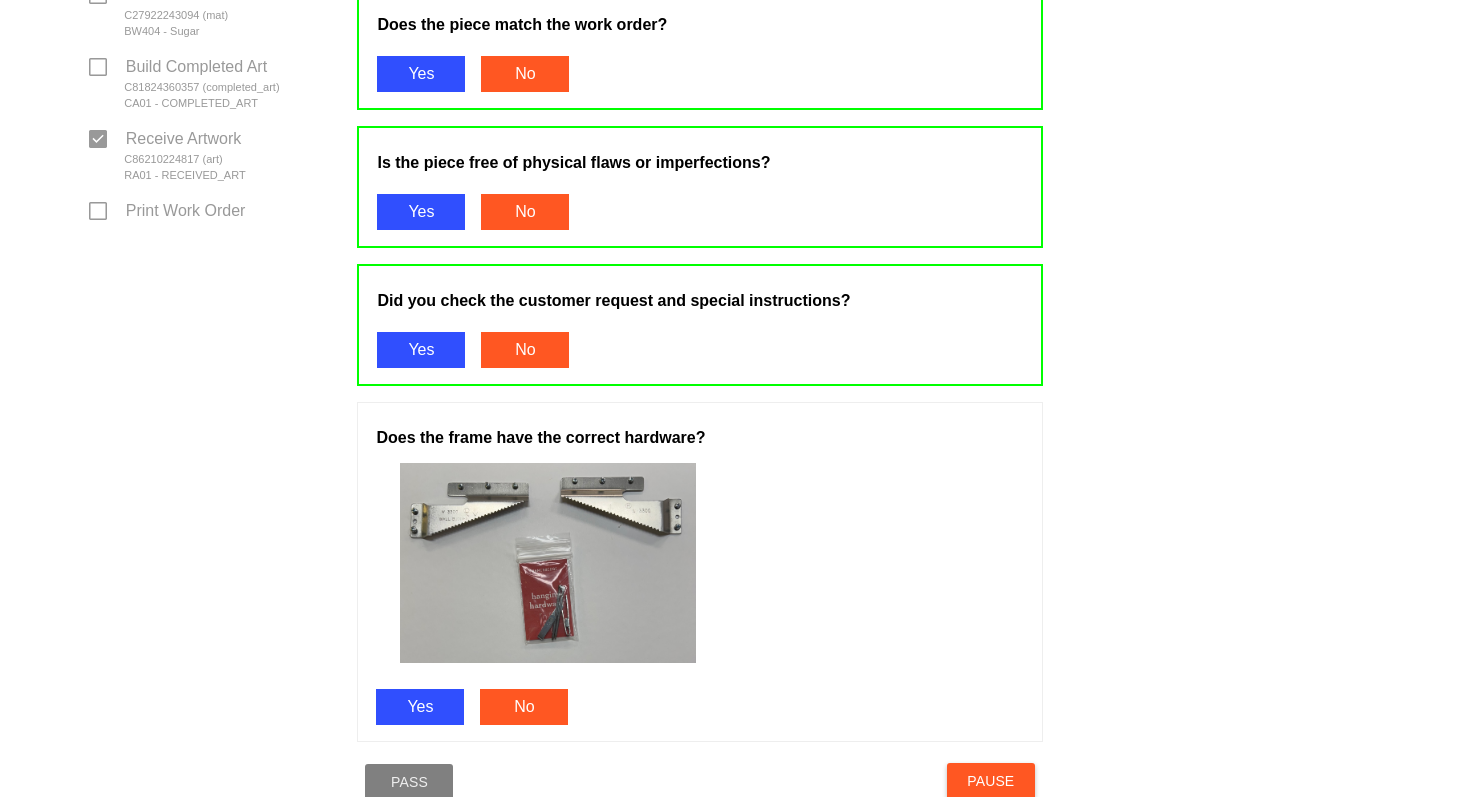 scroll, scrollTop: 1200, scrollLeft: 0, axis: vertical 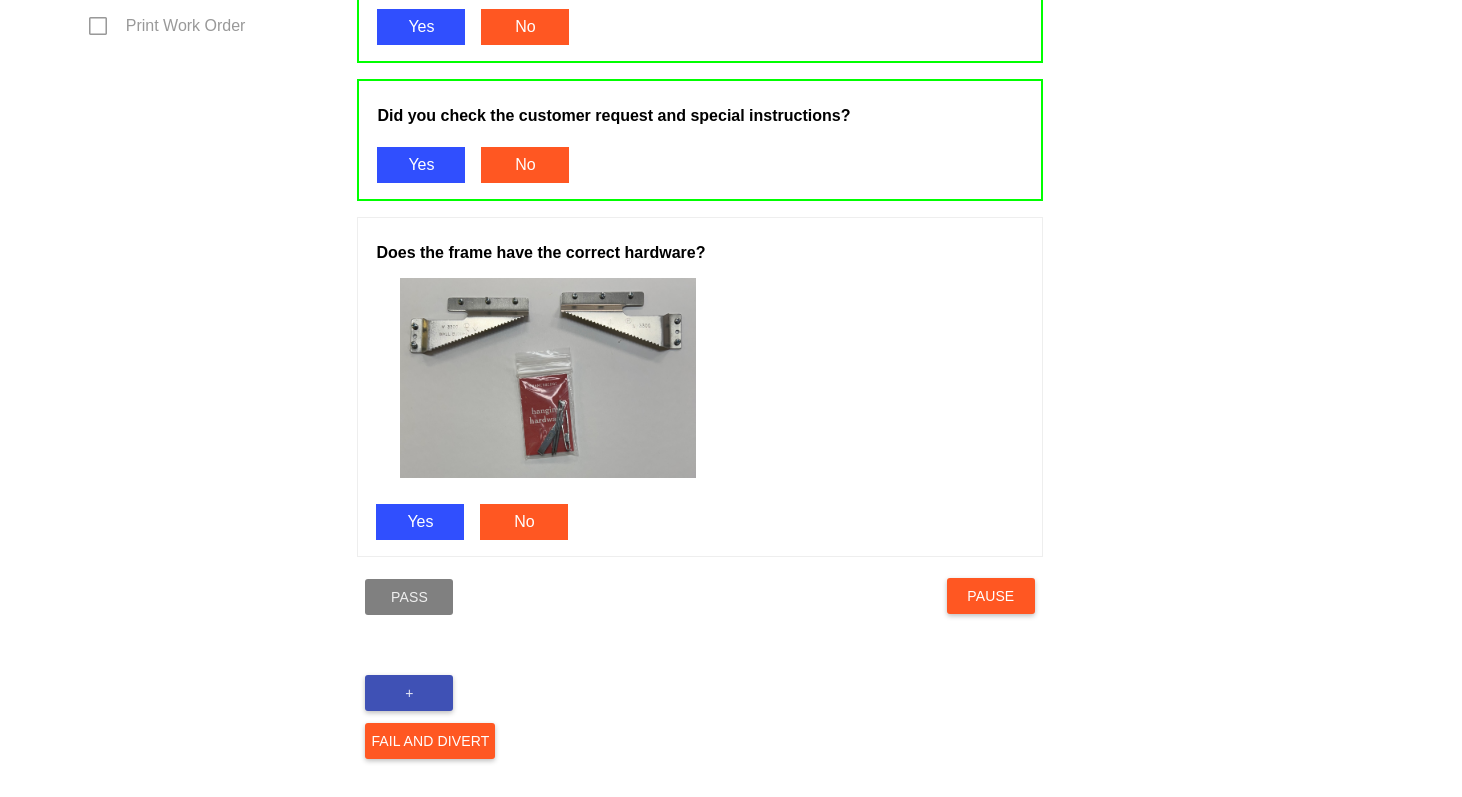 click on "Yes" at bounding box center (420, 522) 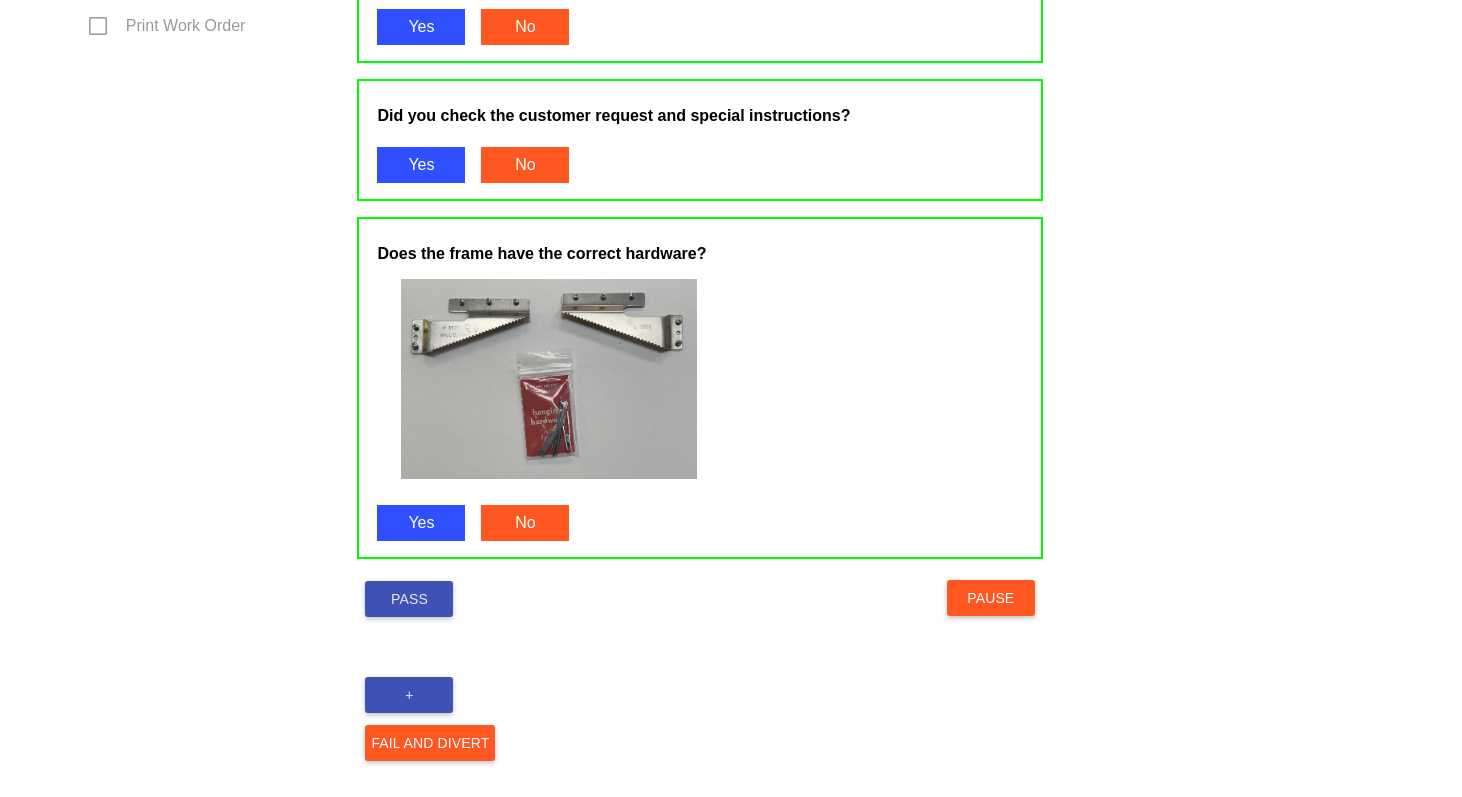 click on "Pass" at bounding box center [409, 599] 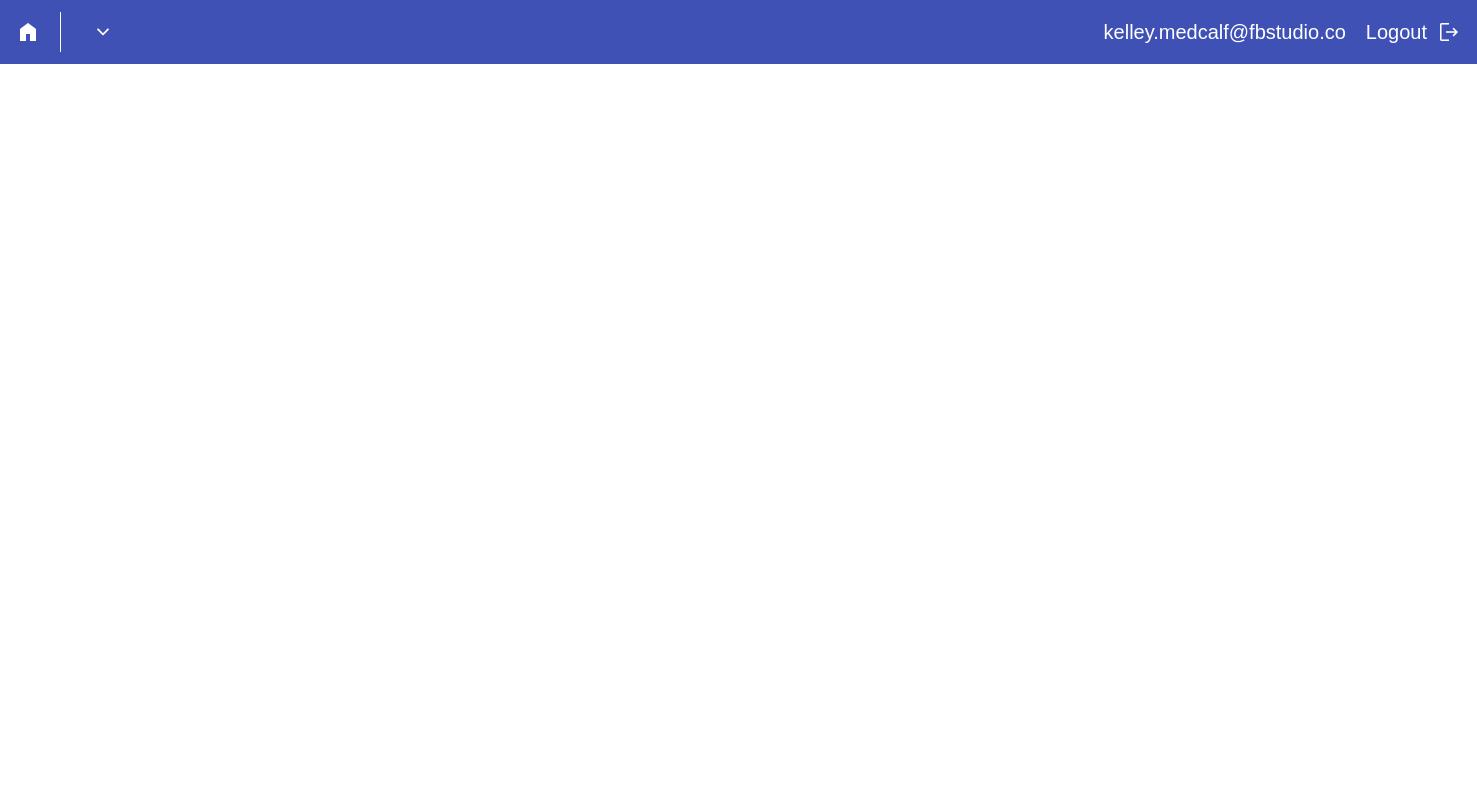 scroll, scrollTop: 0, scrollLeft: 0, axis: both 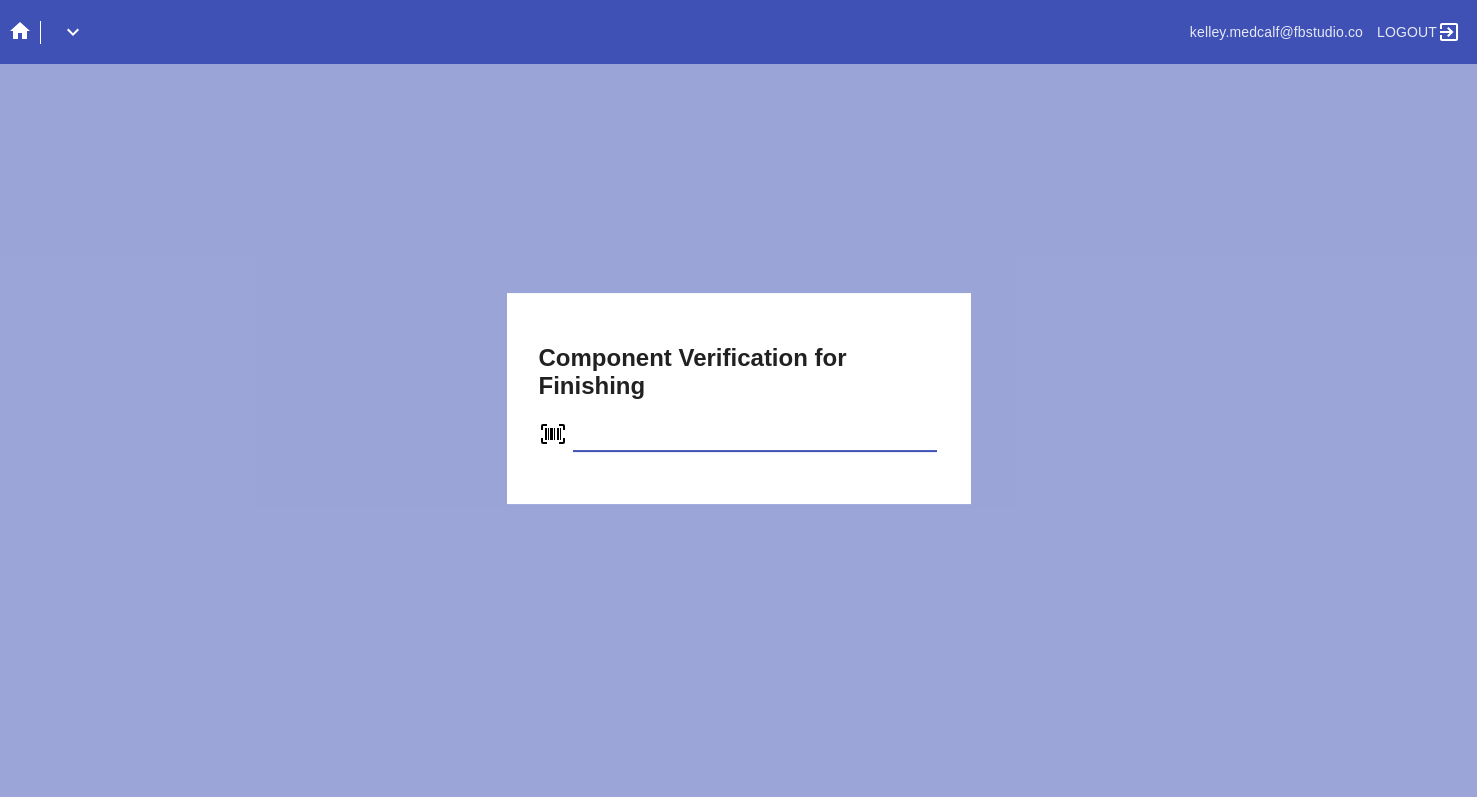 type on "C91964196983" 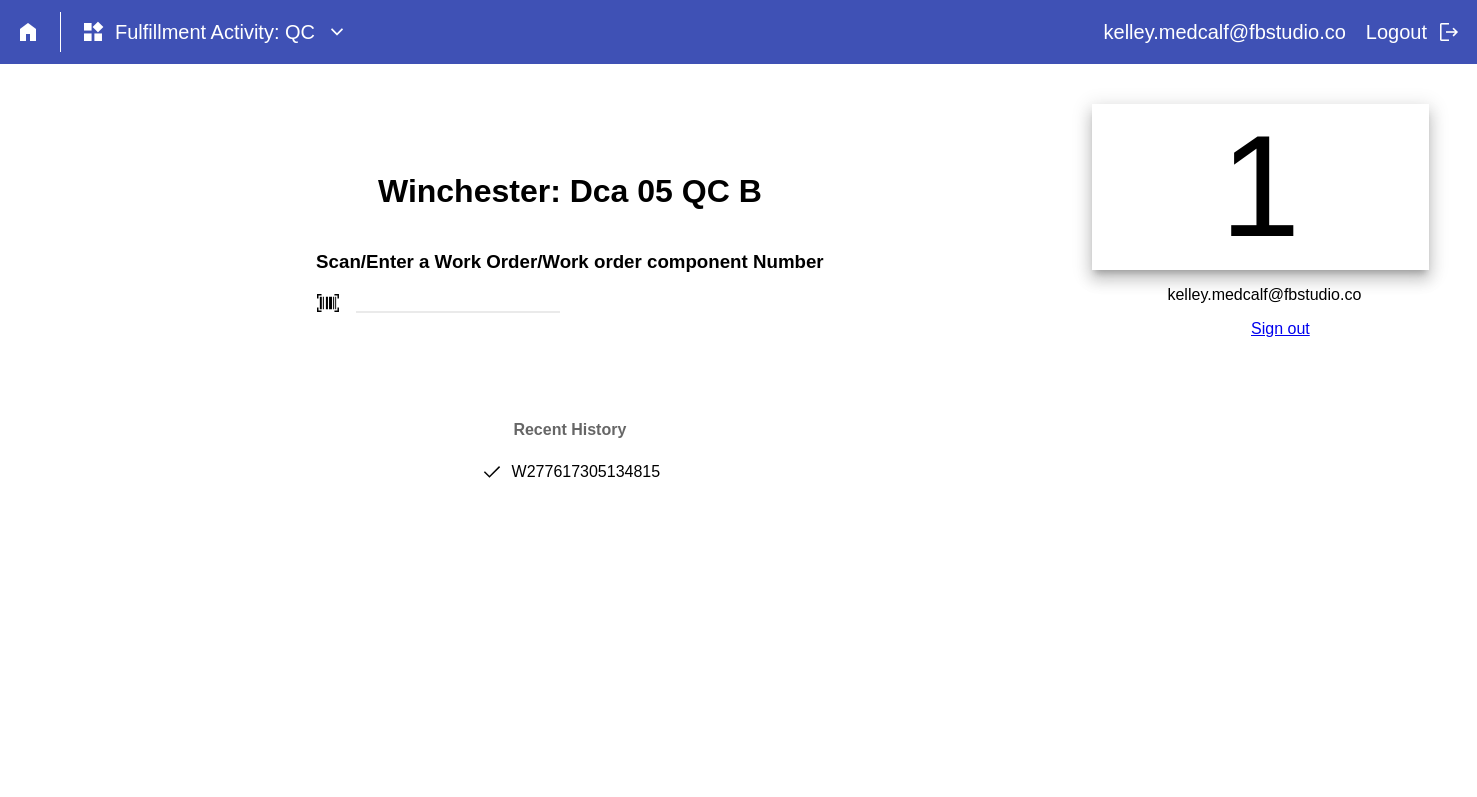 scroll, scrollTop: 0, scrollLeft: 0, axis: both 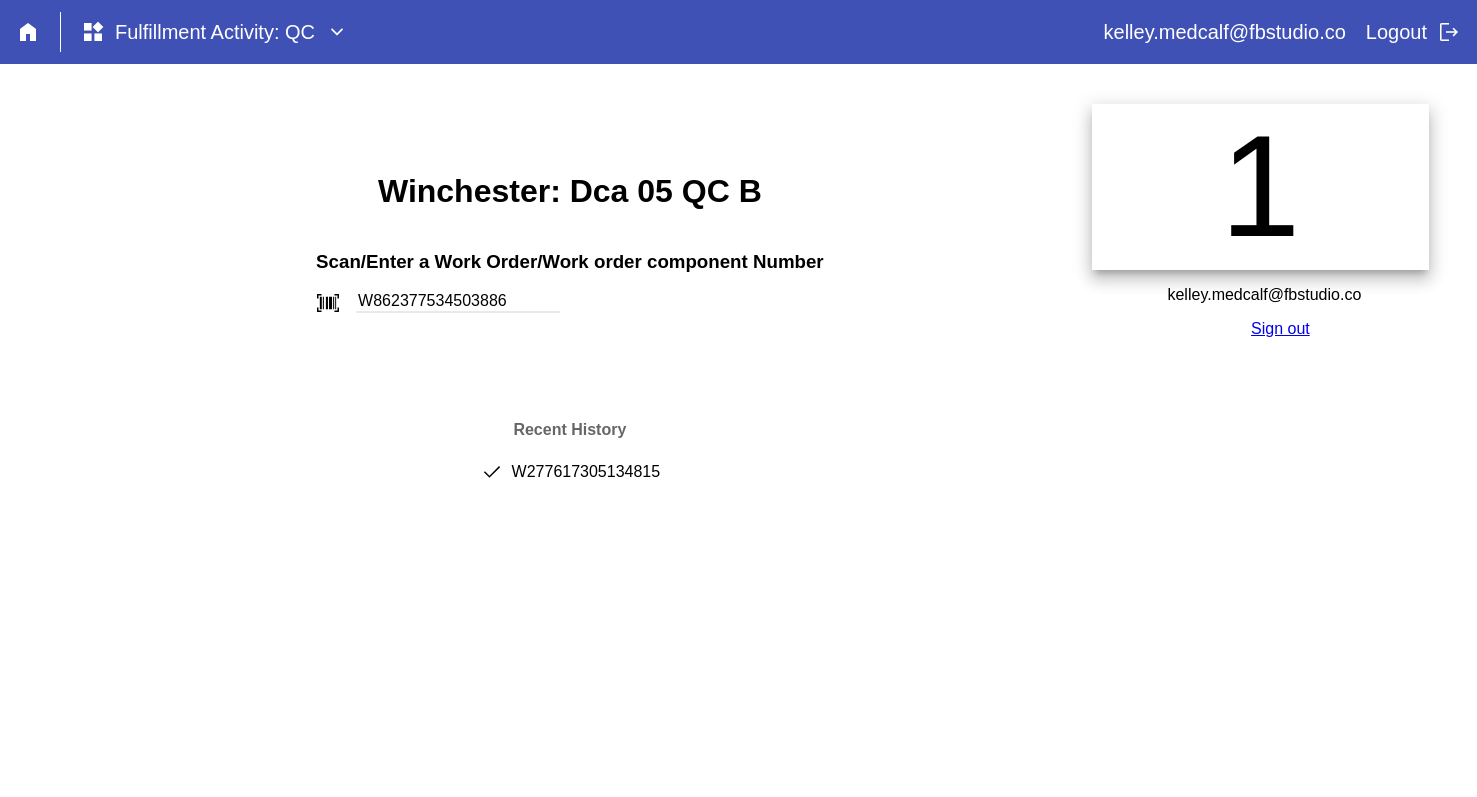 type on "W862377534503886" 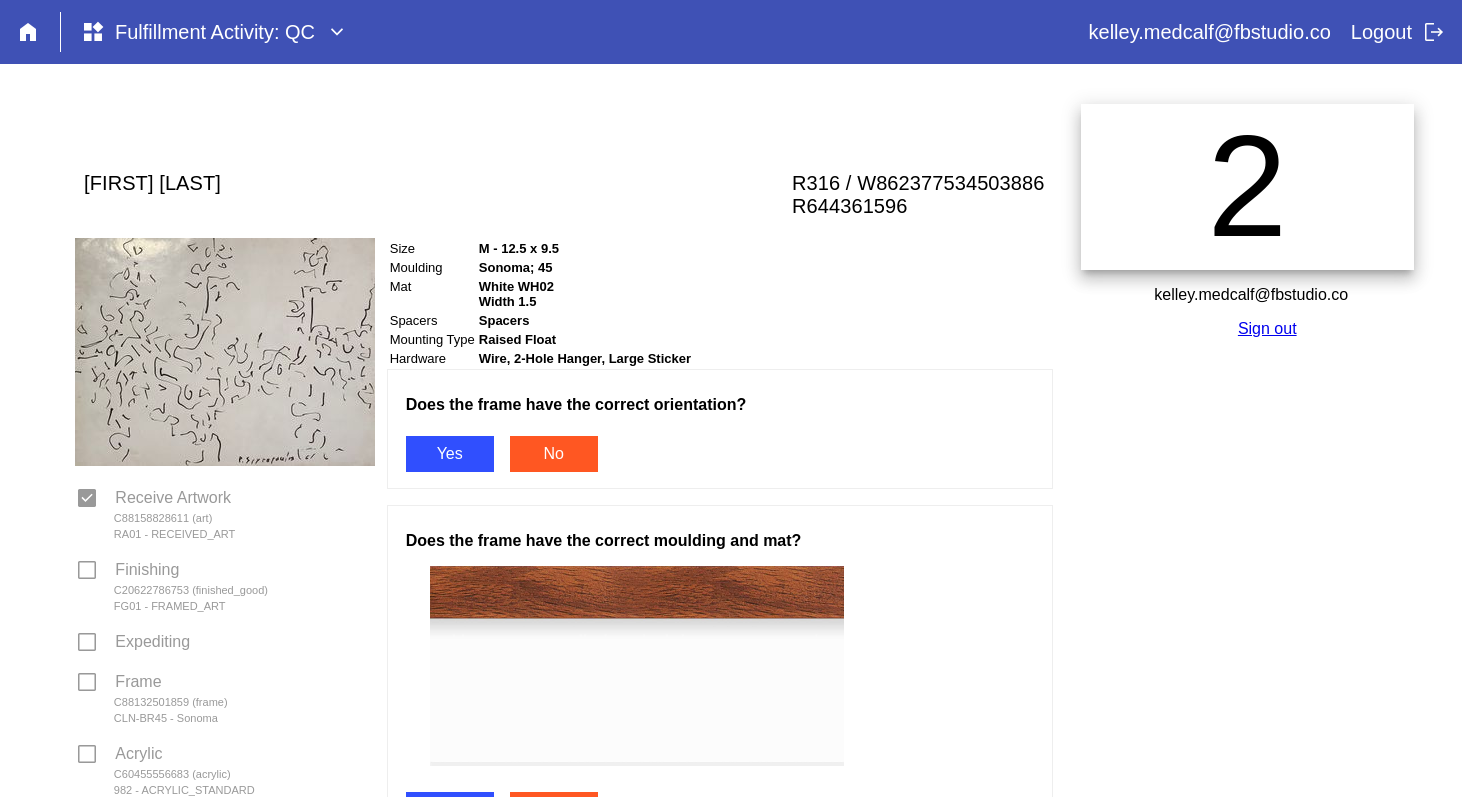 scroll, scrollTop: 0, scrollLeft: 0, axis: both 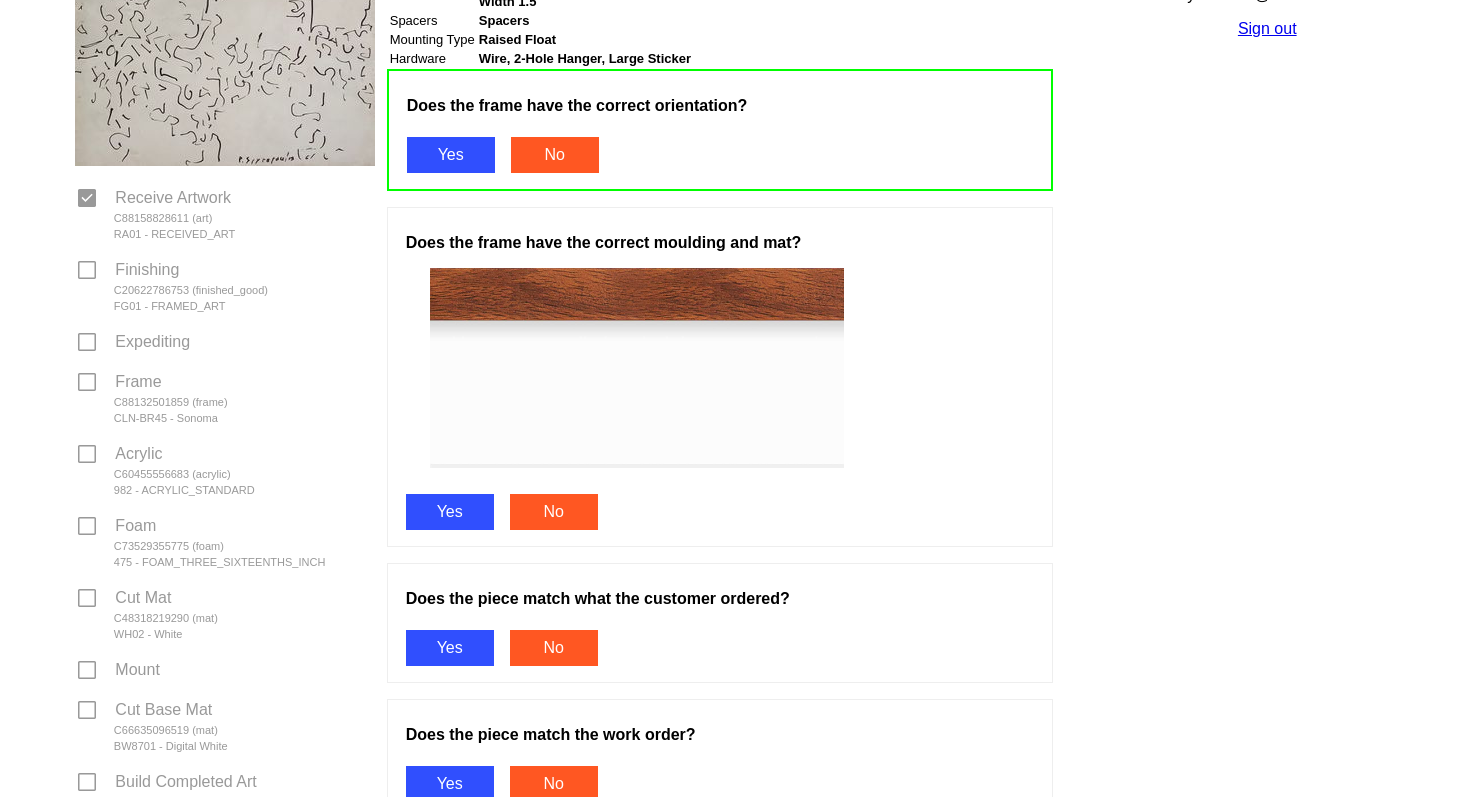 click on "Yes" at bounding box center [450, 512] 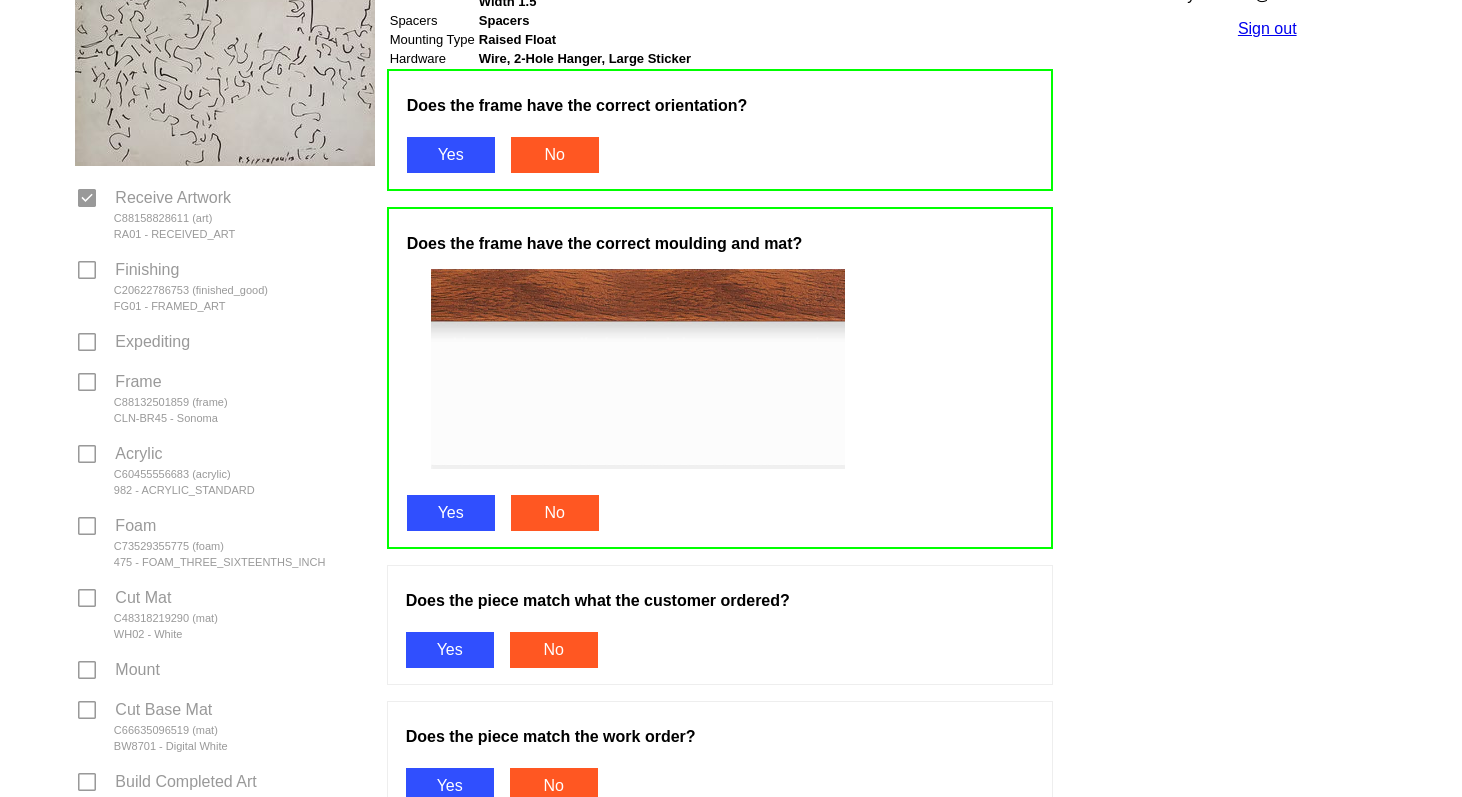 click on "Yes" at bounding box center [450, 650] 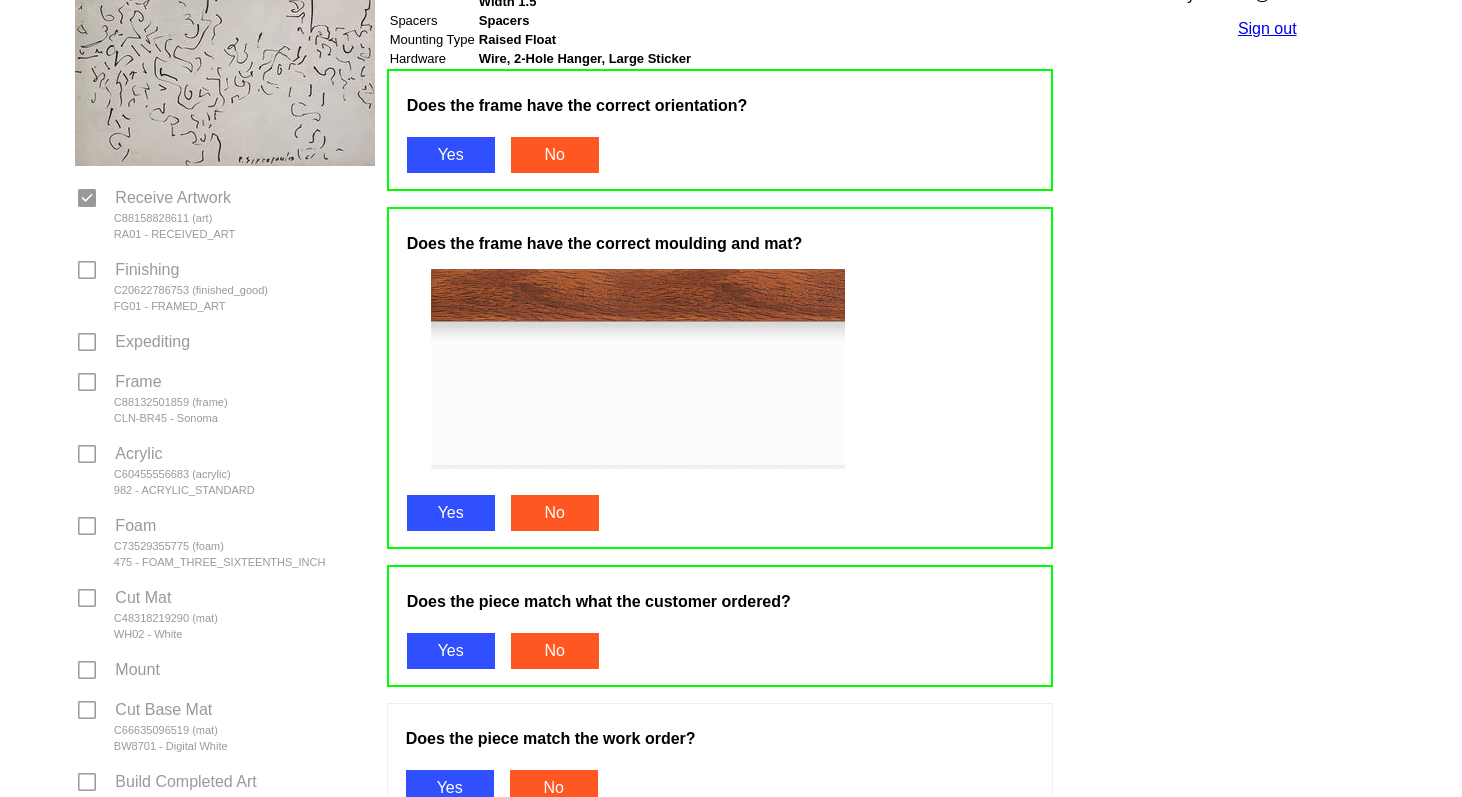 scroll, scrollTop: 600, scrollLeft: 0, axis: vertical 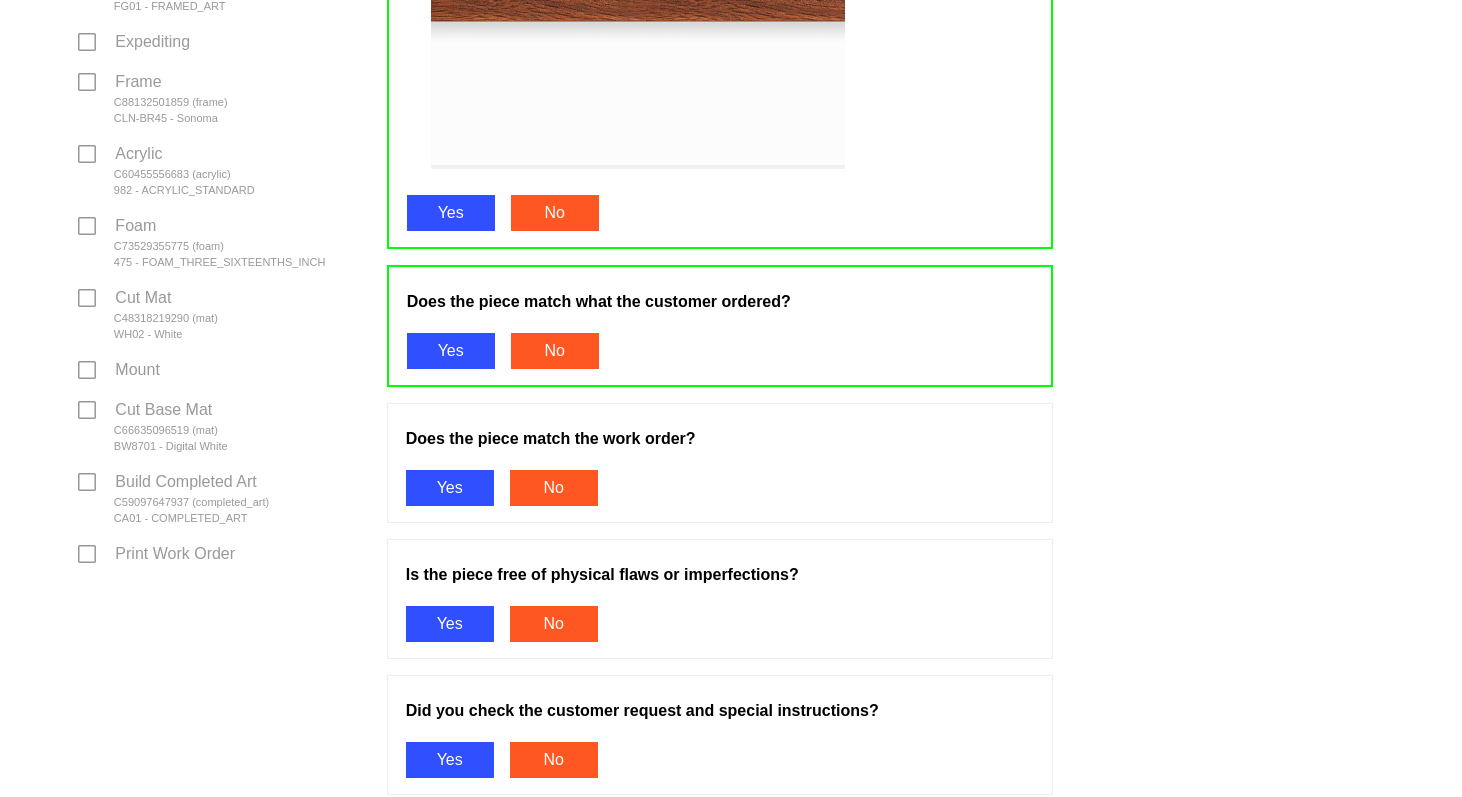 click on "Yes" at bounding box center [450, 488] 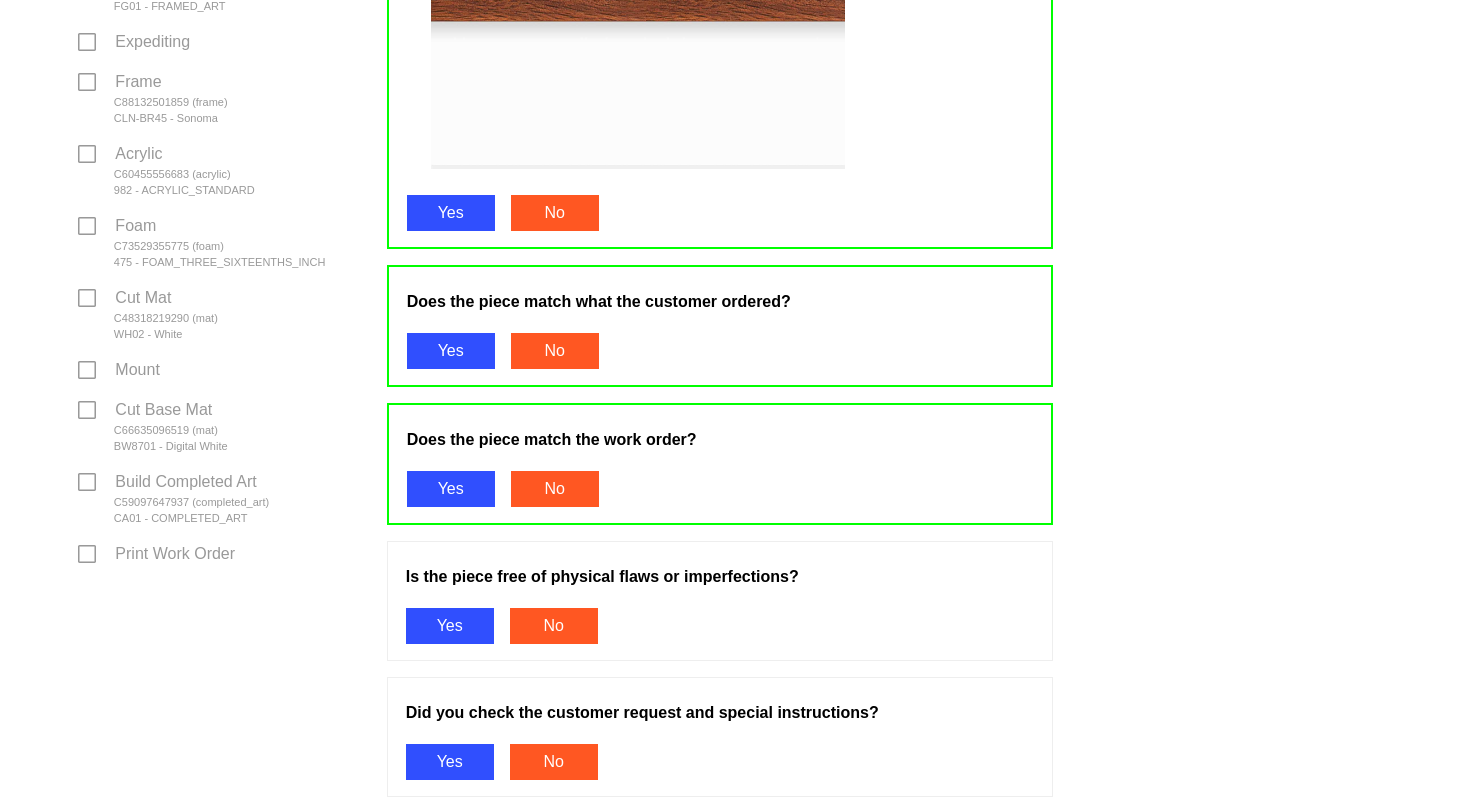 click on "Yes" at bounding box center (450, 626) 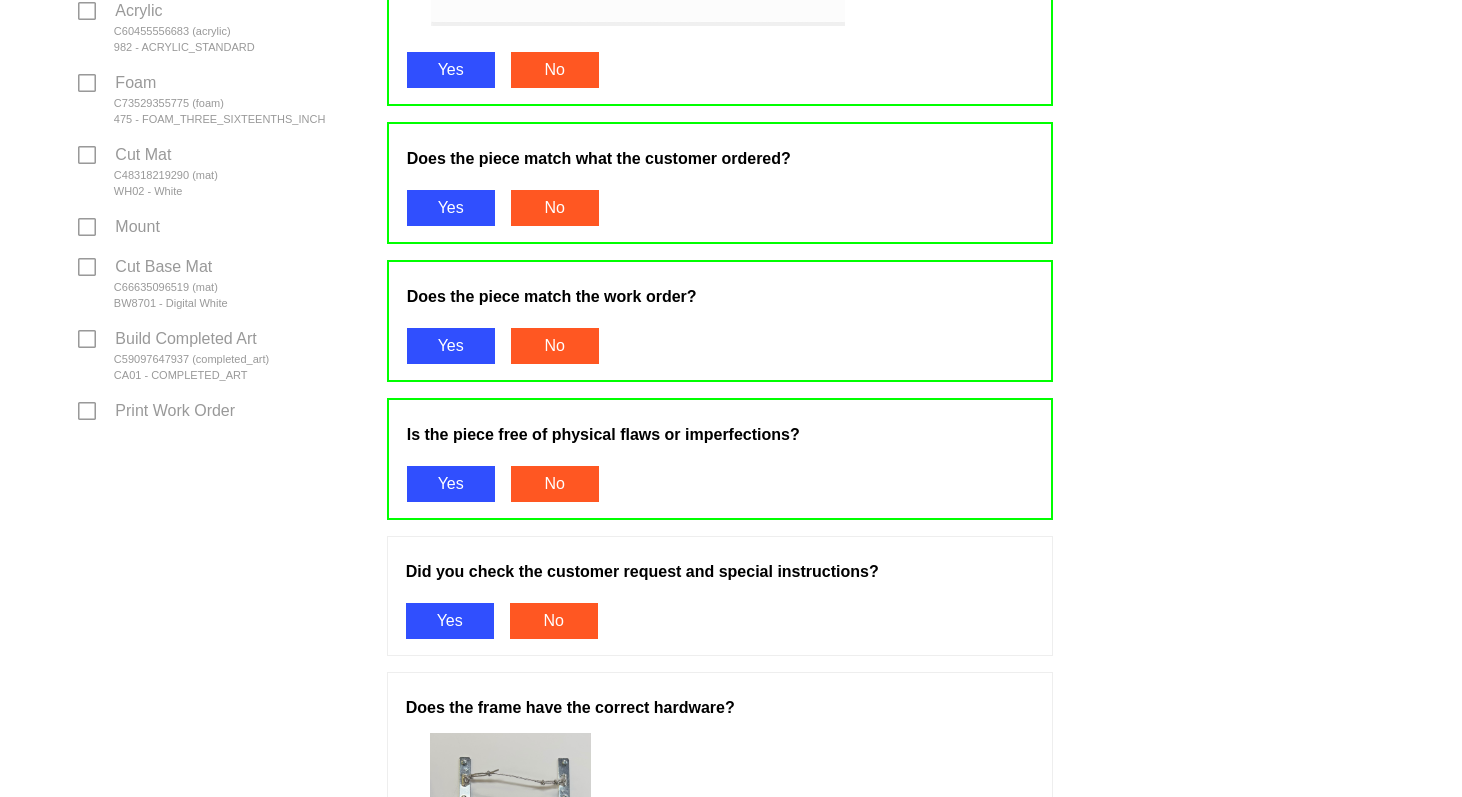 scroll, scrollTop: 1000, scrollLeft: 0, axis: vertical 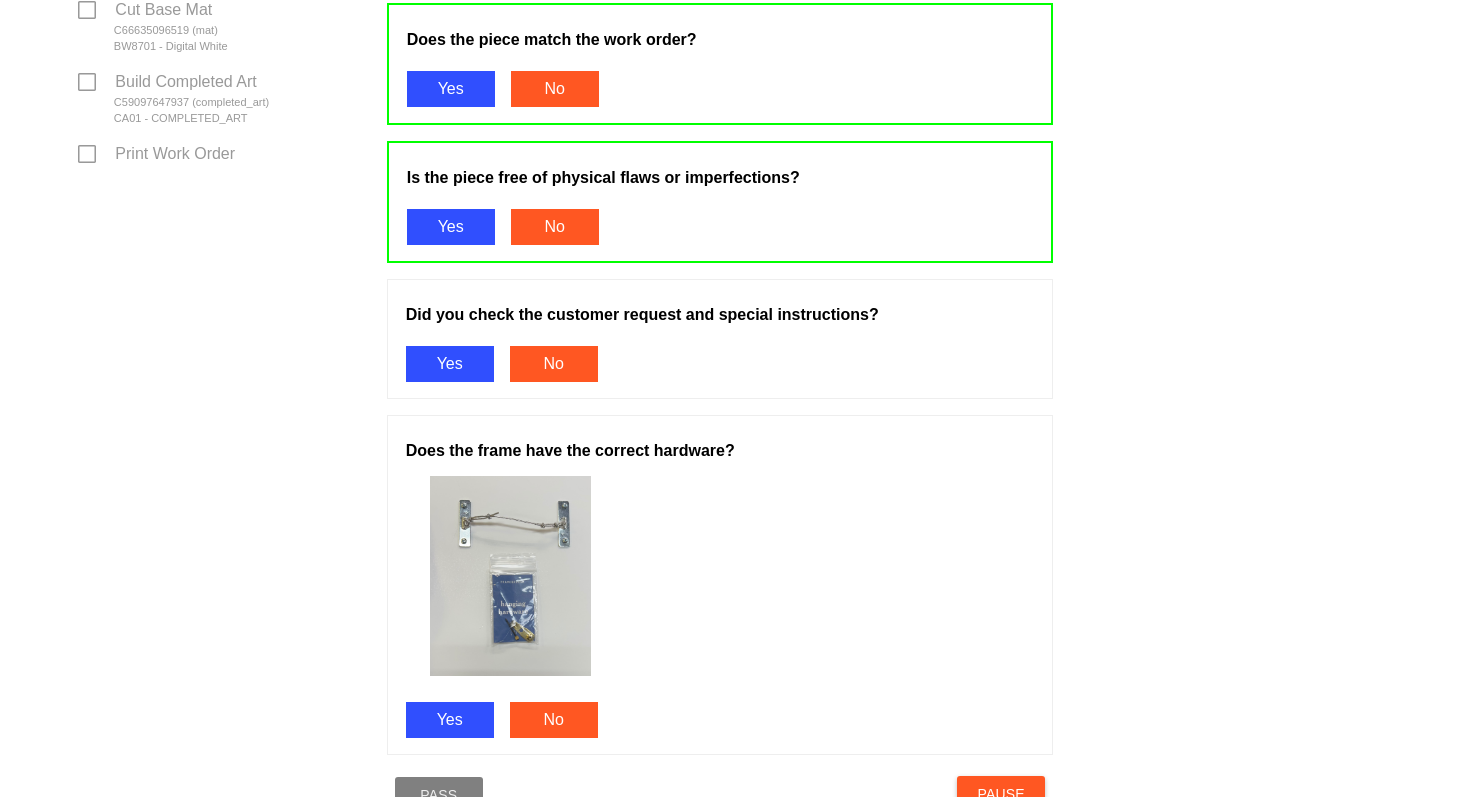 click on "Did you check the customer request and special instructions? Yes No" at bounding box center [720, 339] 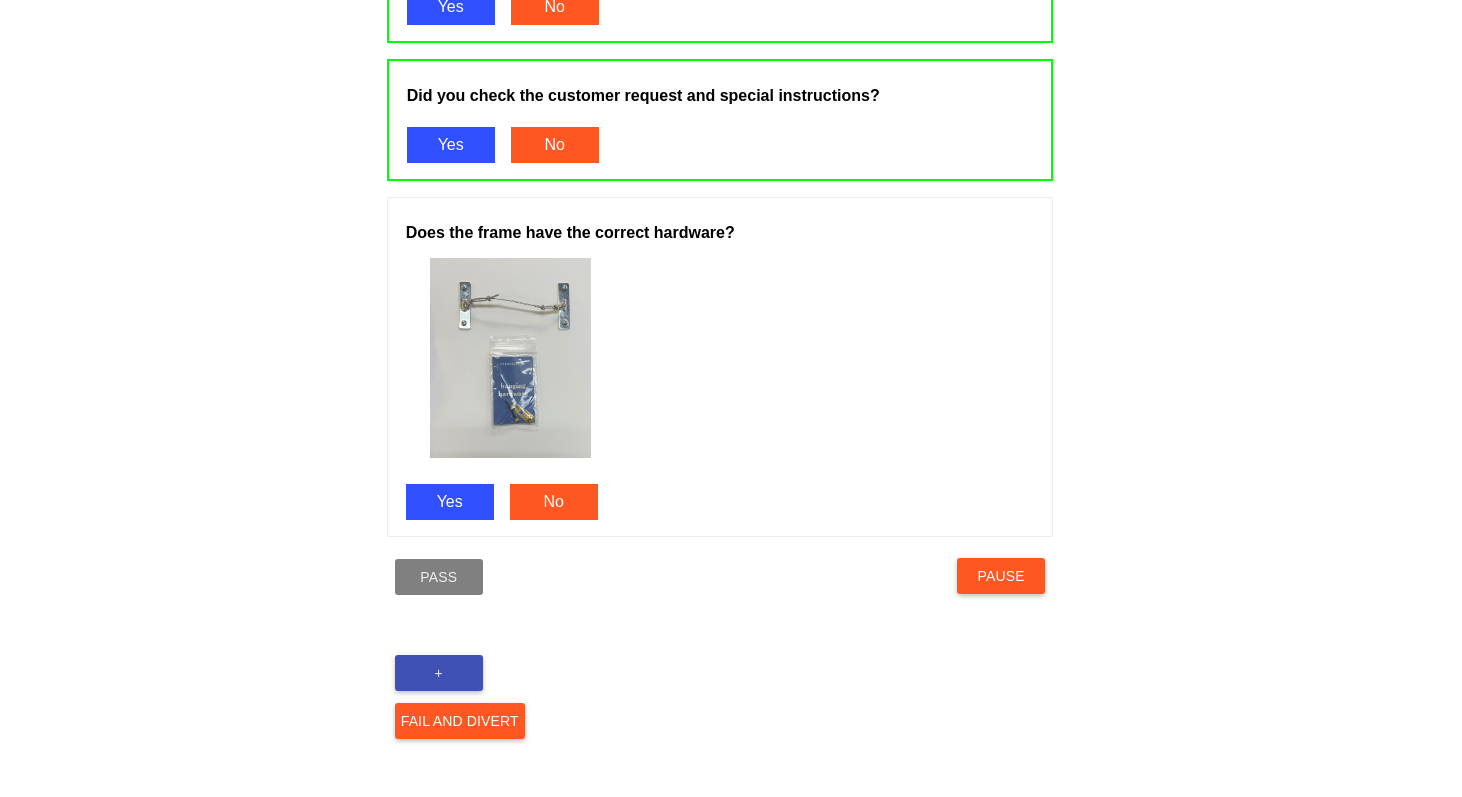 scroll, scrollTop: 1224, scrollLeft: 0, axis: vertical 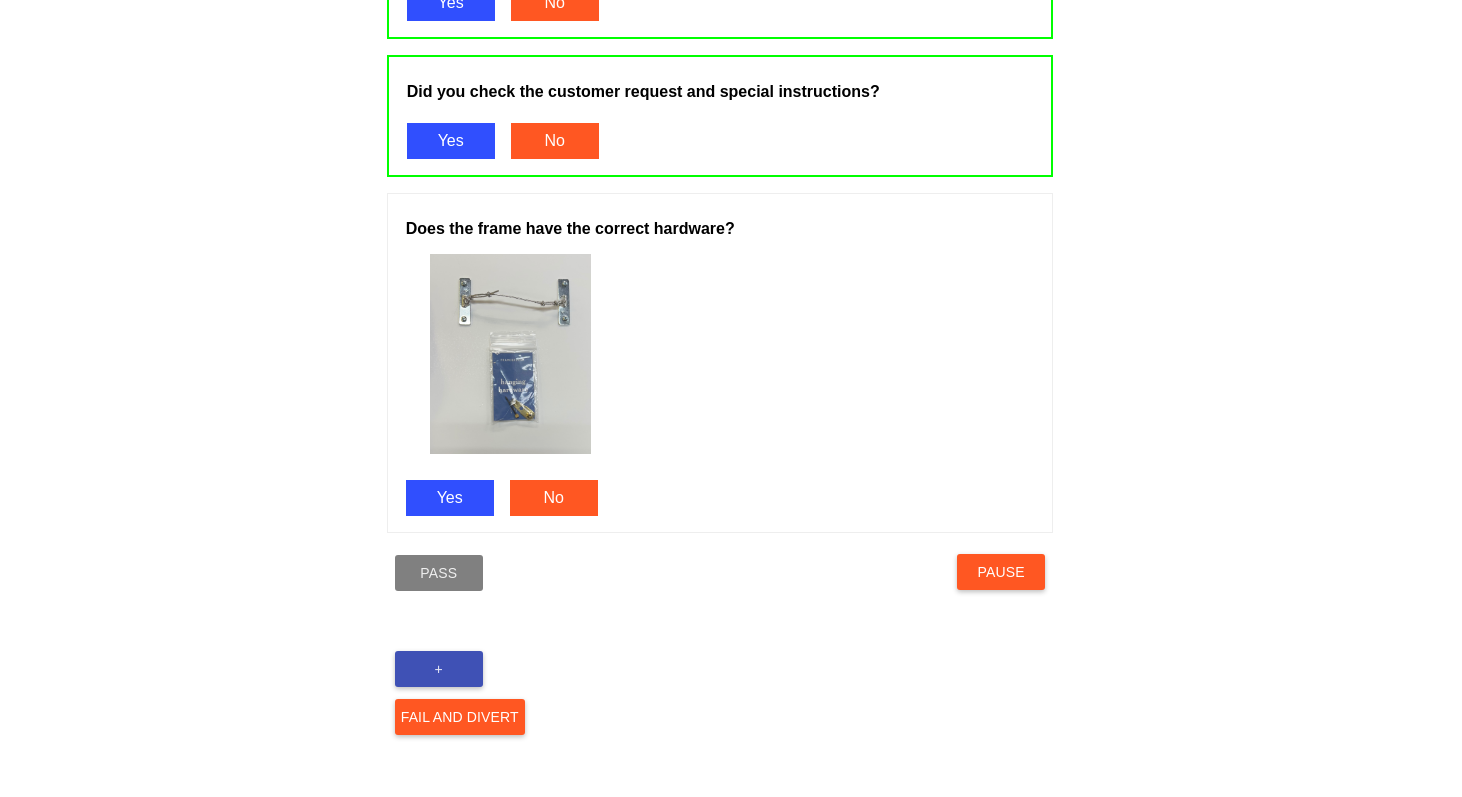 click on "Yes" at bounding box center (450, 498) 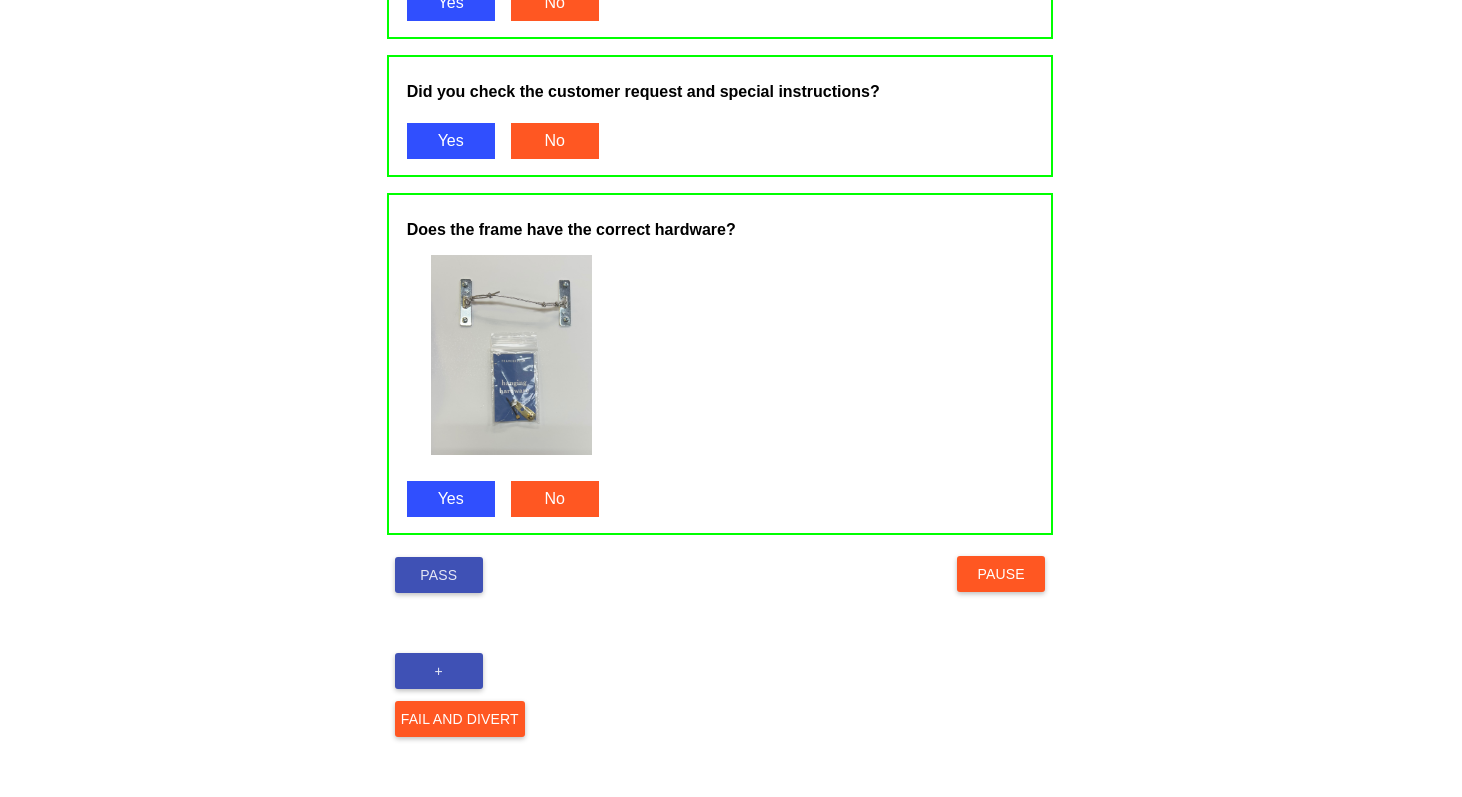 click on "Pass" at bounding box center (439, 575) 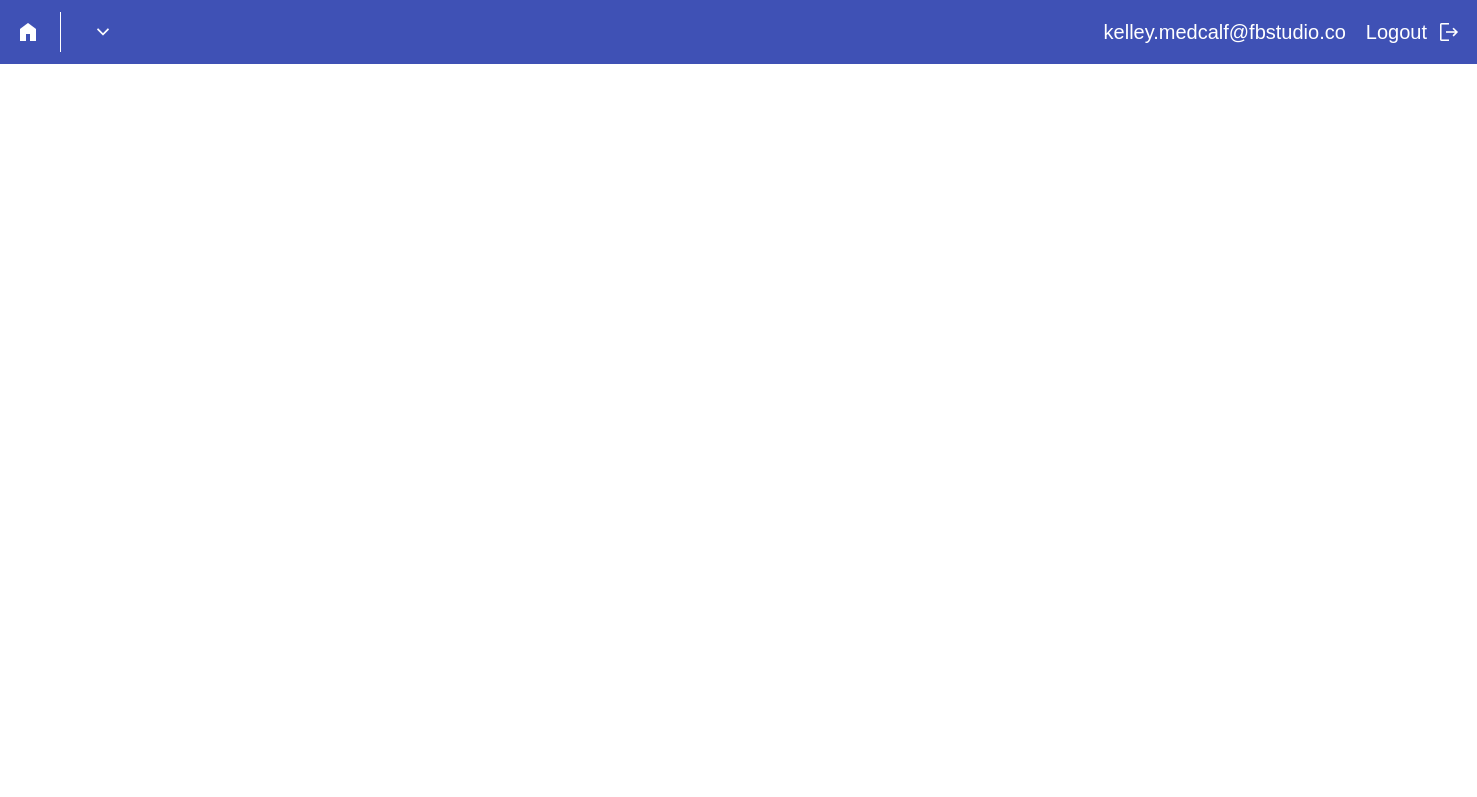 scroll, scrollTop: 0, scrollLeft: 0, axis: both 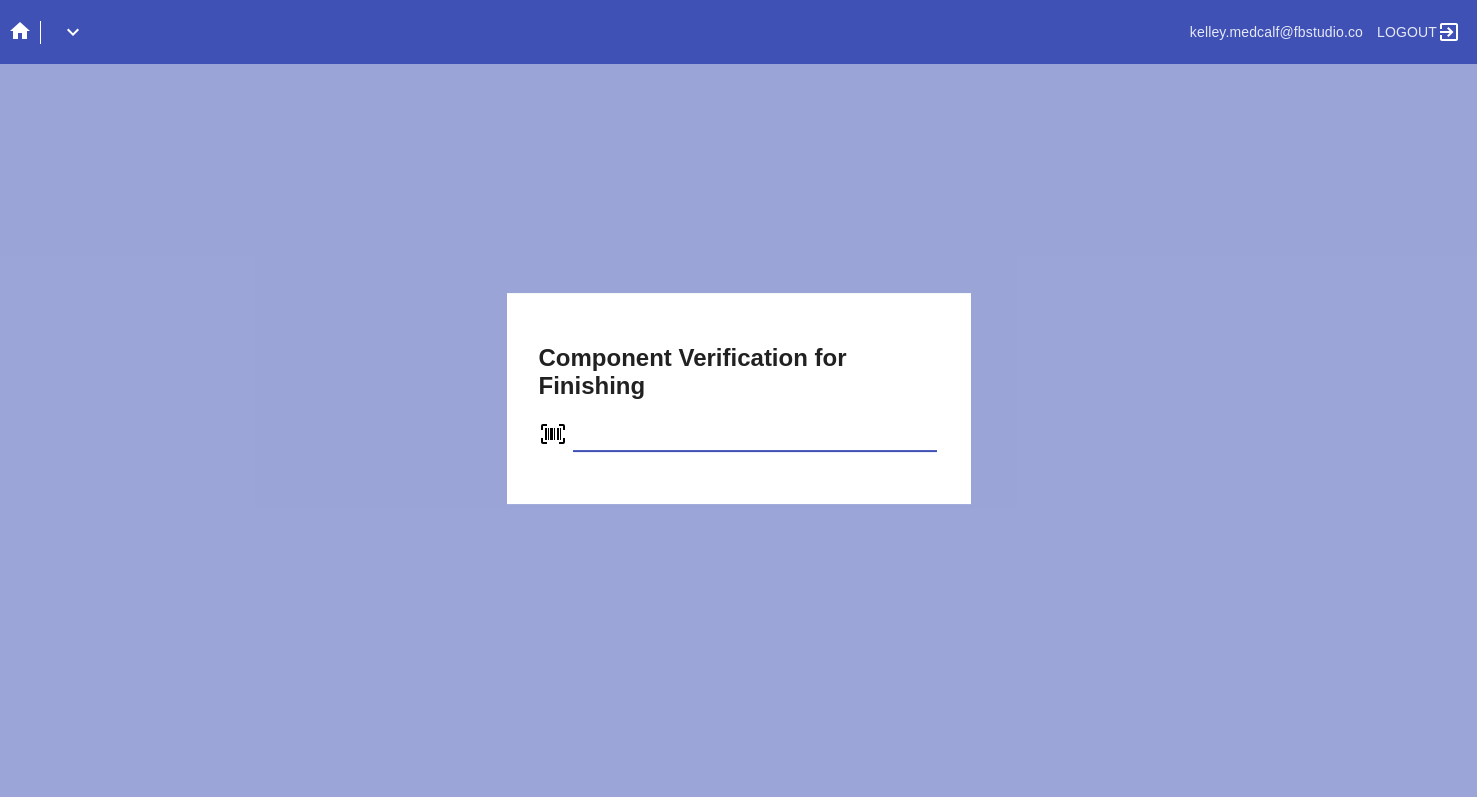 type on "C20622786753" 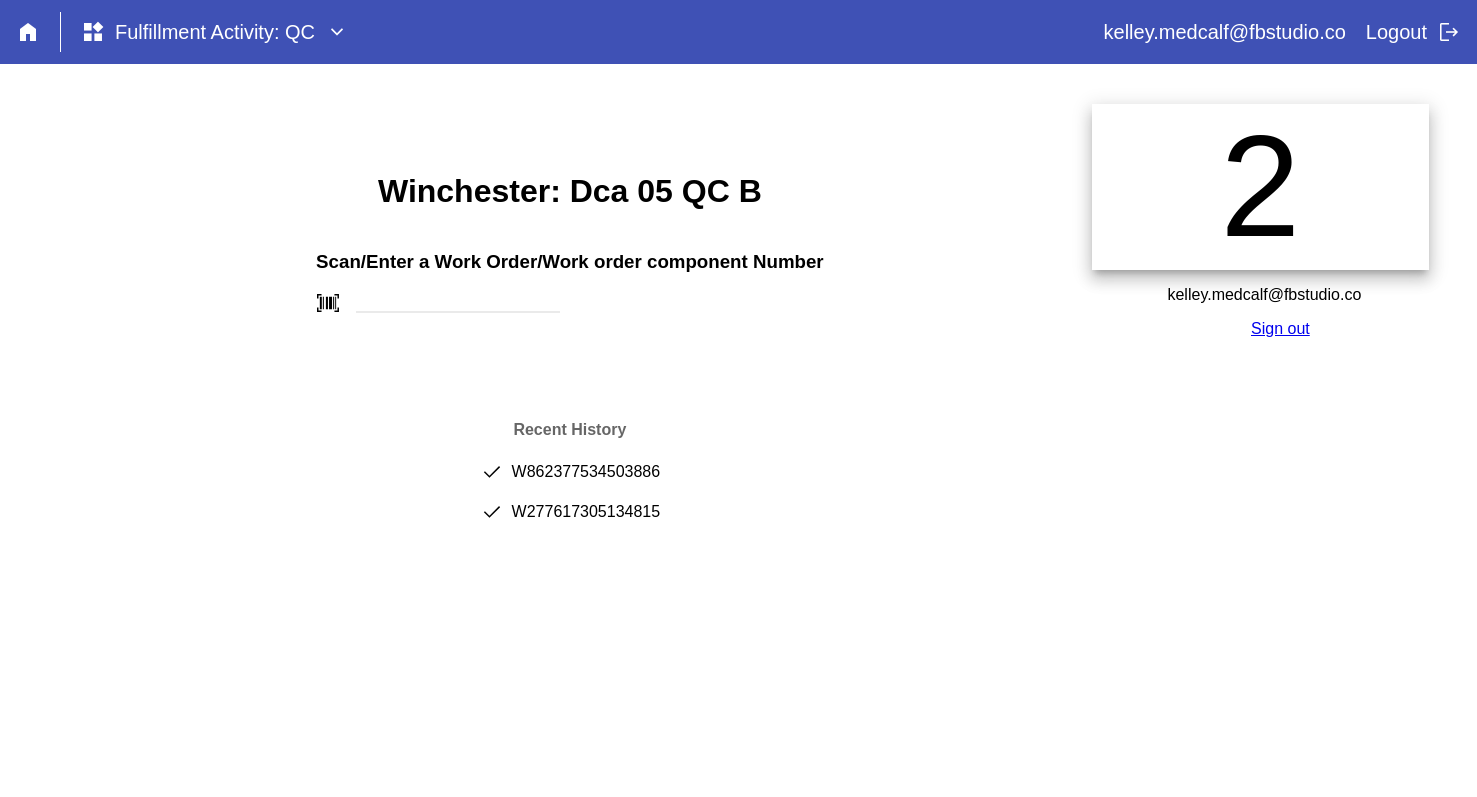 scroll, scrollTop: 0, scrollLeft: 0, axis: both 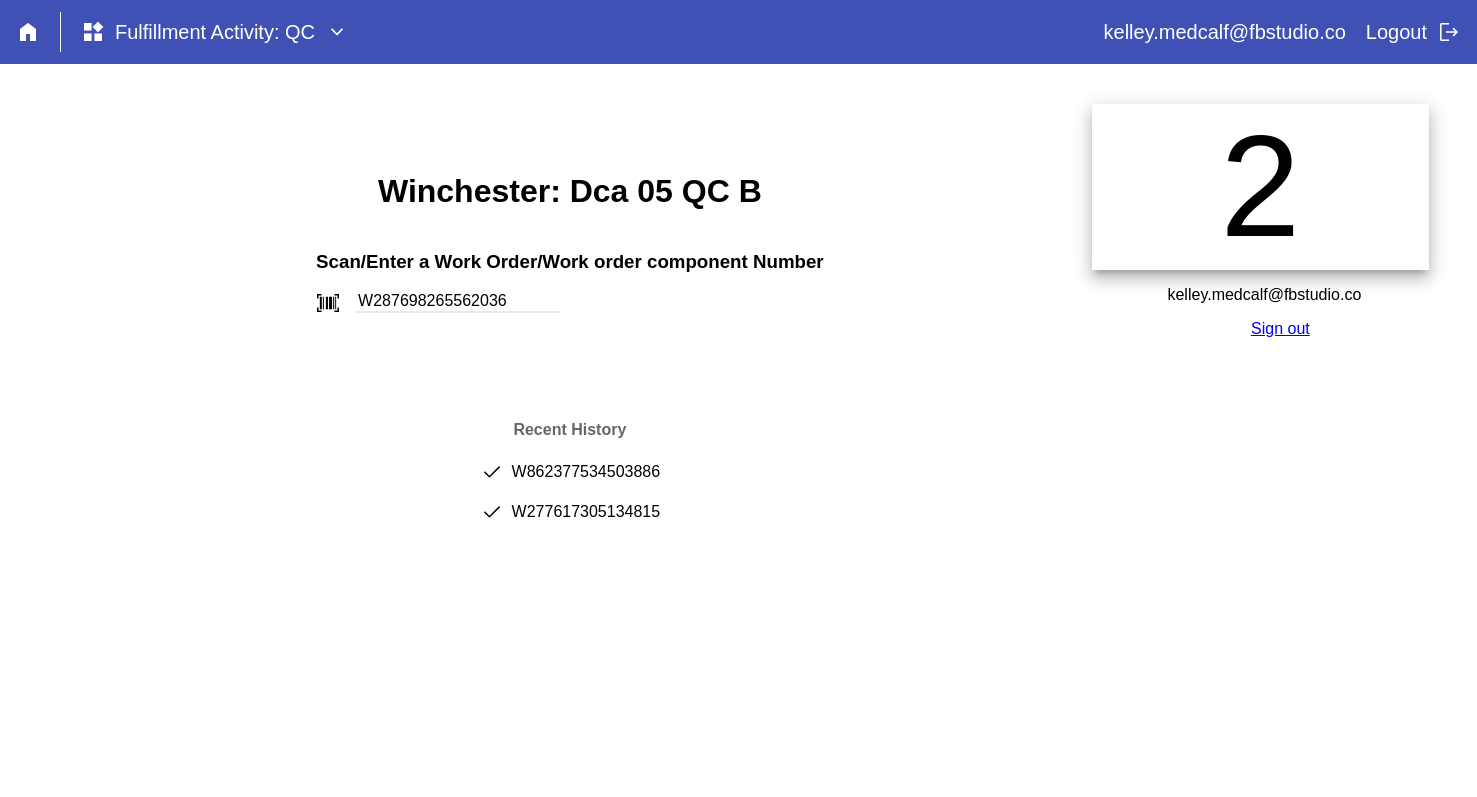 type on "W287698265562036" 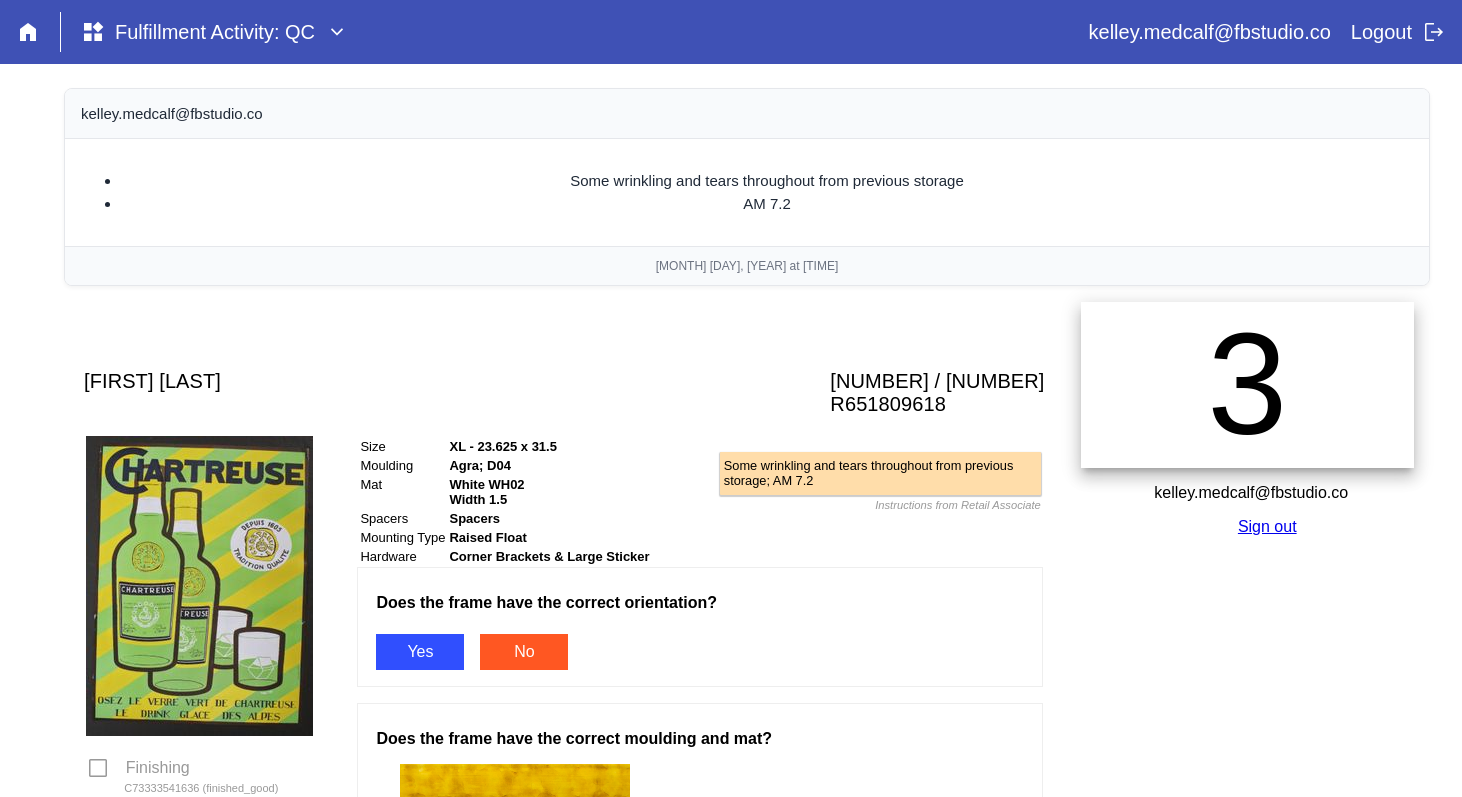 scroll, scrollTop: 0, scrollLeft: 0, axis: both 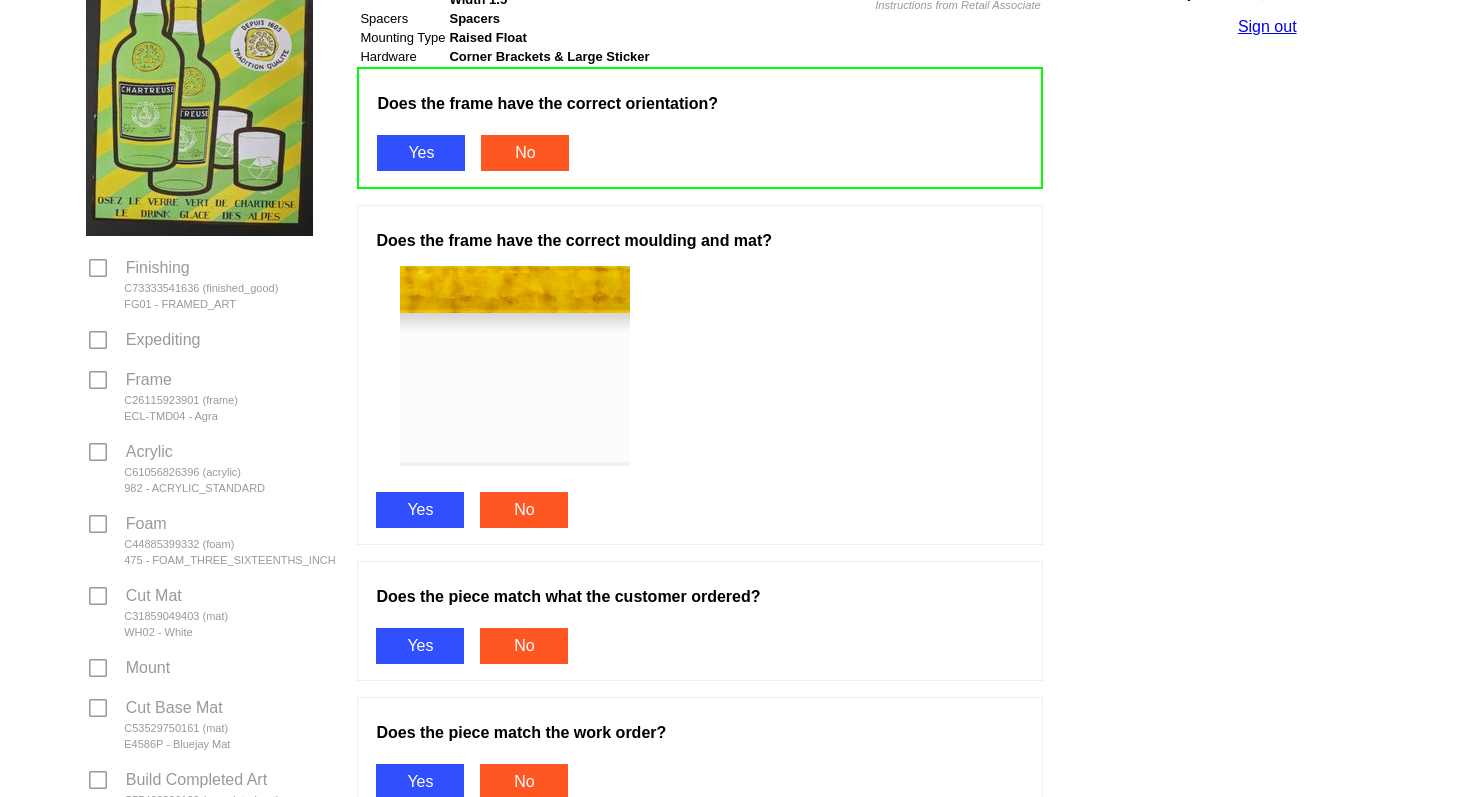 click on "Yes" at bounding box center (420, 510) 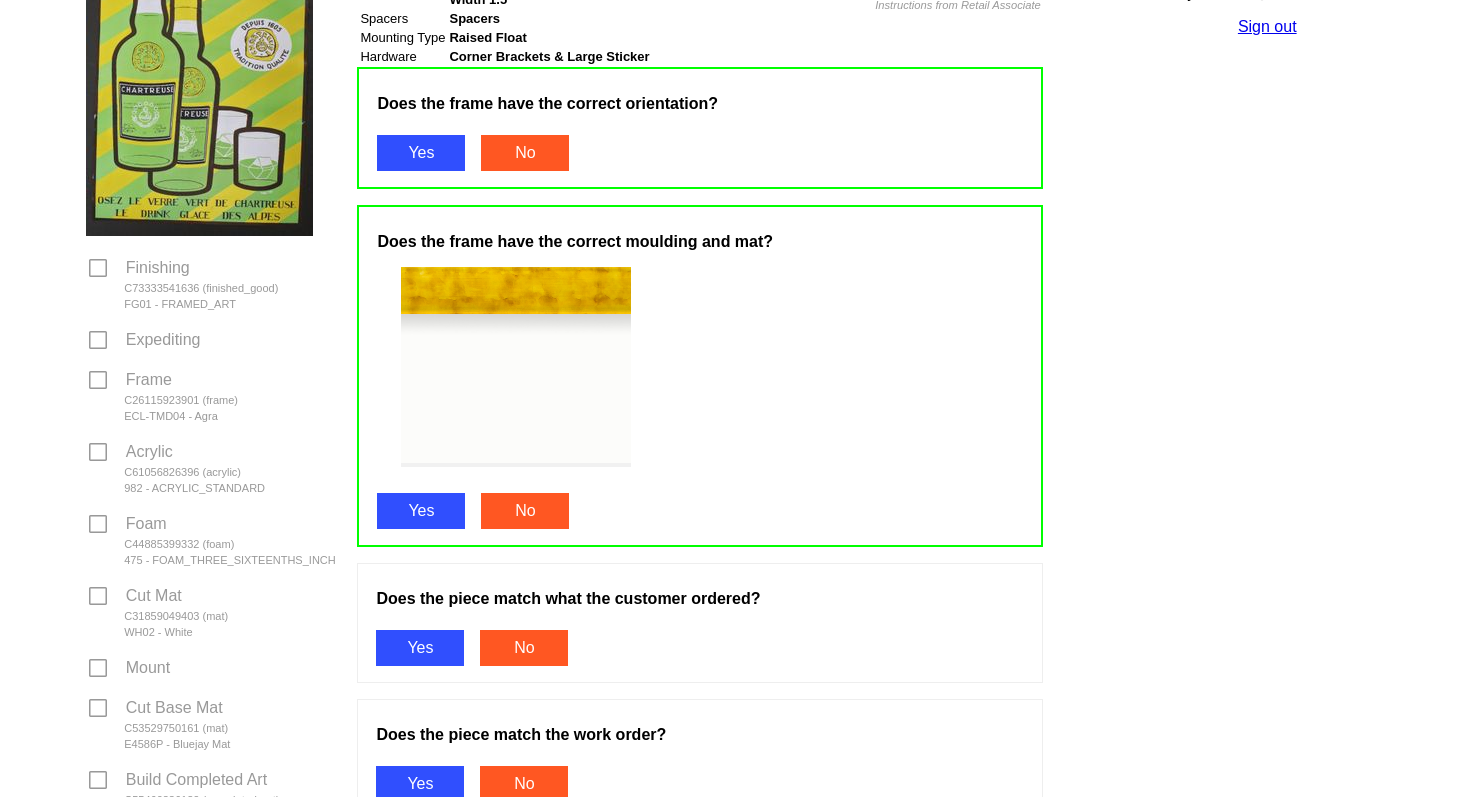 click on "Yes" at bounding box center [420, 648] 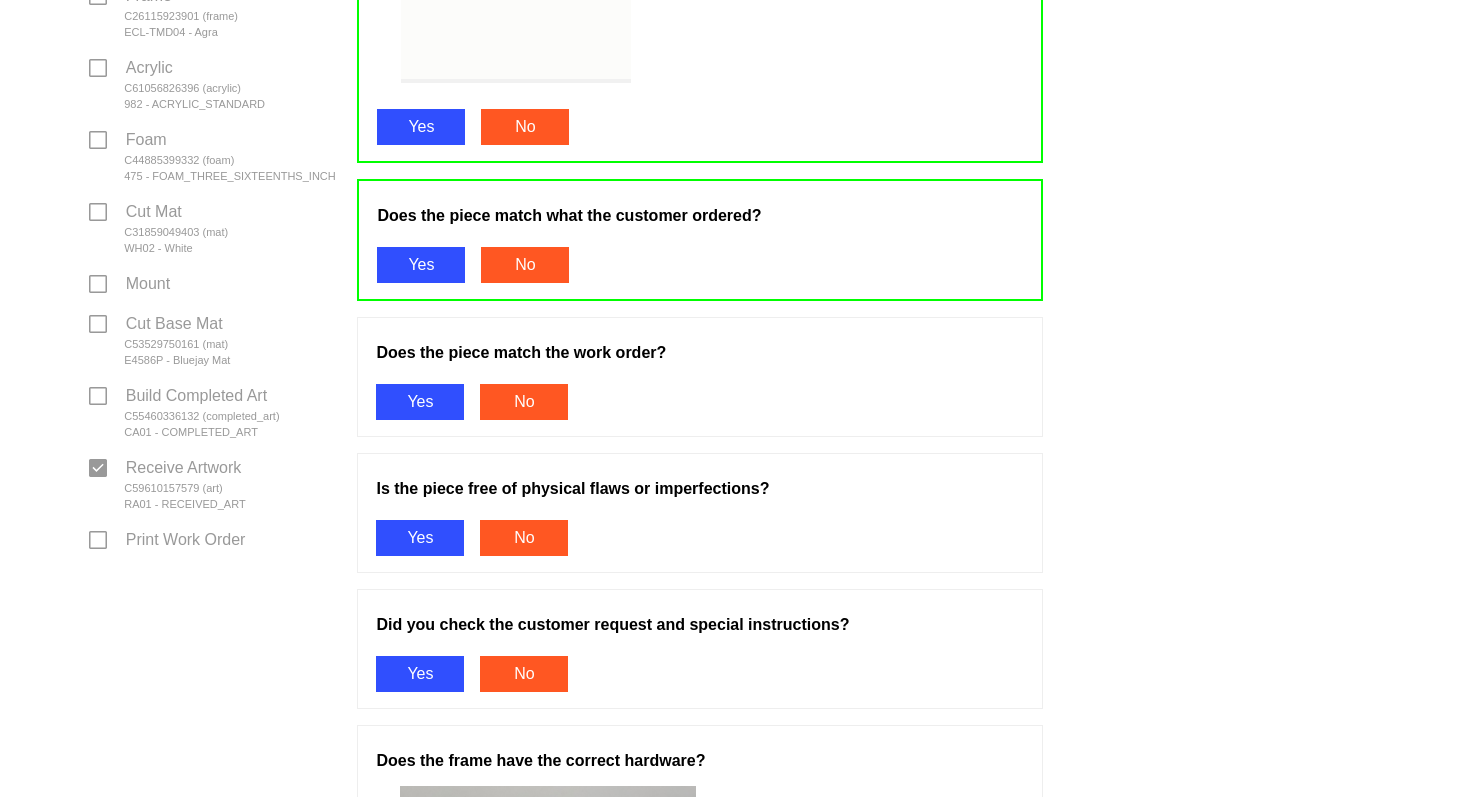 scroll, scrollTop: 900, scrollLeft: 0, axis: vertical 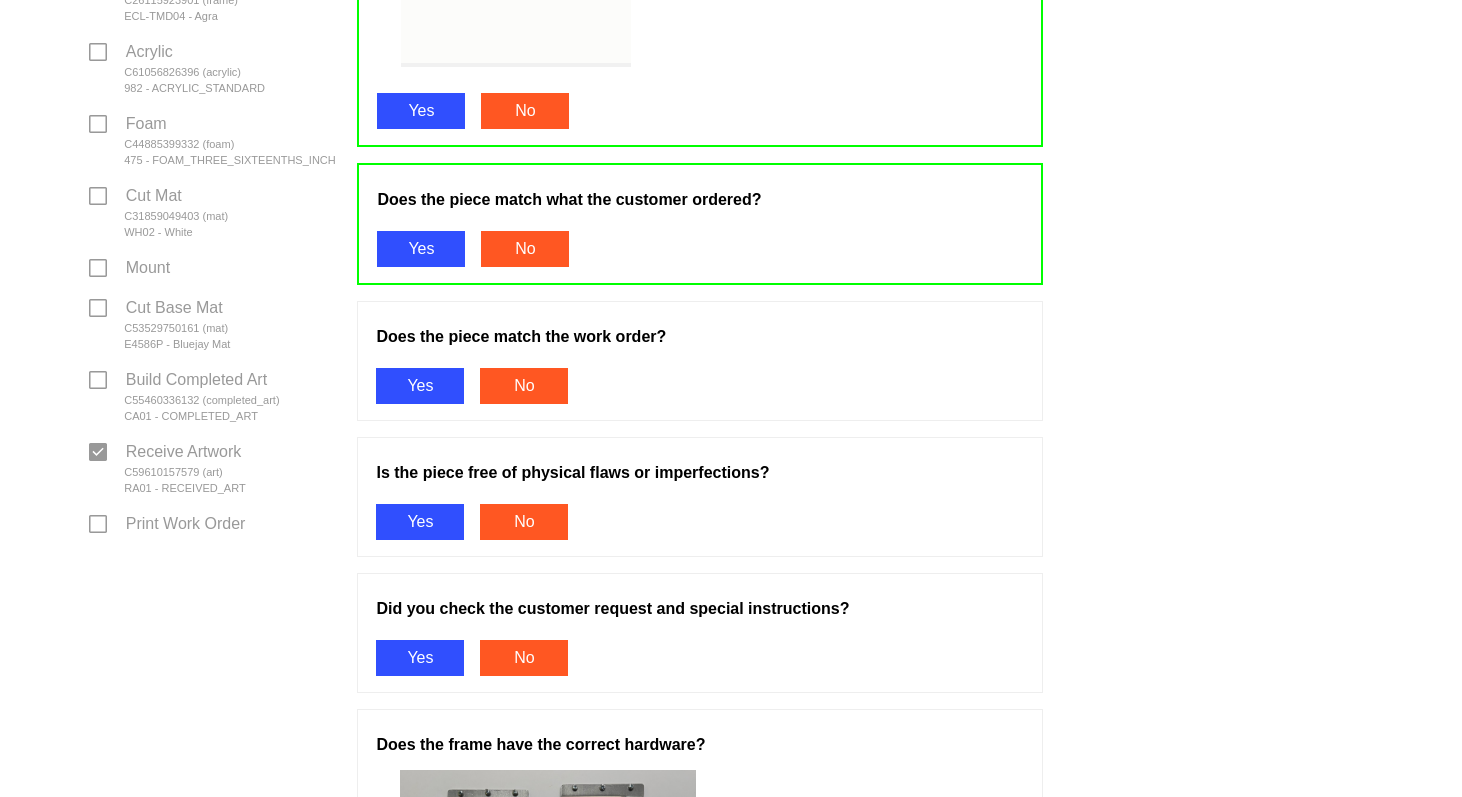 click on "Yes" at bounding box center [420, 386] 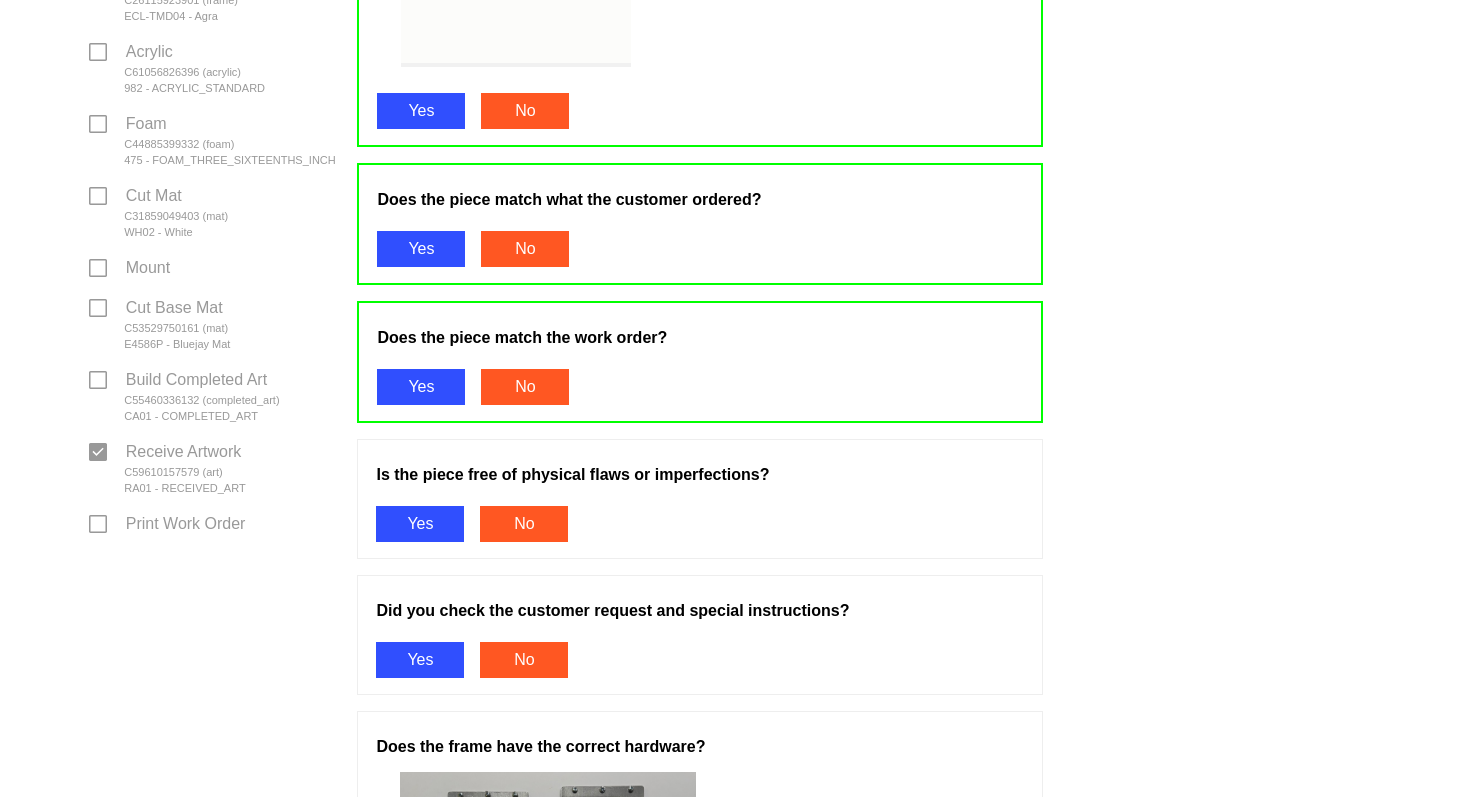 click on "Yes" at bounding box center (420, 524) 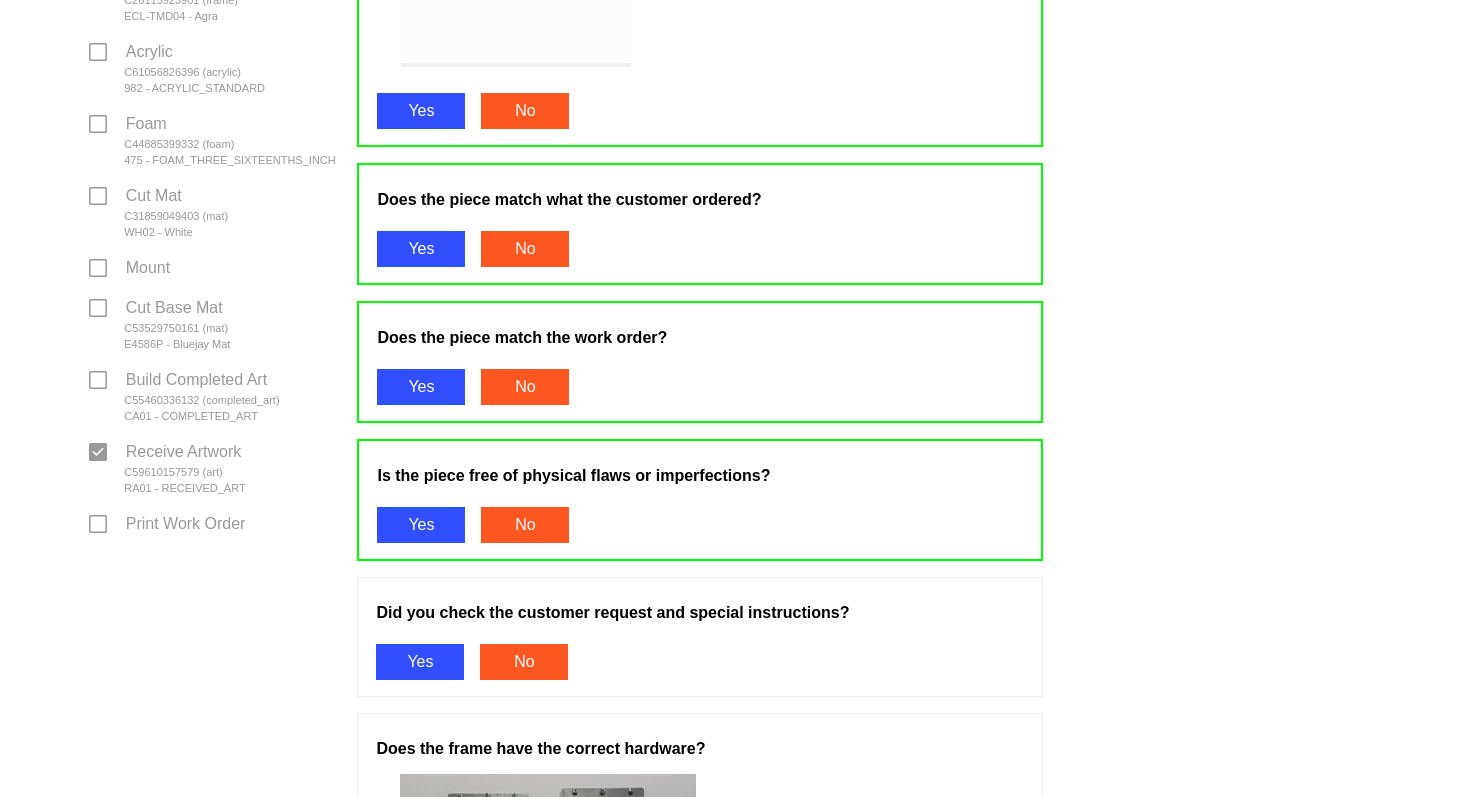 click on "Yes" at bounding box center (420, 662) 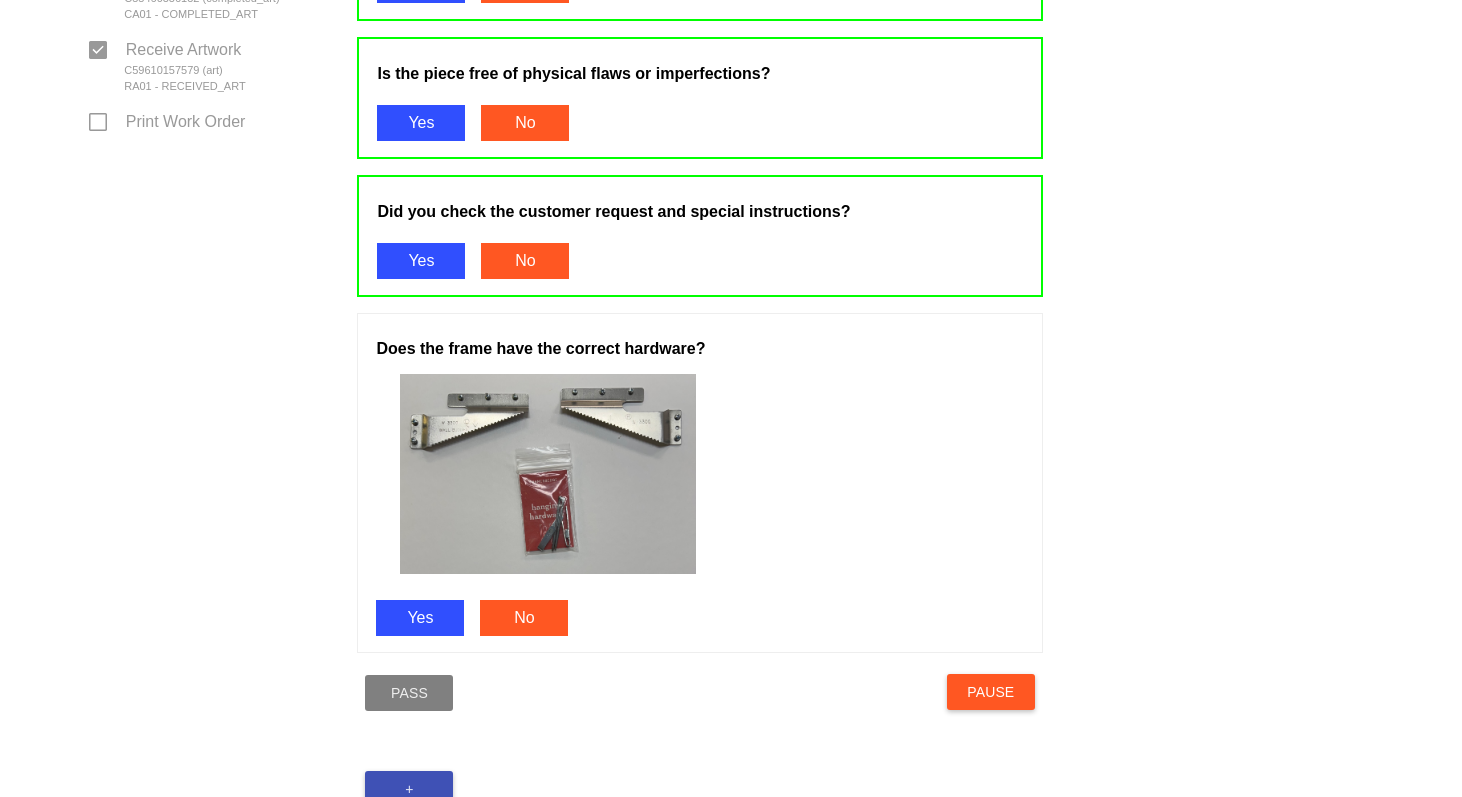 scroll, scrollTop: 1400, scrollLeft: 0, axis: vertical 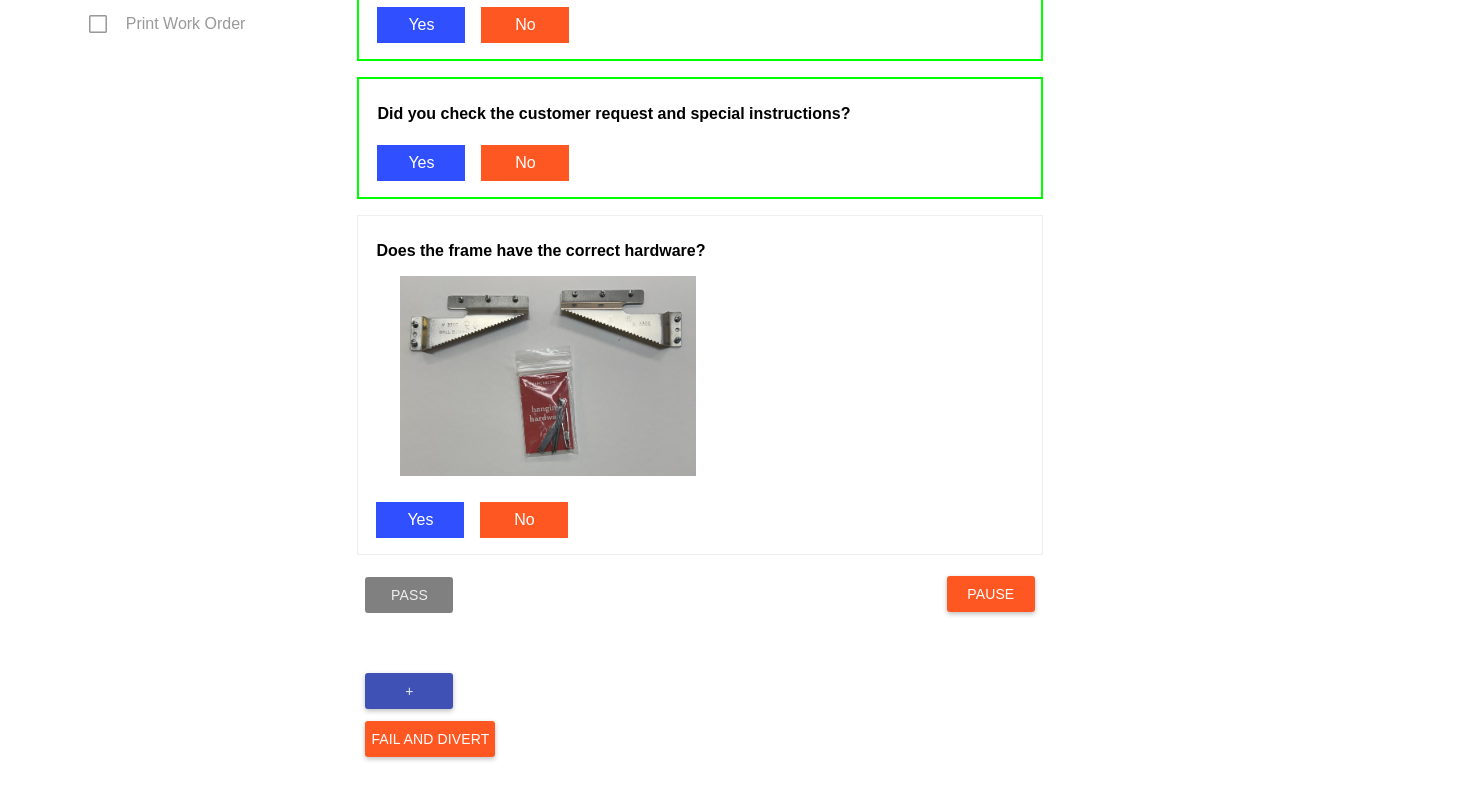 click on "Yes" at bounding box center [420, 520] 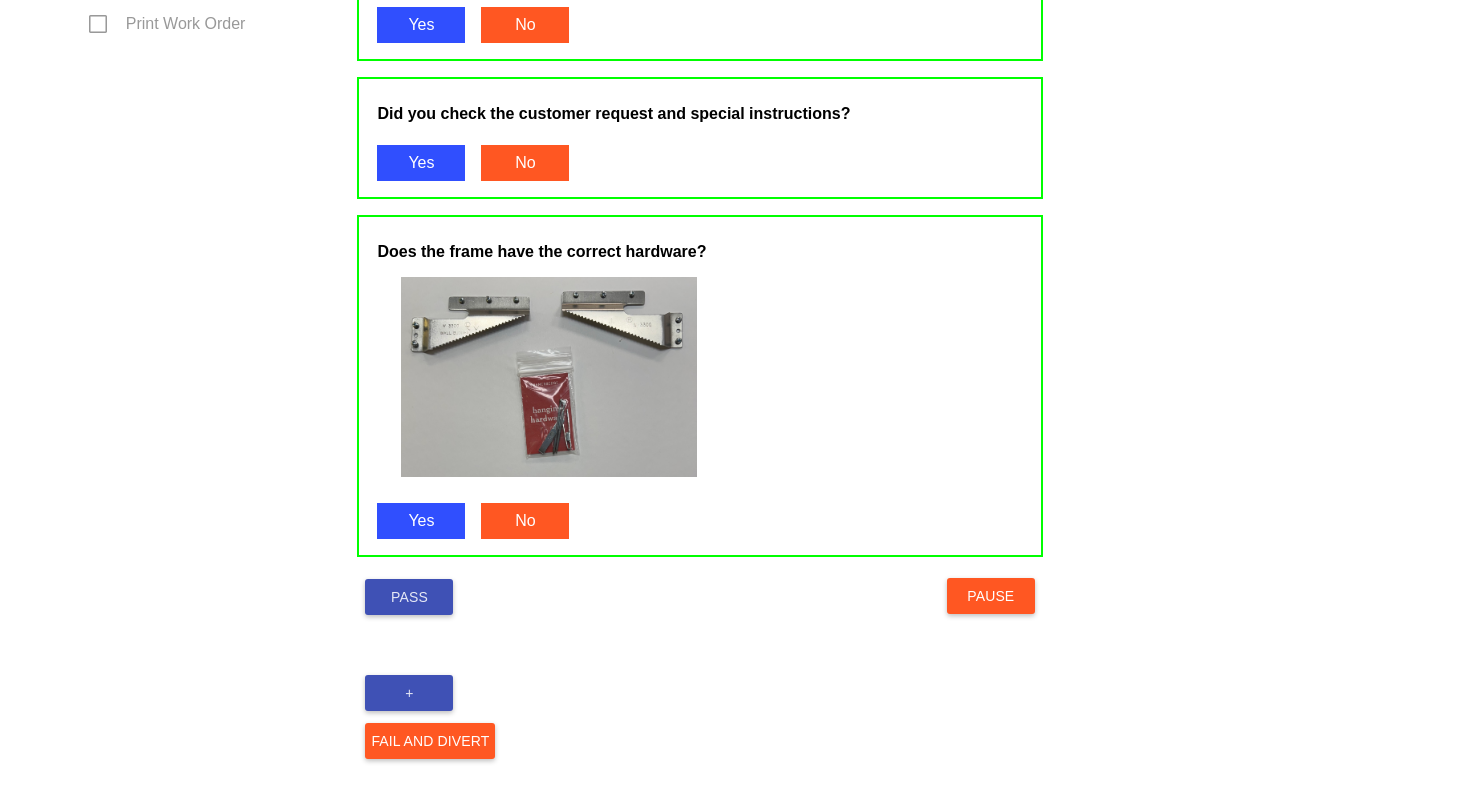 click on "Pass" at bounding box center (409, 597) 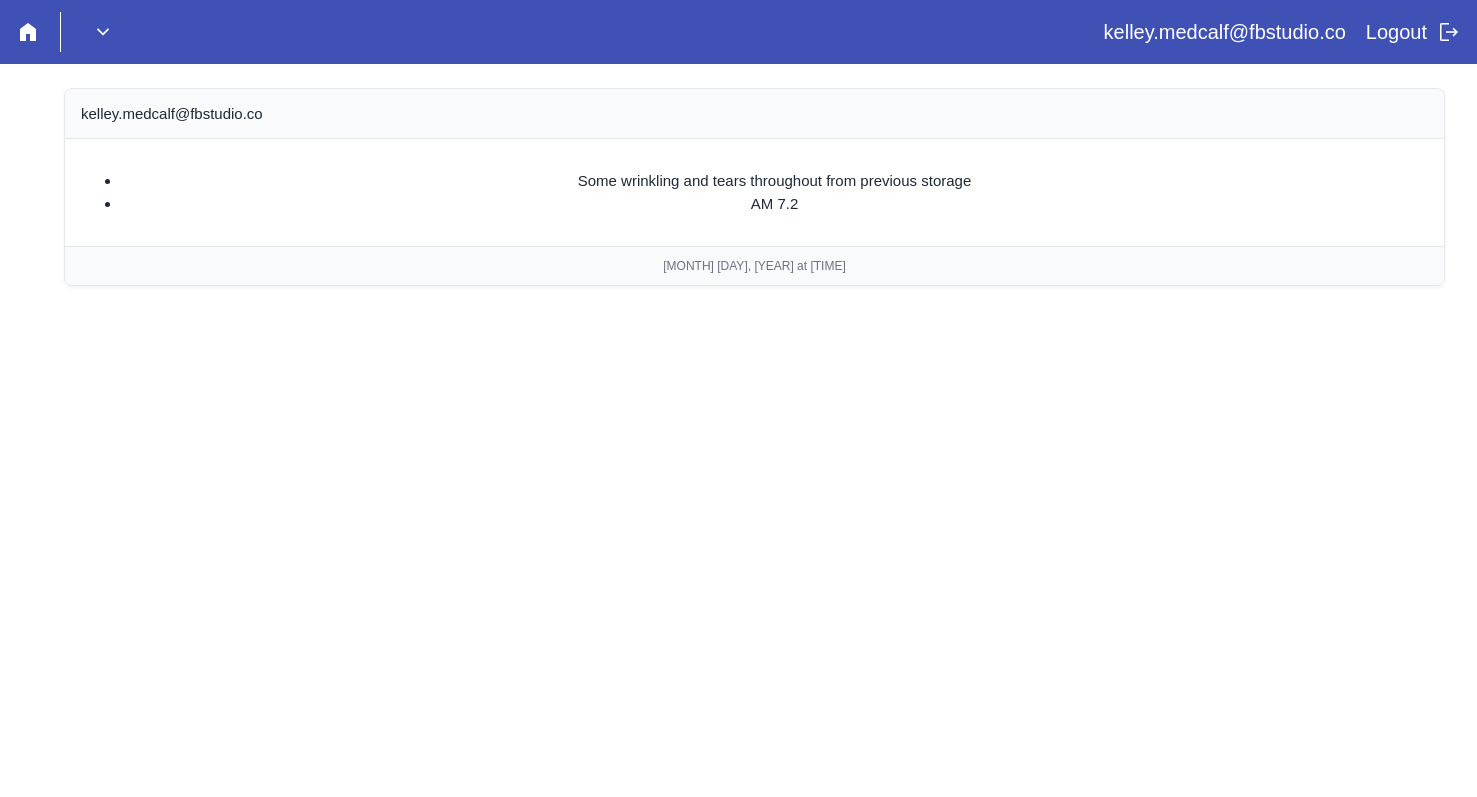 scroll, scrollTop: 0, scrollLeft: 0, axis: both 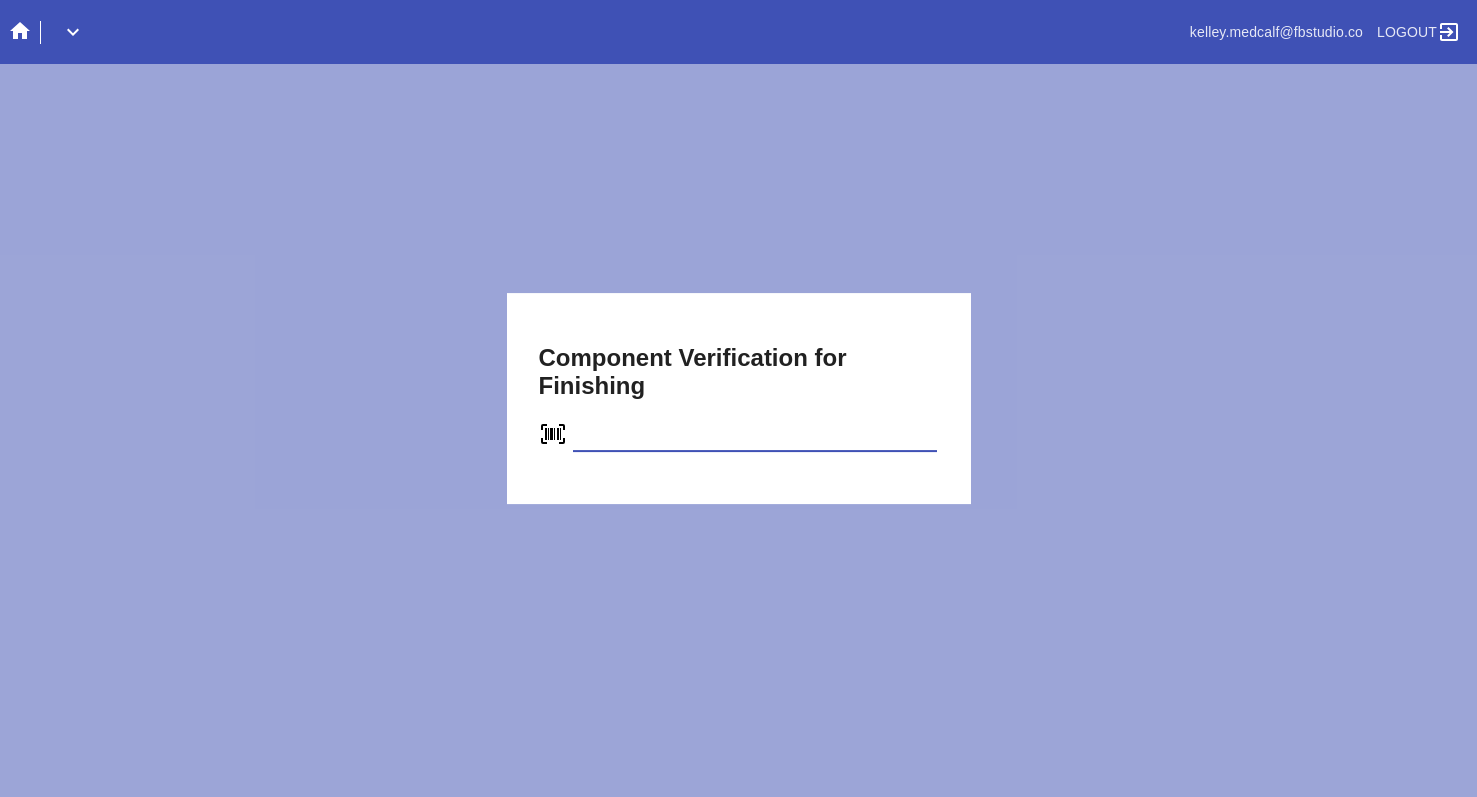 type on "C73333541636" 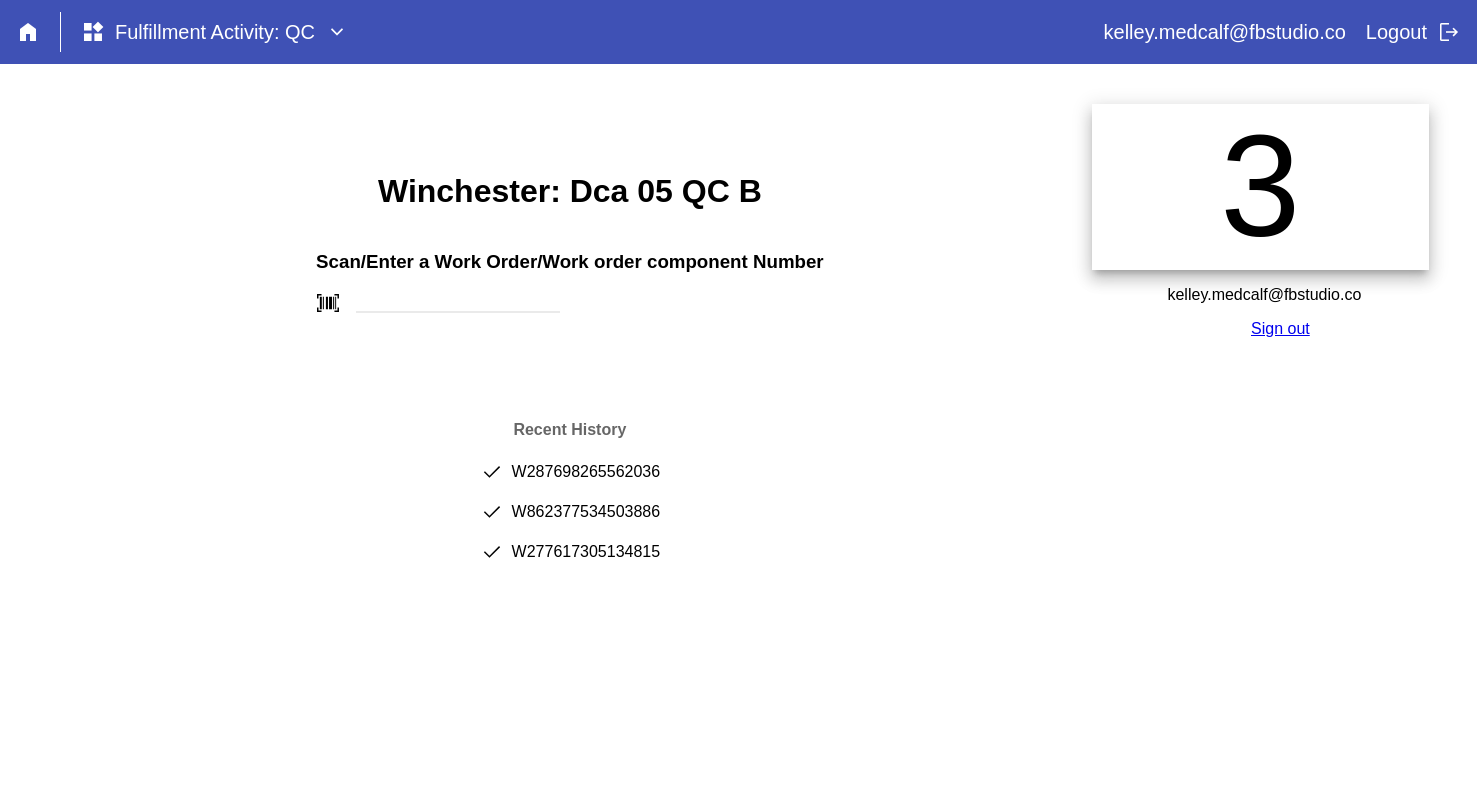 scroll, scrollTop: 0, scrollLeft: 0, axis: both 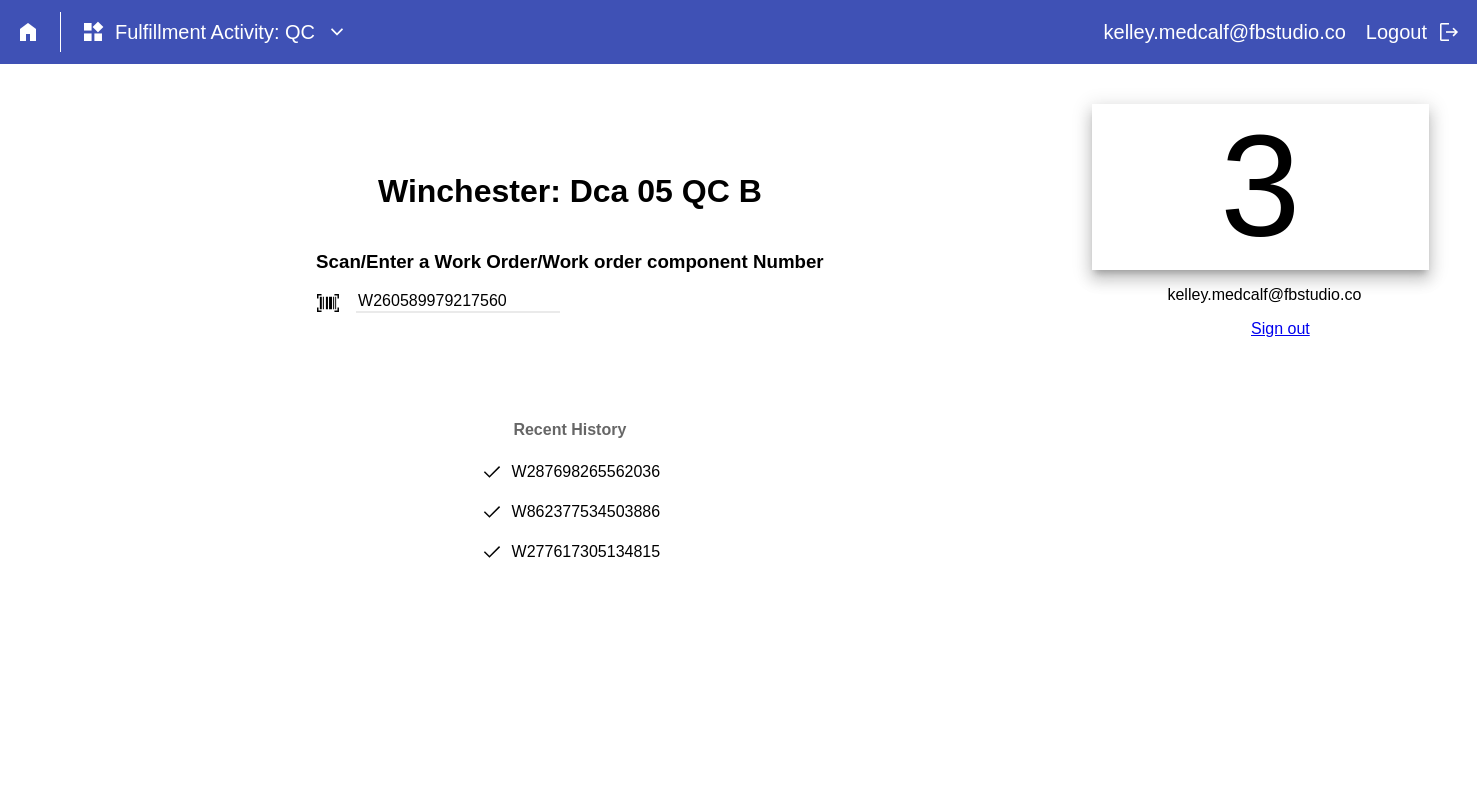type on "W260589979217560" 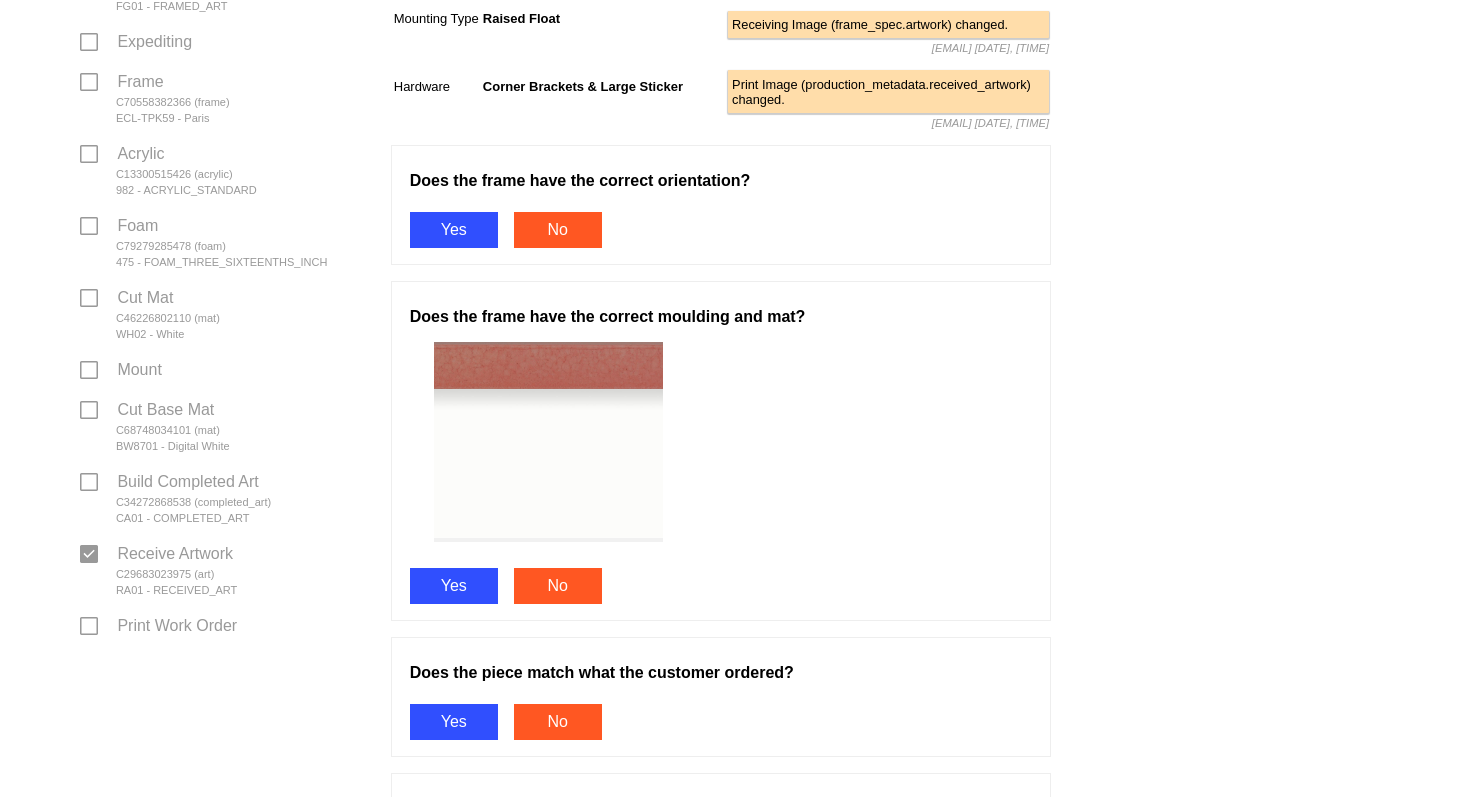 scroll, scrollTop: 900, scrollLeft: 0, axis: vertical 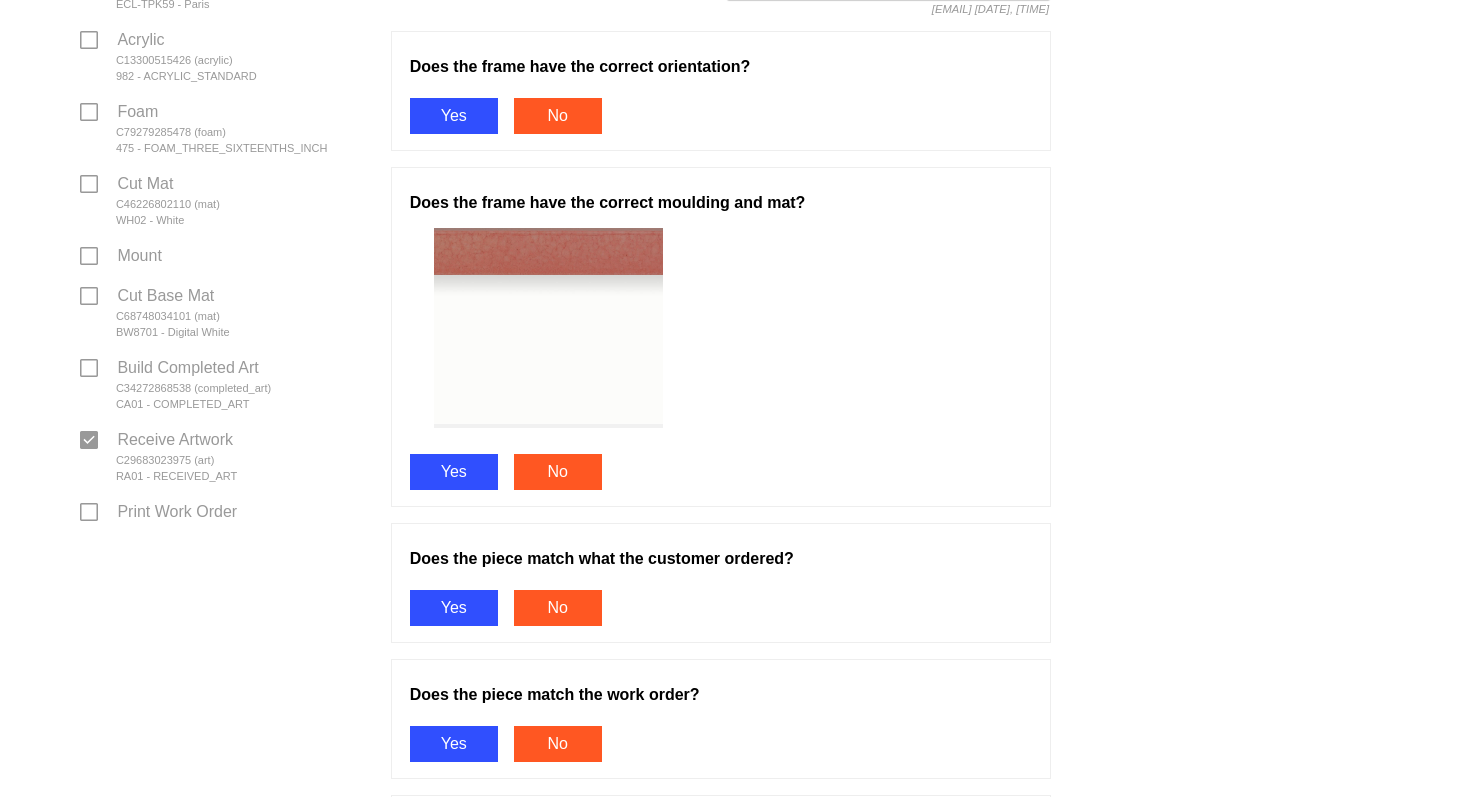 click on "Yes" at bounding box center (454, 116) 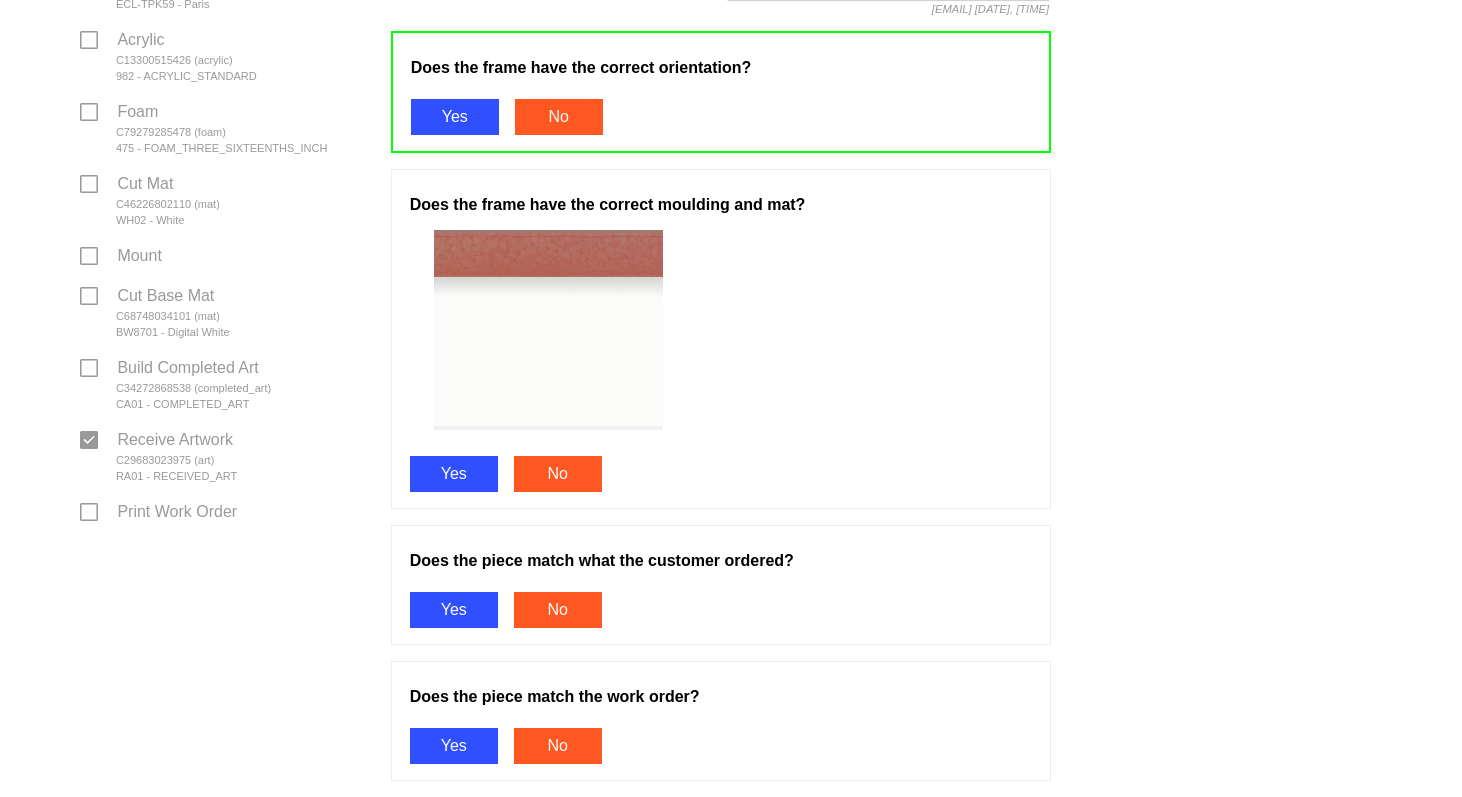 click on "Yes" at bounding box center (454, 474) 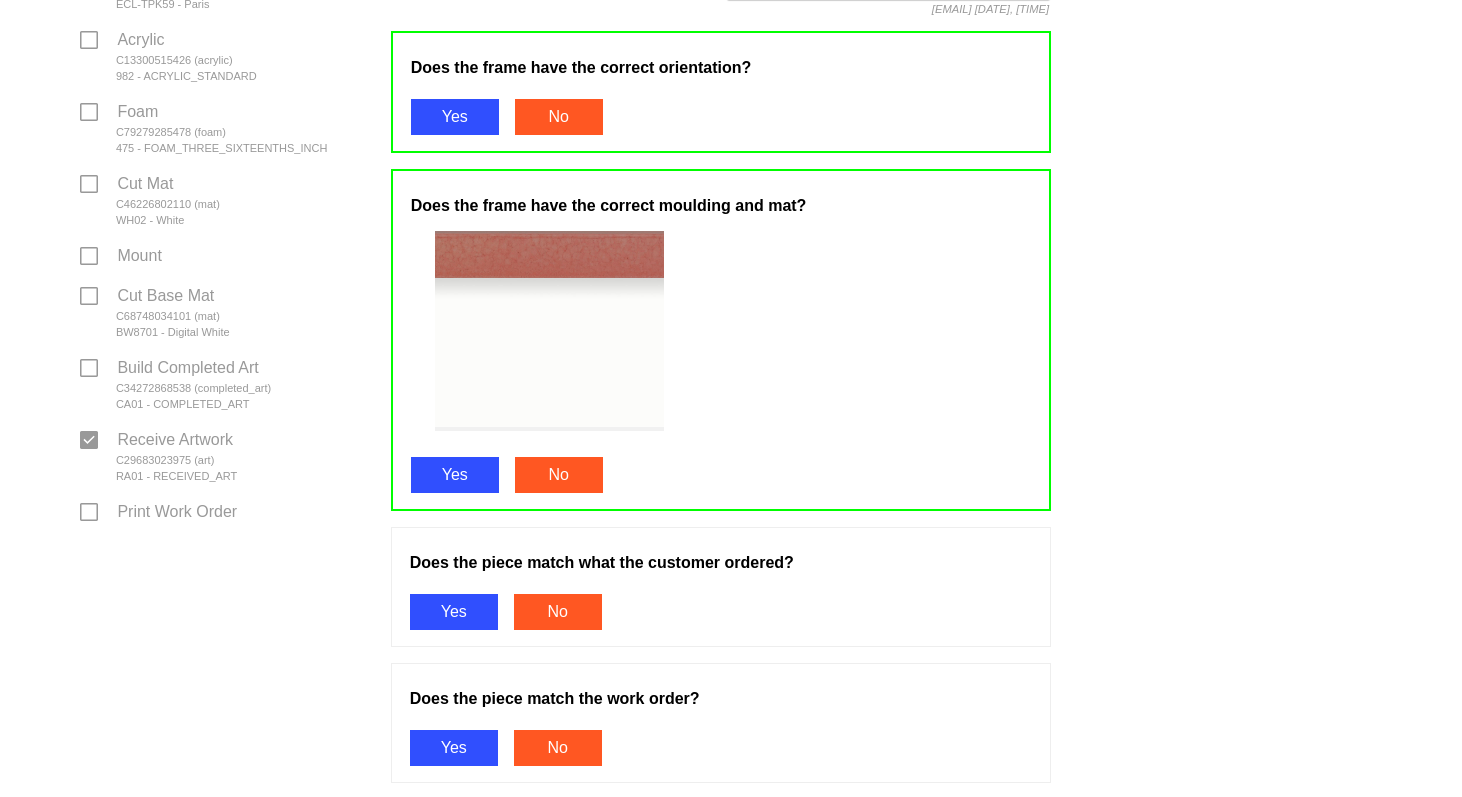click on "Yes" at bounding box center (454, 612) 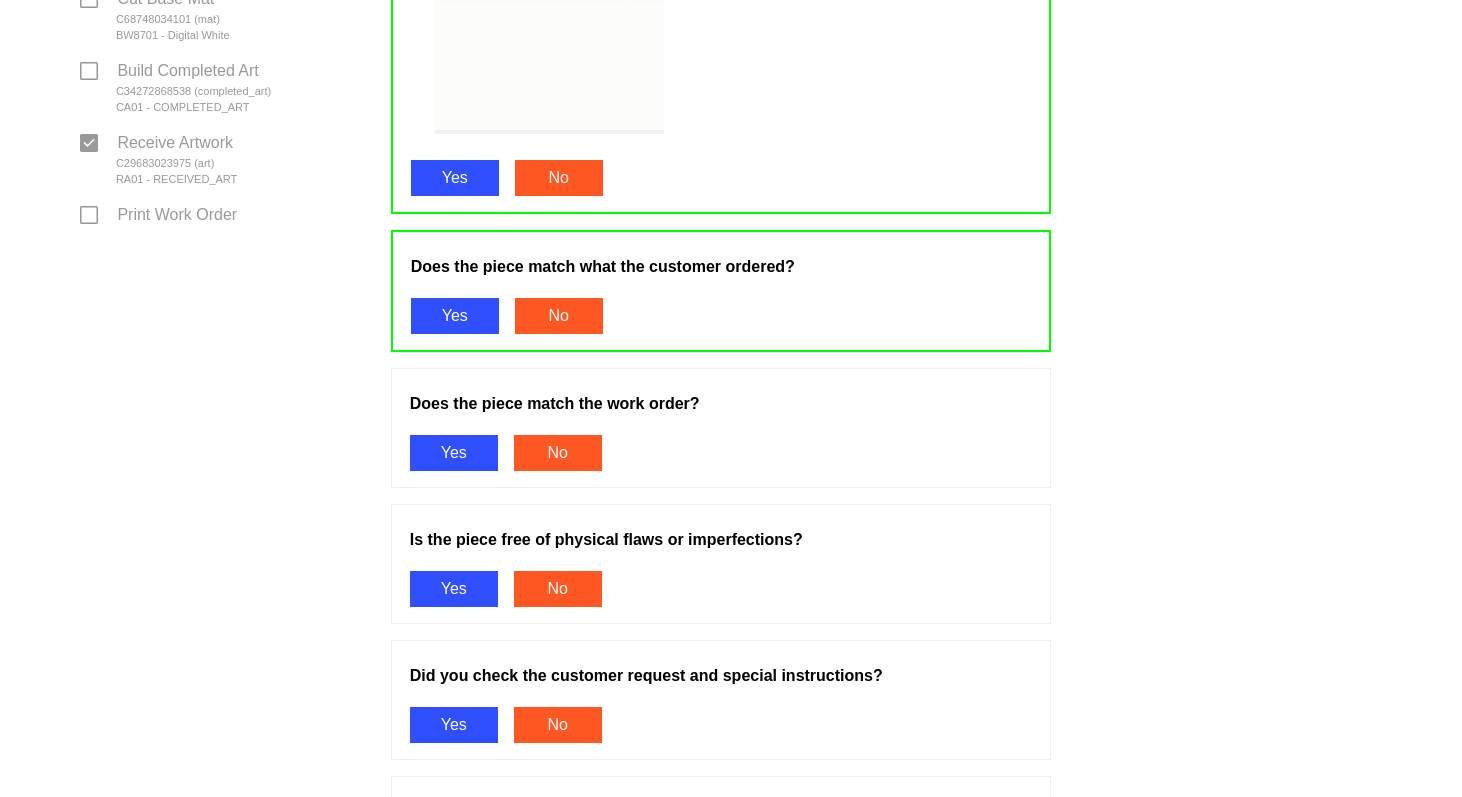 scroll, scrollTop: 1200, scrollLeft: 0, axis: vertical 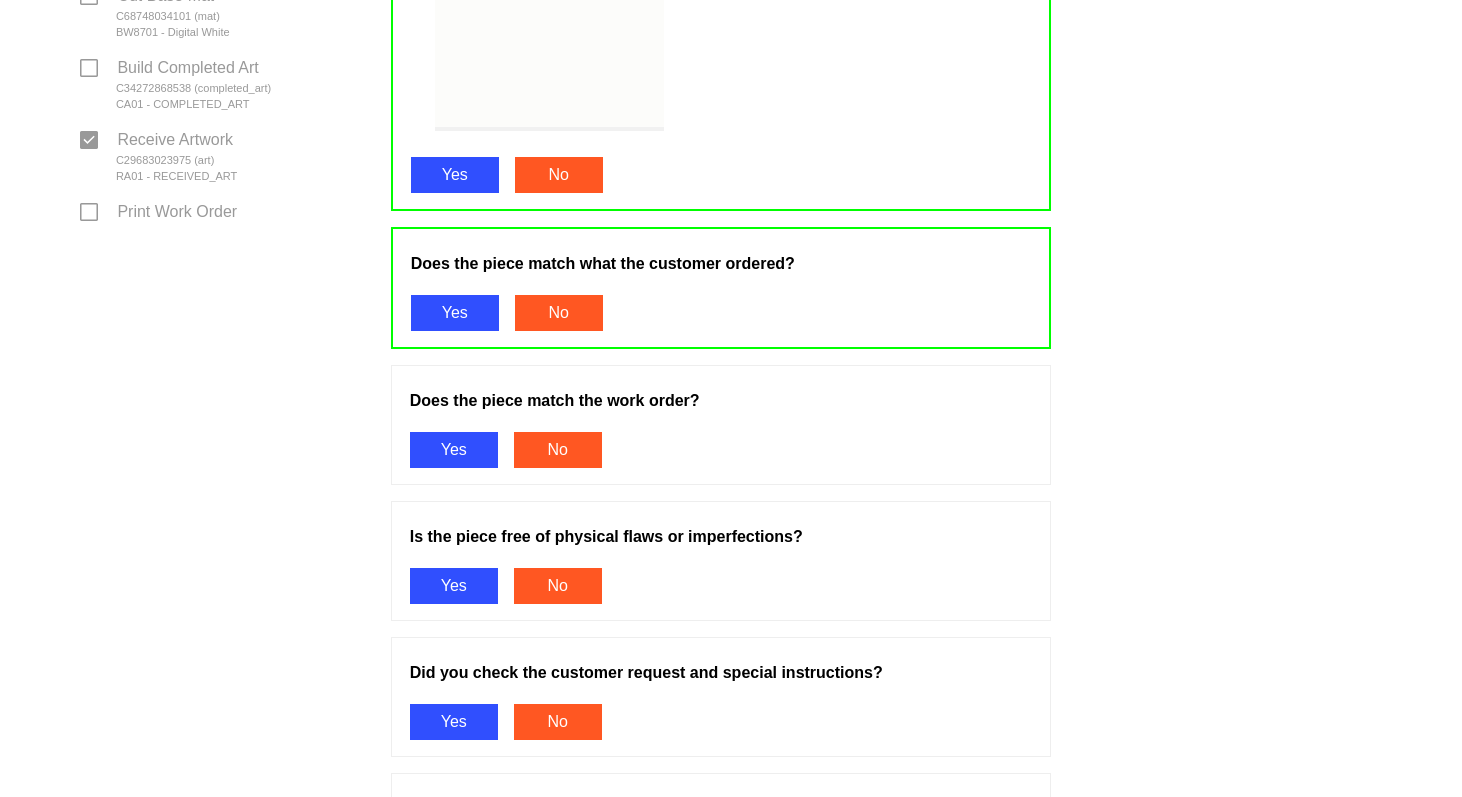 click on "Yes" at bounding box center [454, 450] 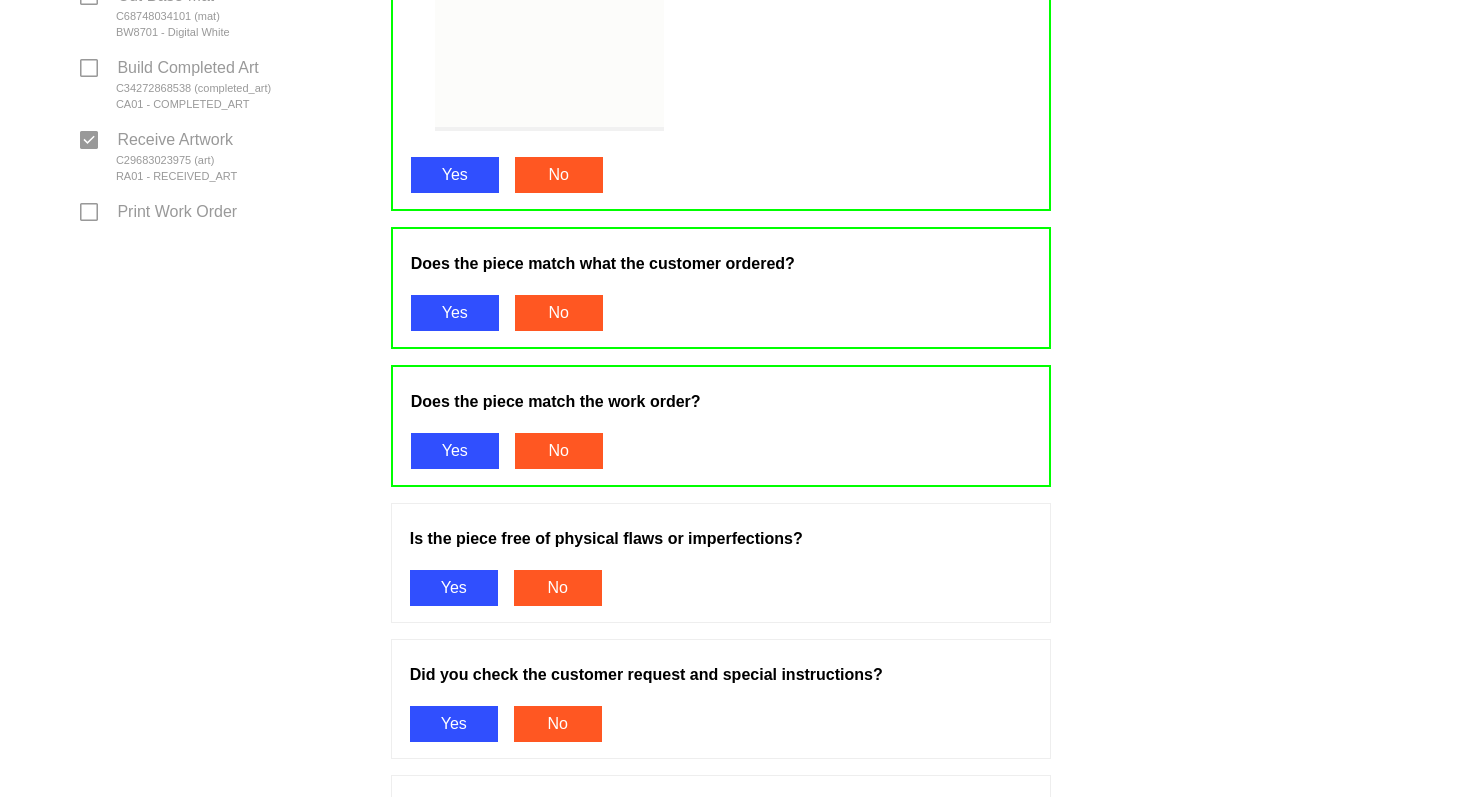 click on "Yes" at bounding box center [454, 588] 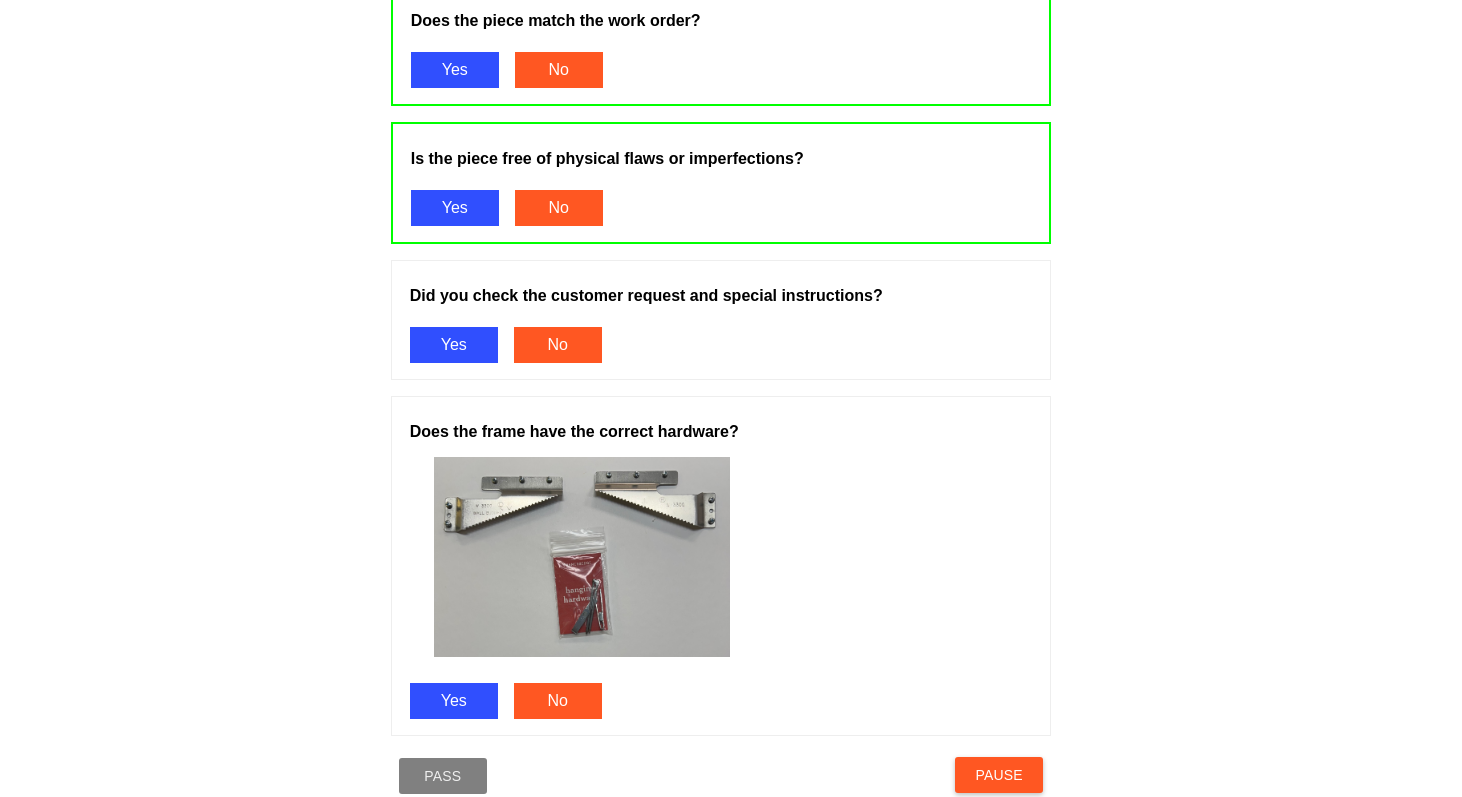scroll, scrollTop: 1600, scrollLeft: 0, axis: vertical 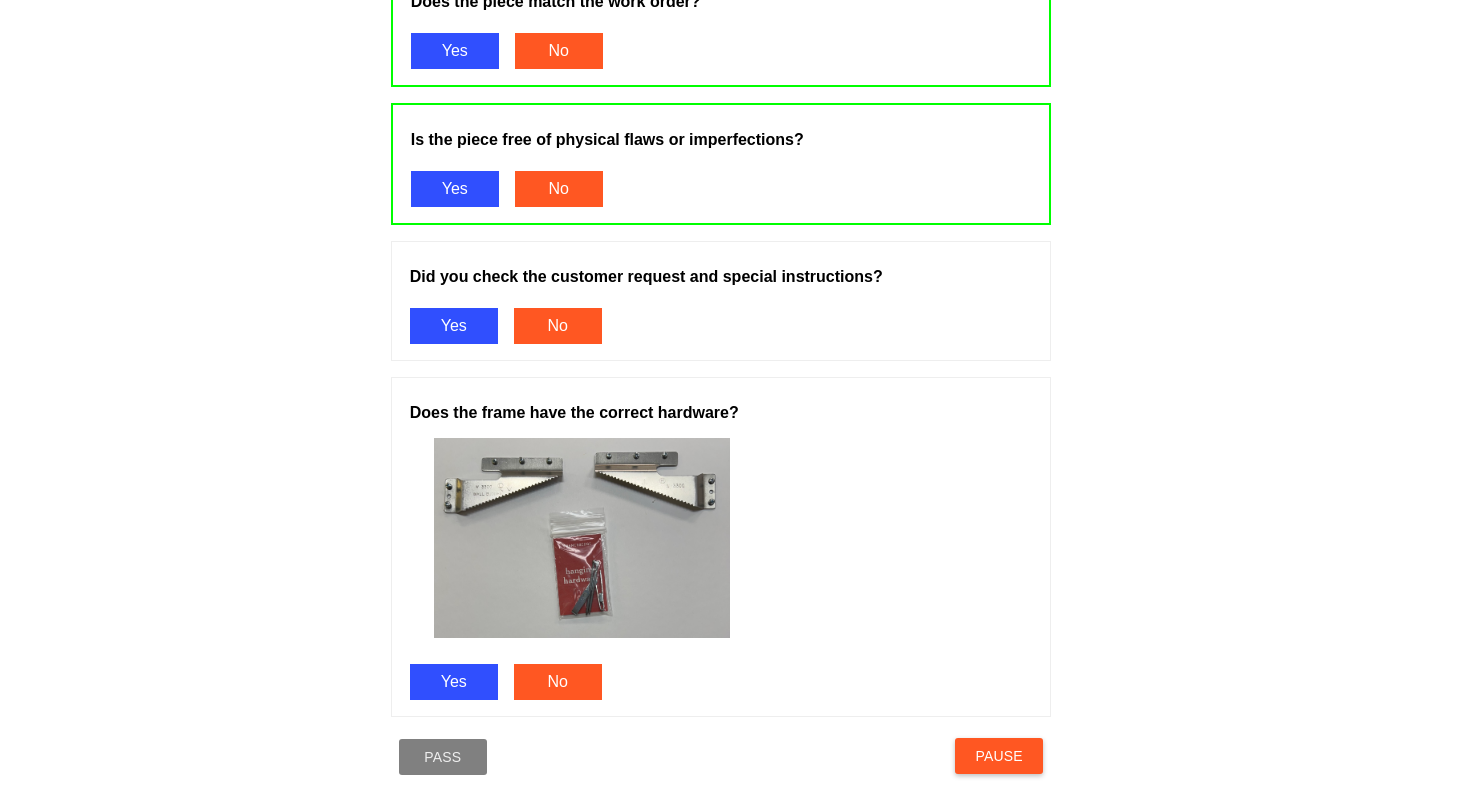 click on "Yes" at bounding box center (454, 326) 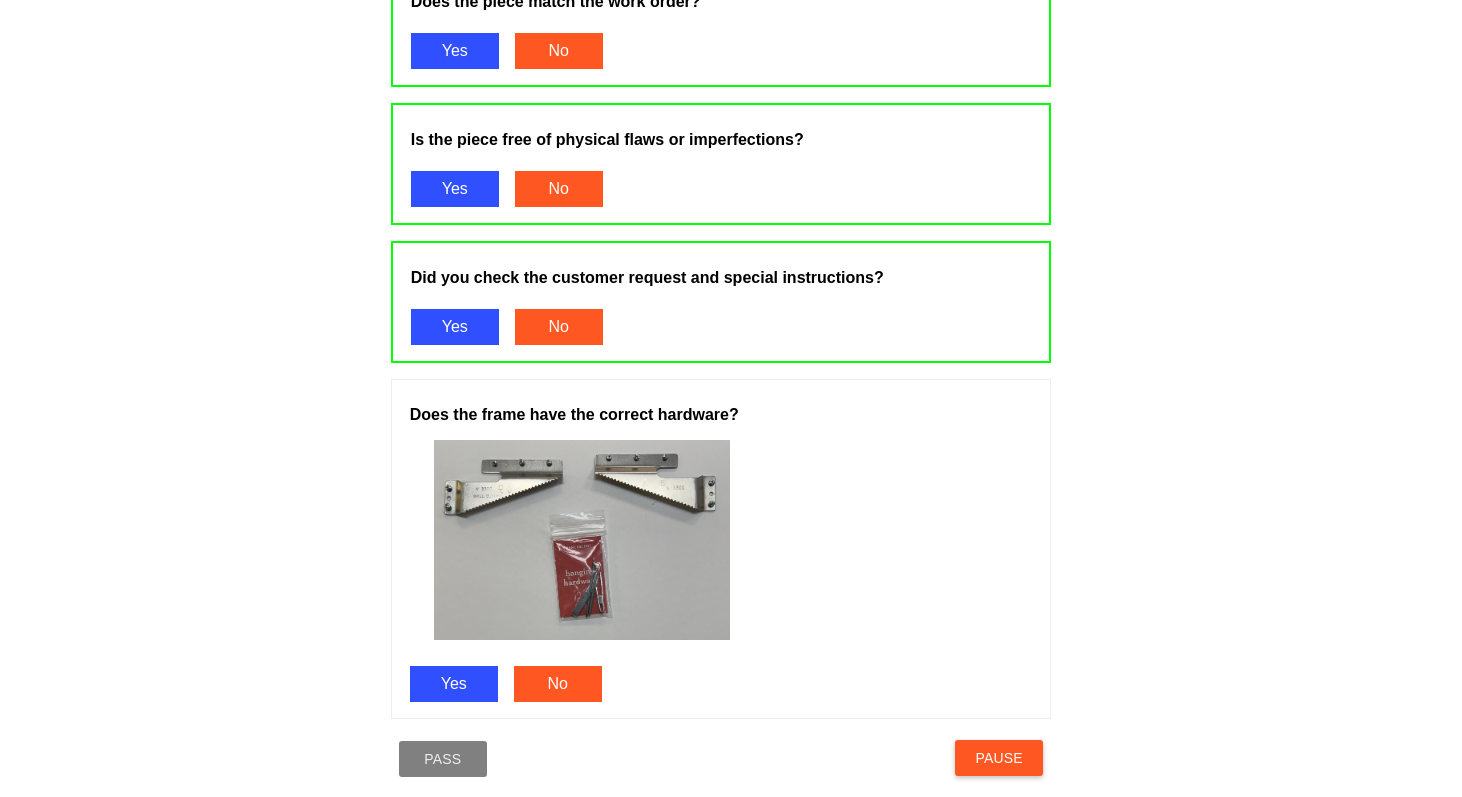 click on "Yes" at bounding box center [454, 684] 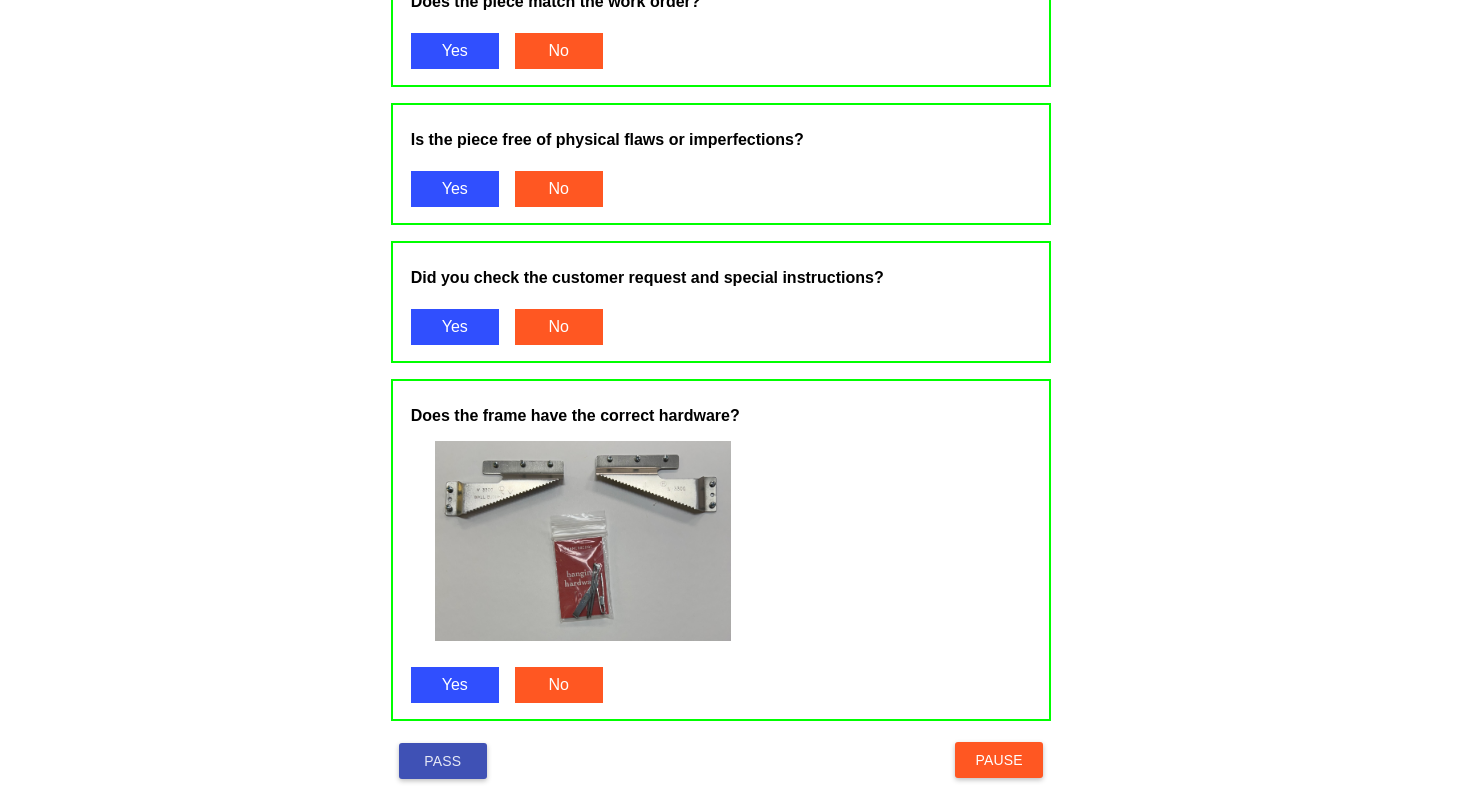 scroll, scrollTop: 1788, scrollLeft: 0, axis: vertical 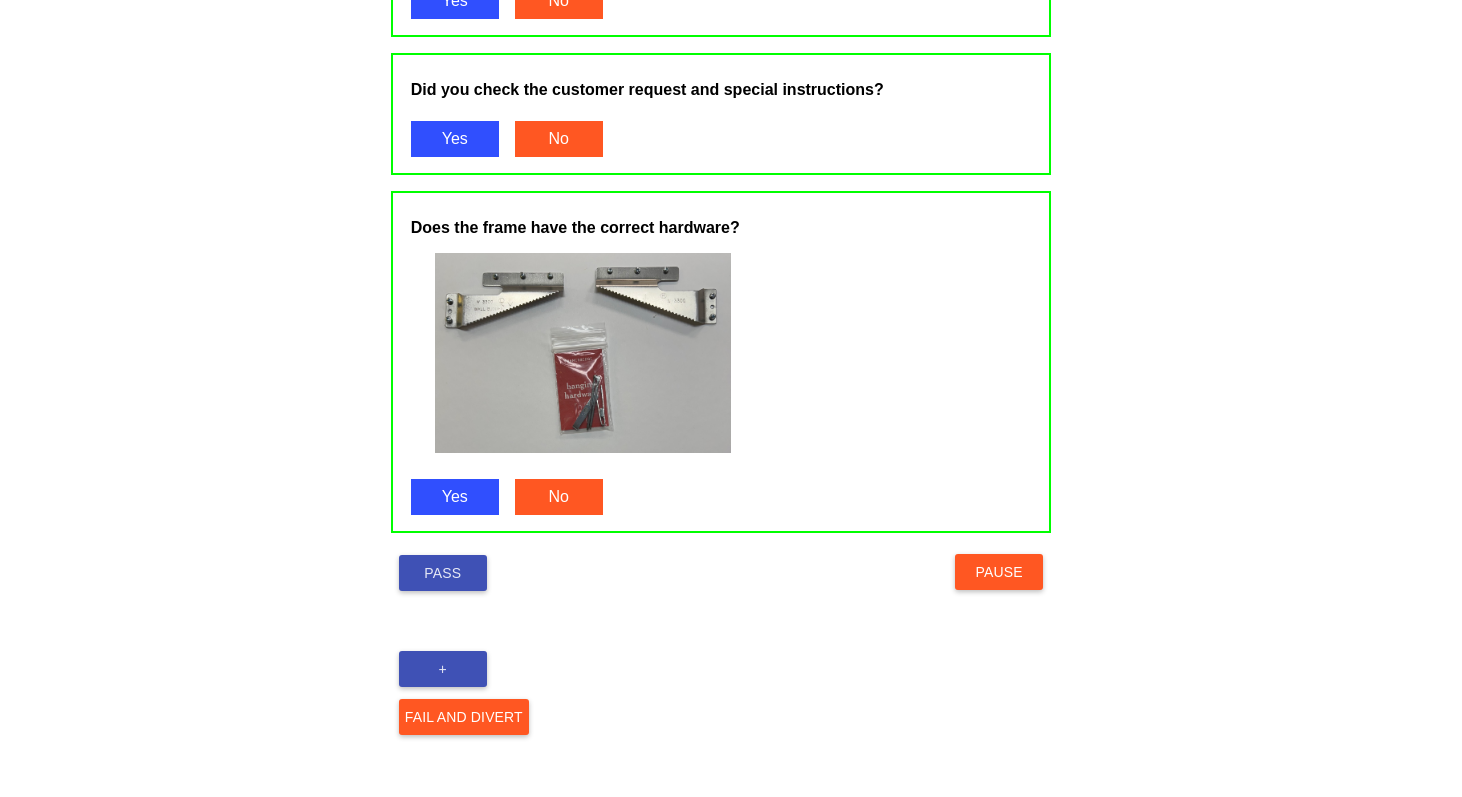 click on "Pass" at bounding box center [443, 573] 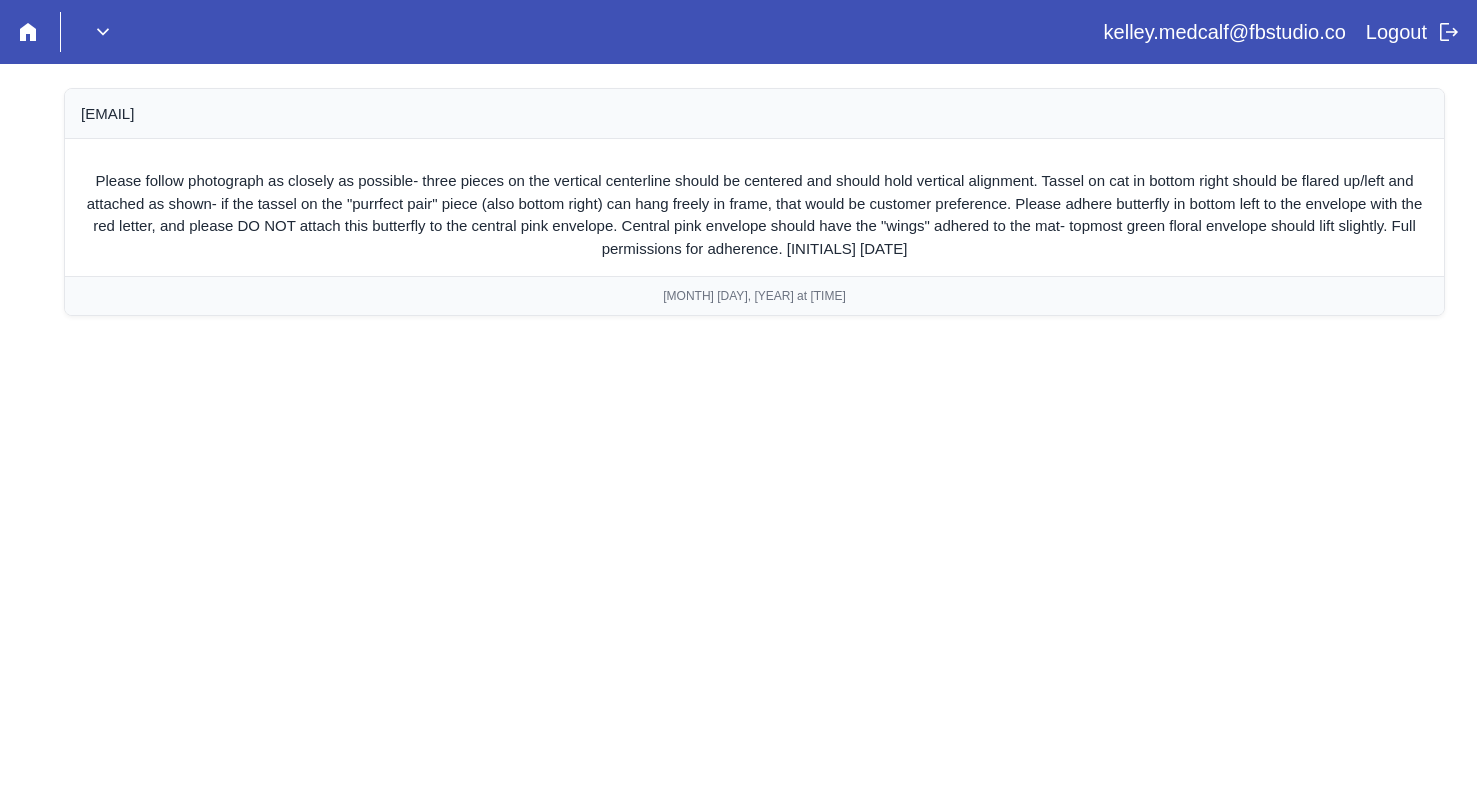 scroll, scrollTop: 0, scrollLeft: 0, axis: both 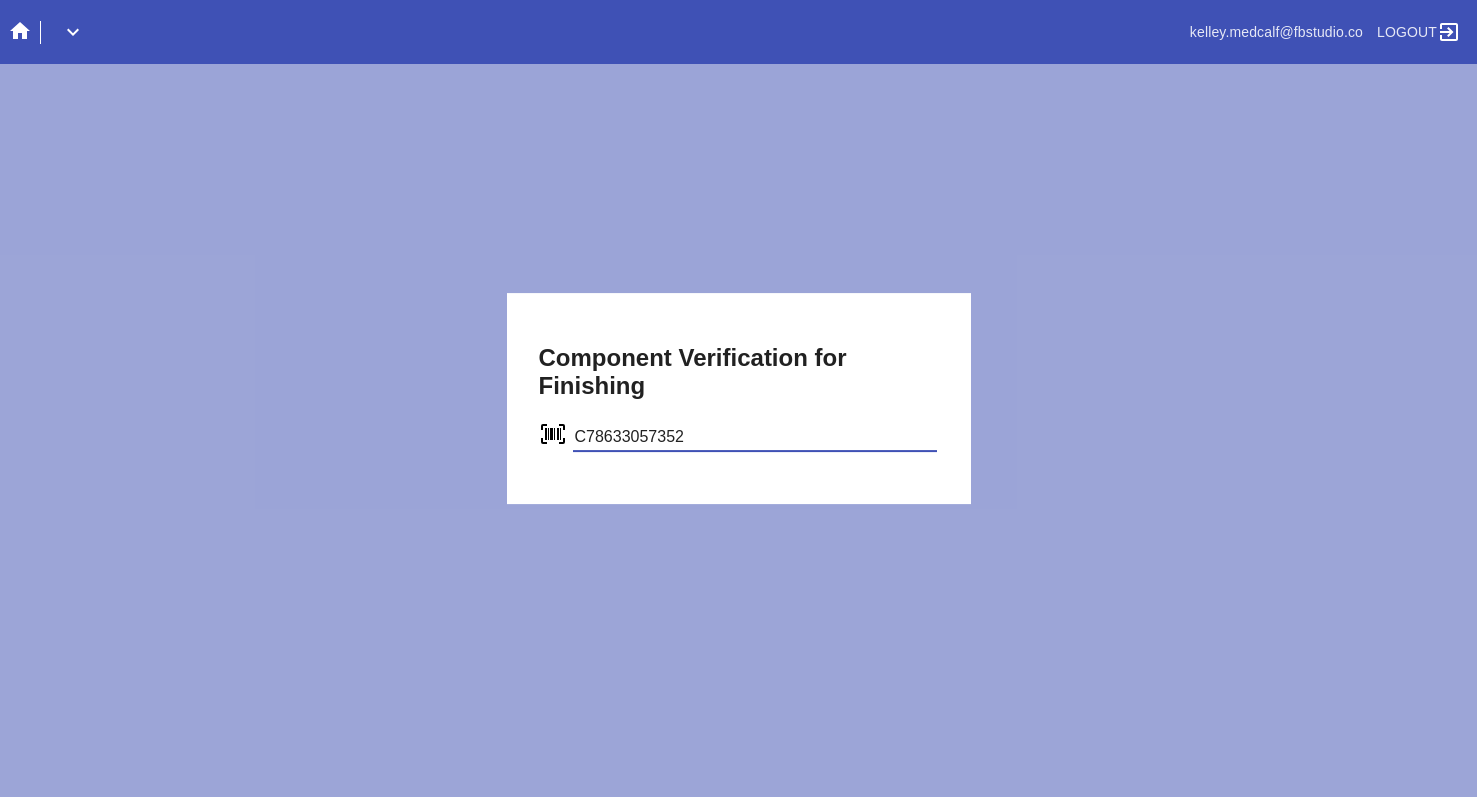 type on "C78633057352" 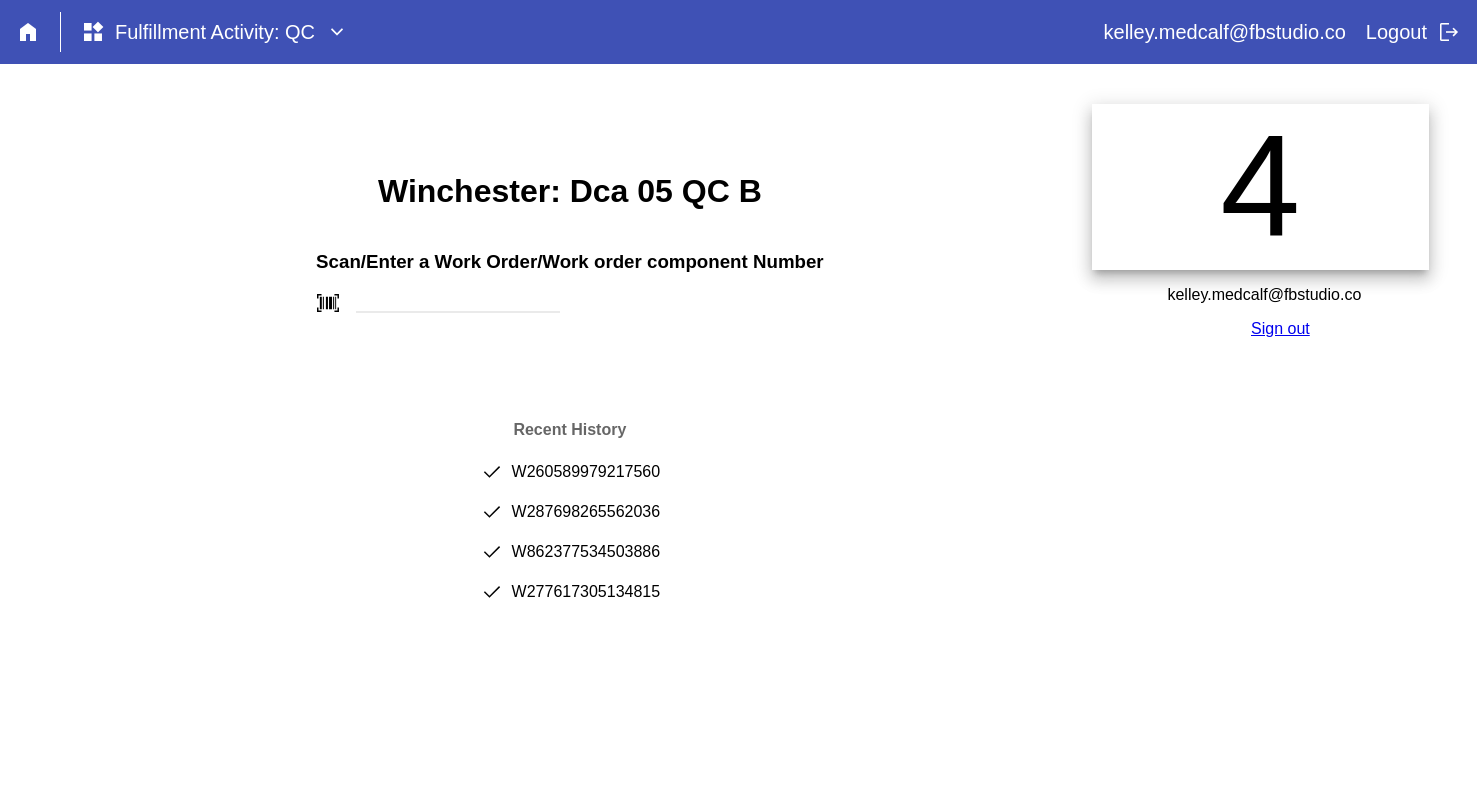 scroll, scrollTop: 0, scrollLeft: 0, axis: both 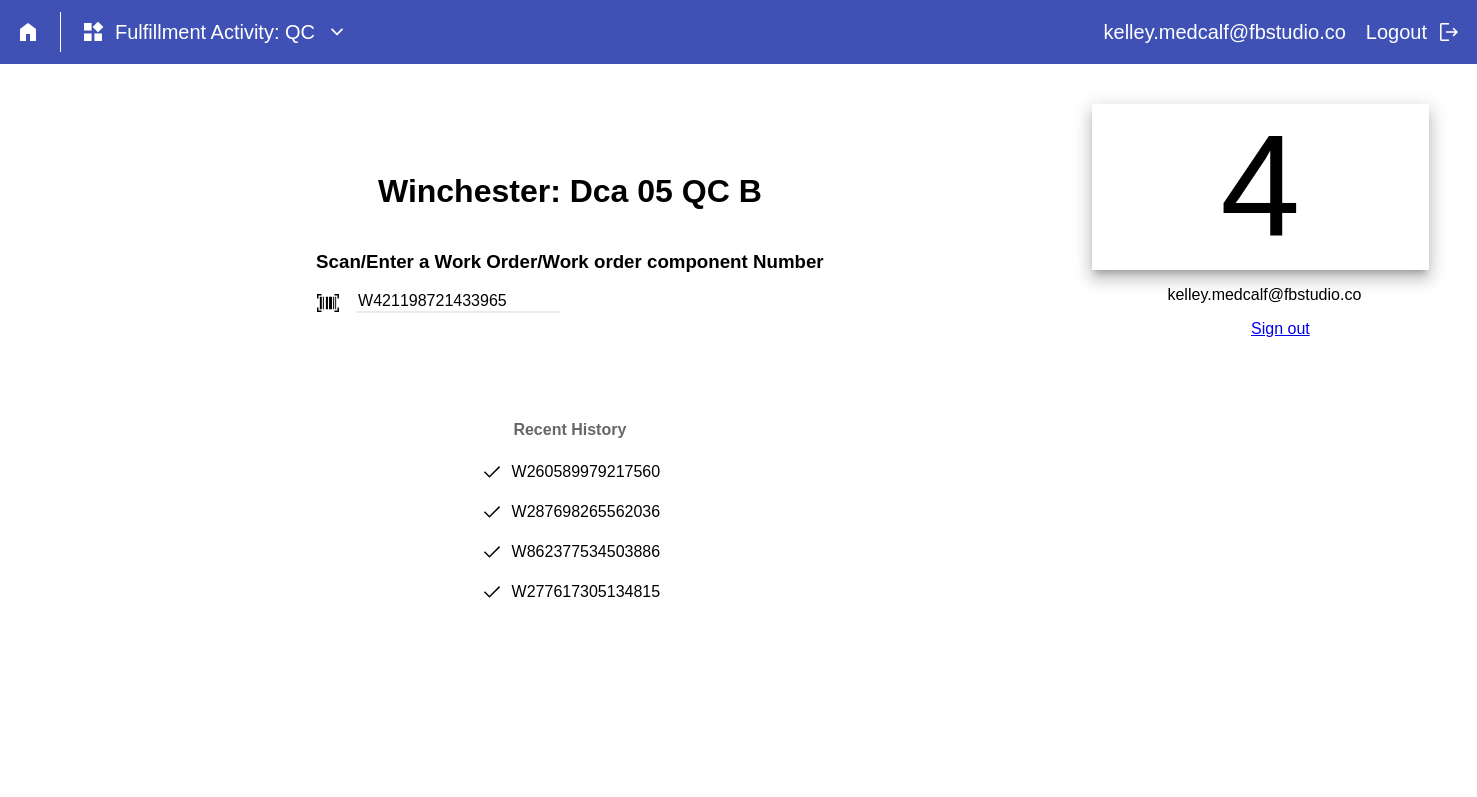 type on "W421198721433965" 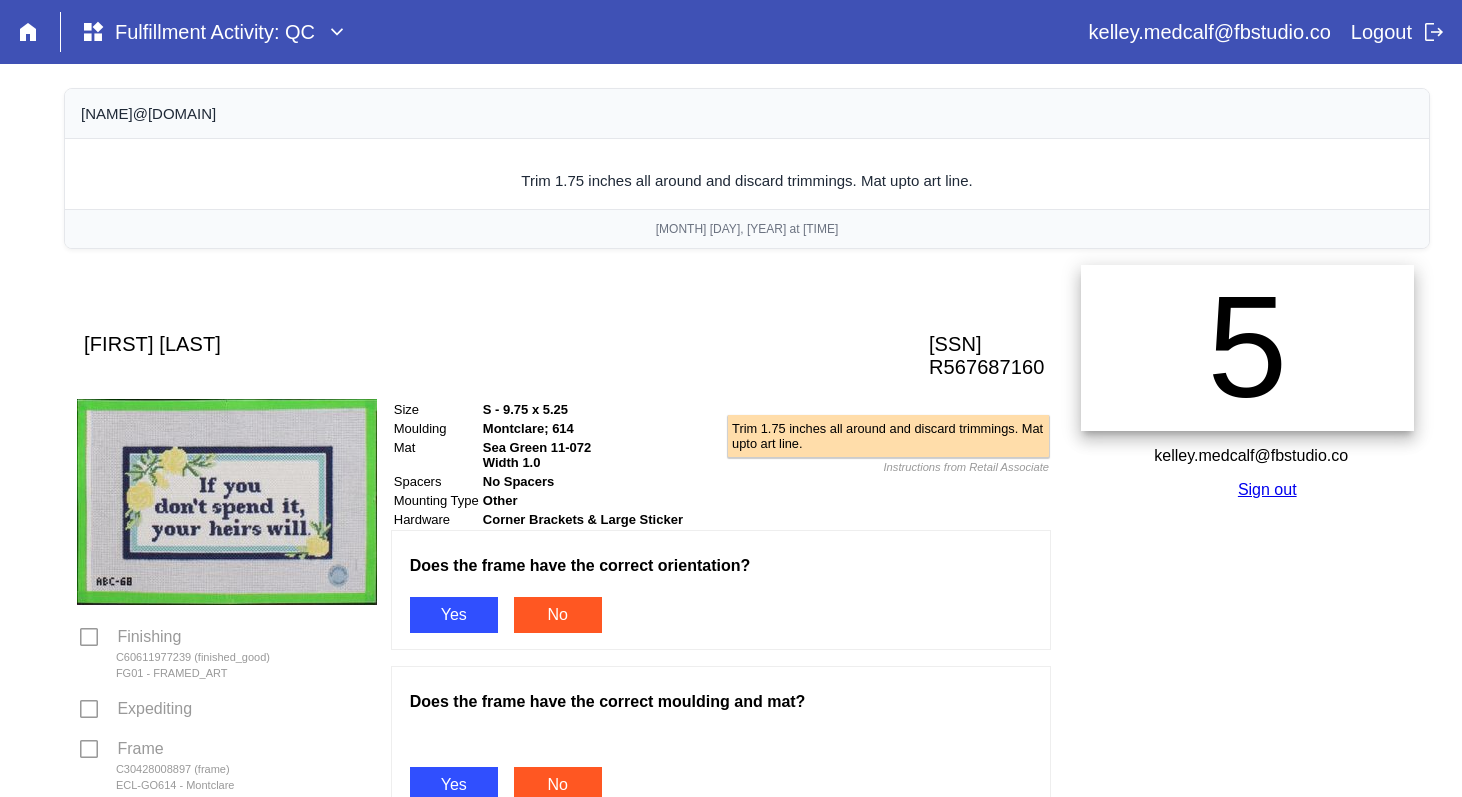 scroll, scrollTop: 0, scrollLeft: 0, axis: both 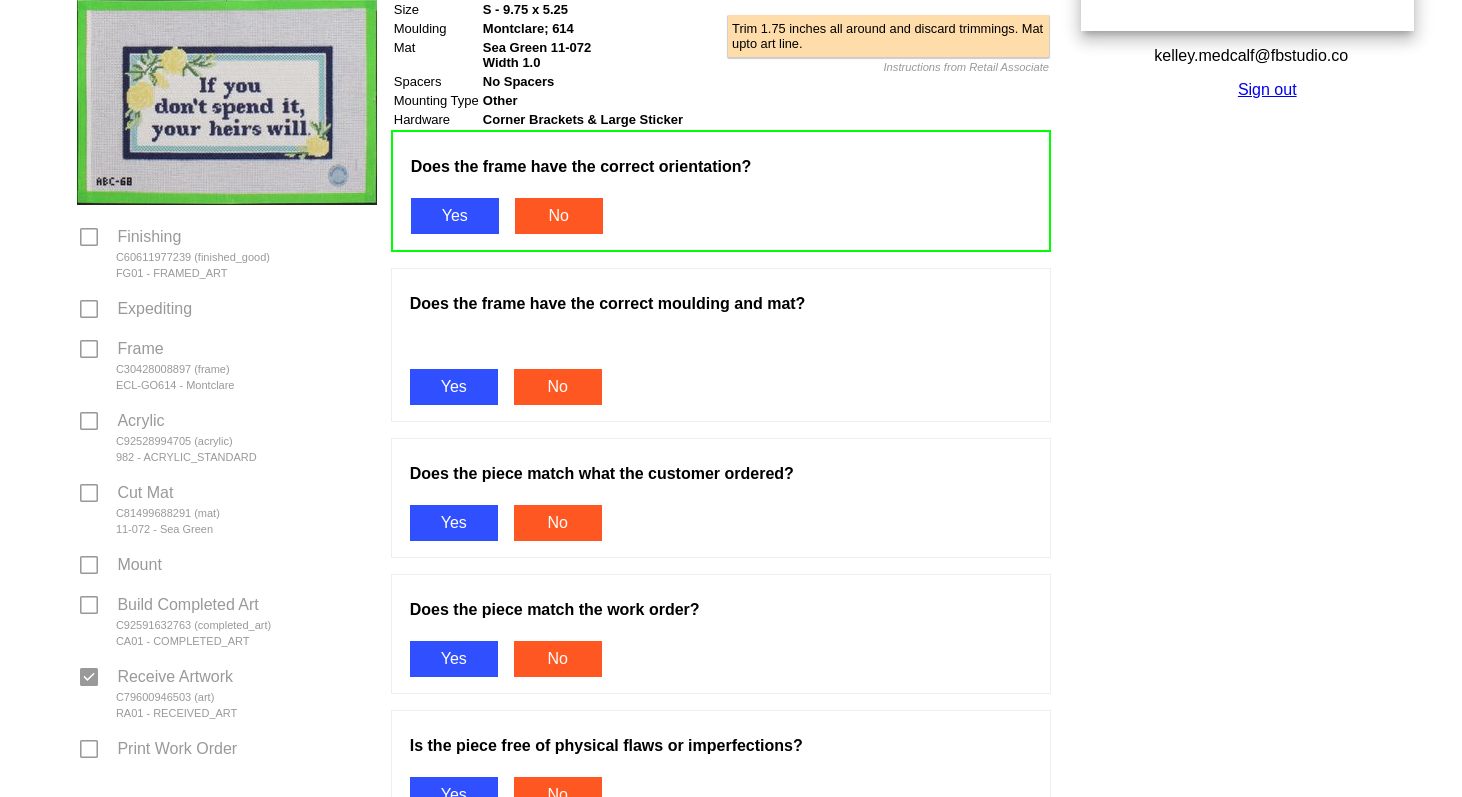 click on "Yes" at bounding box center (454, 387) 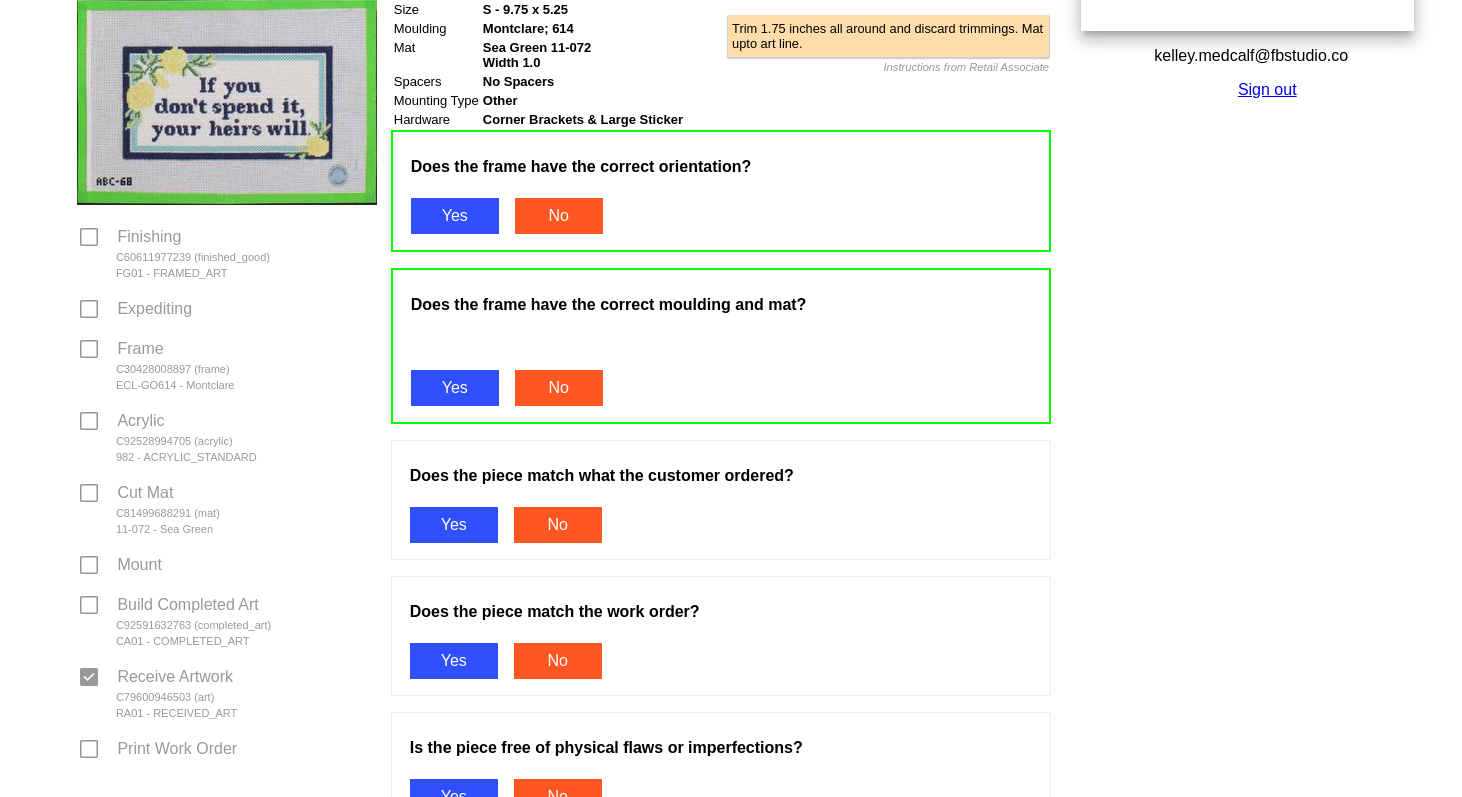 click on "Yes" at bounding box center [454, 525] 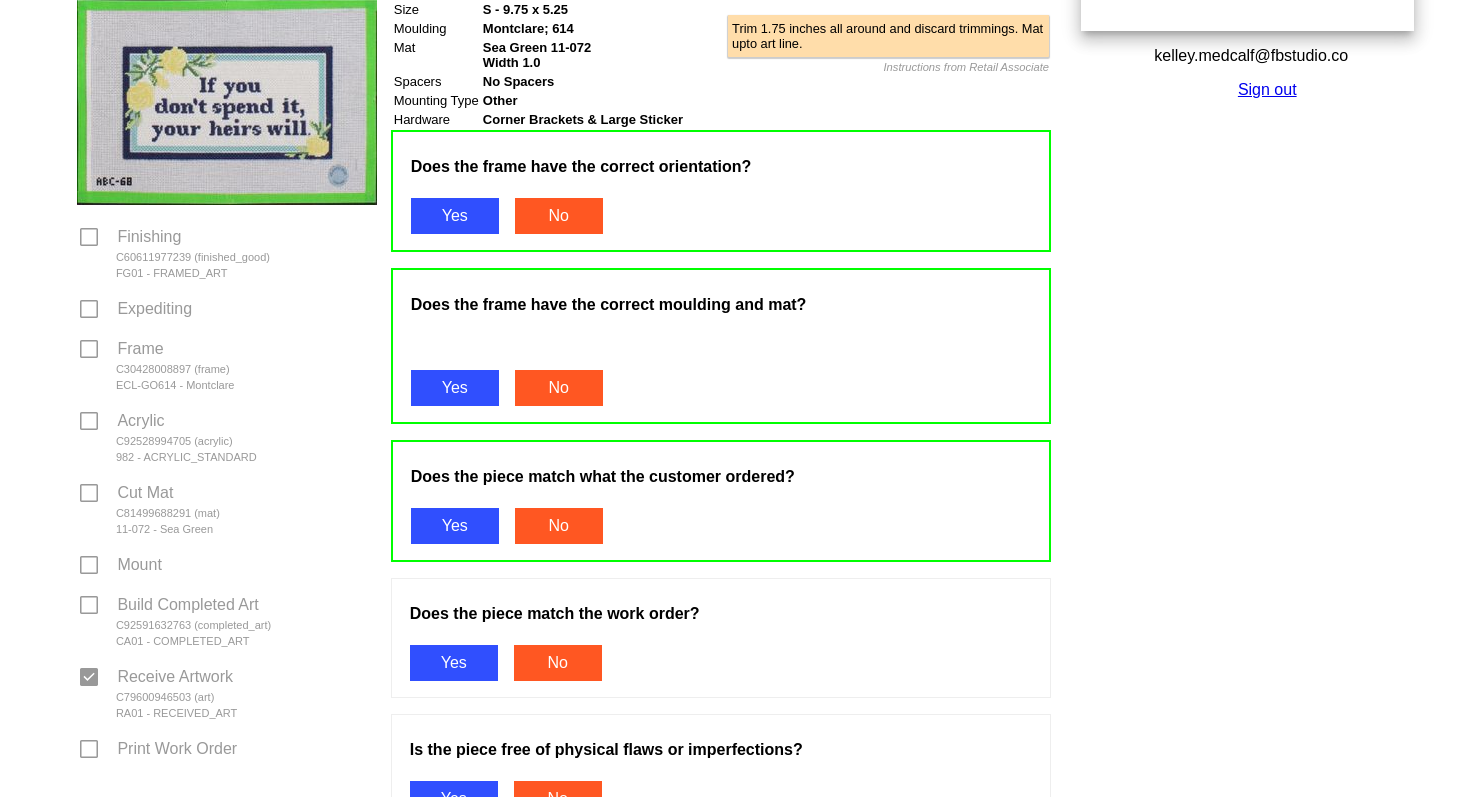 click on "Yes" at bounding box center (454, 663) 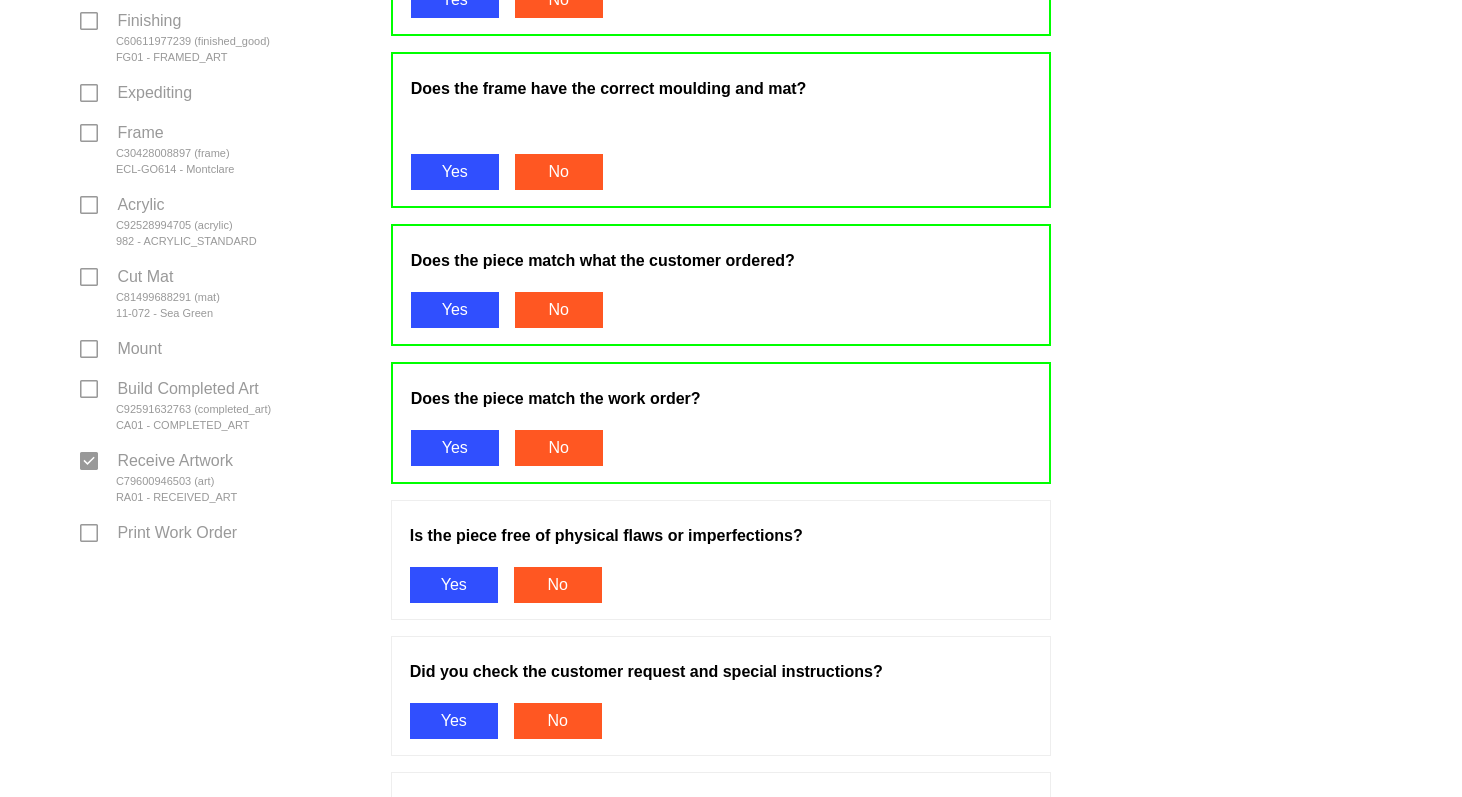 scroll, scrollTop: 800, scrollLeft: 0, axis: vertical 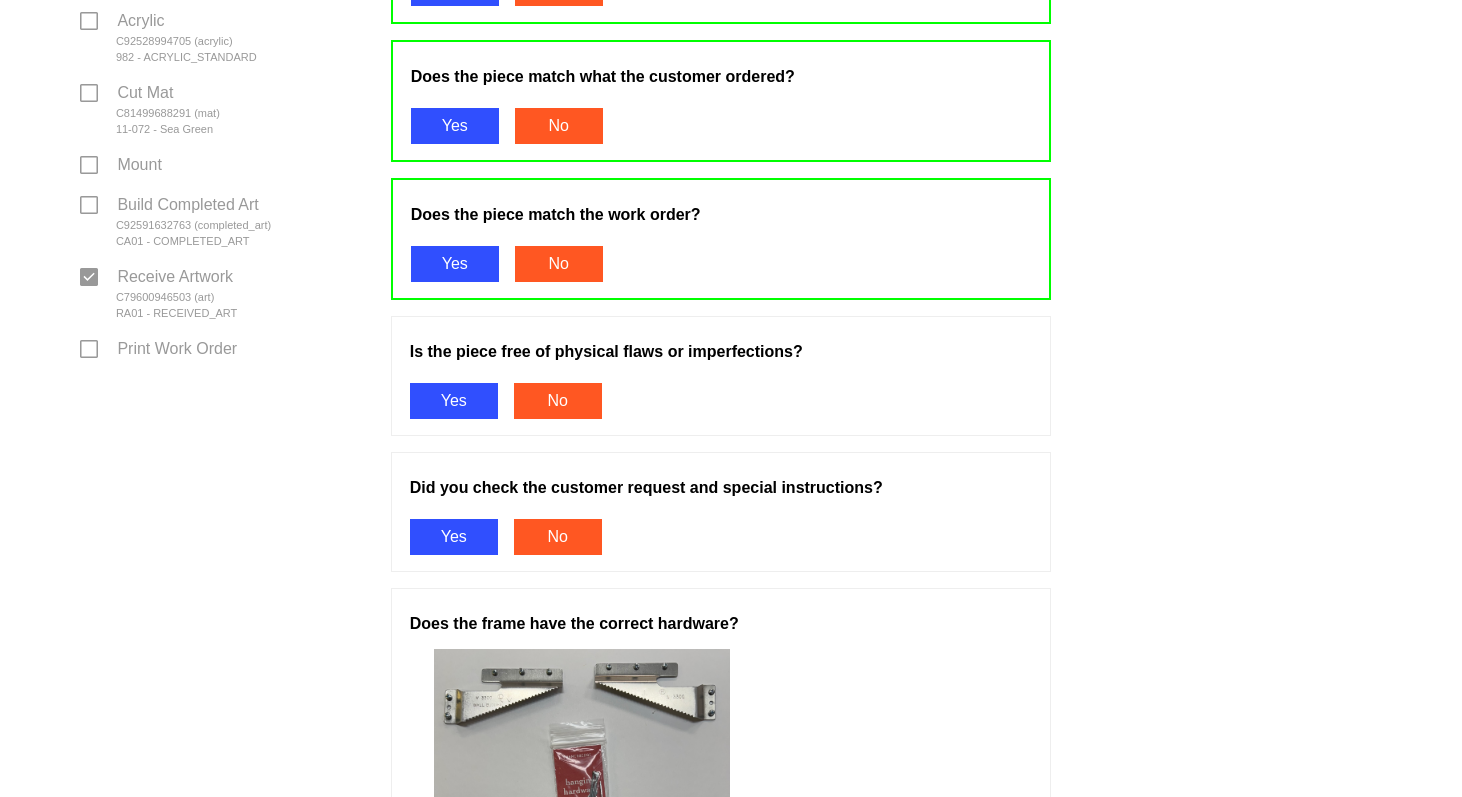click on "Yes" at bounding box center (454, 401) 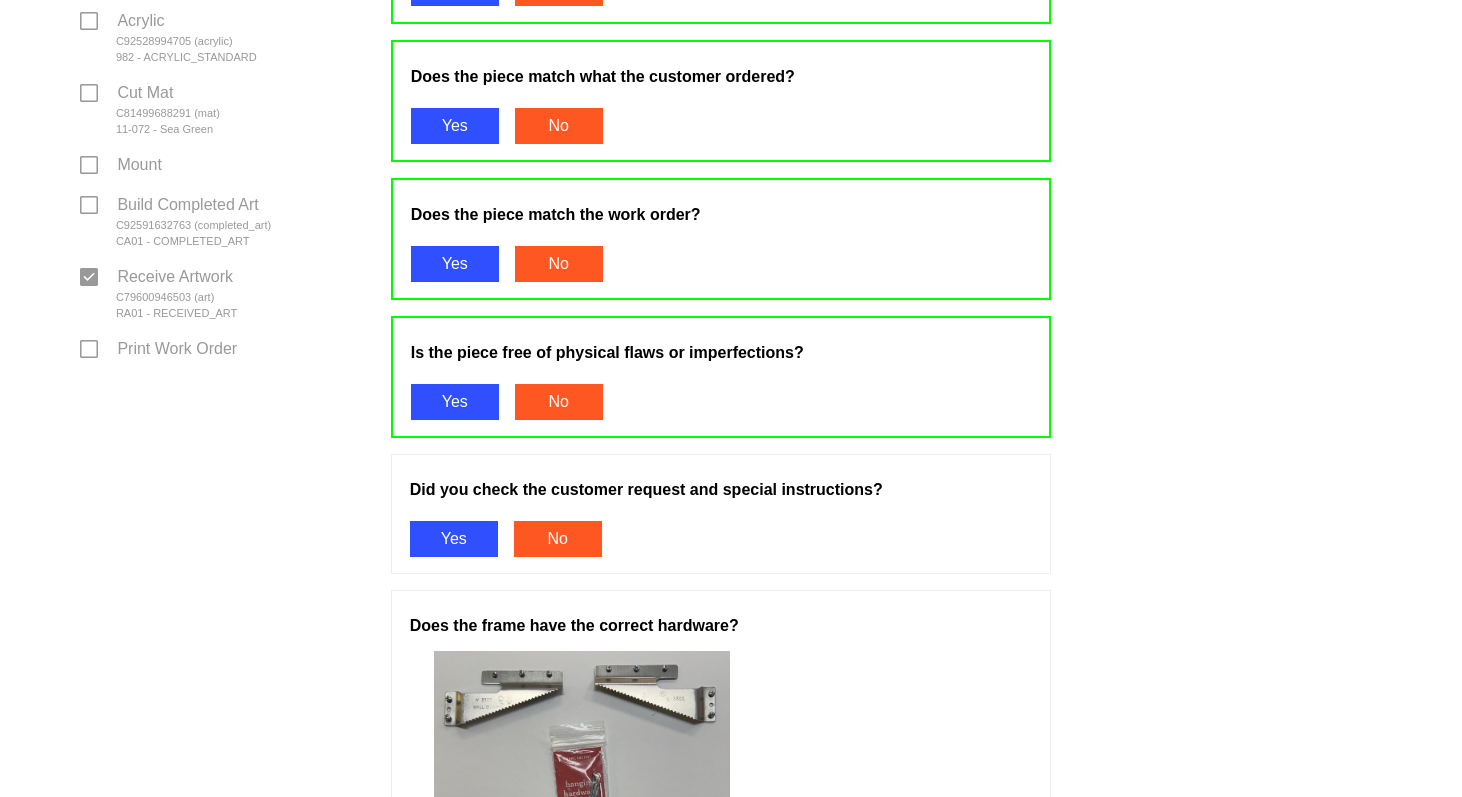 click on "Yes" at bounding box center (454, 539) 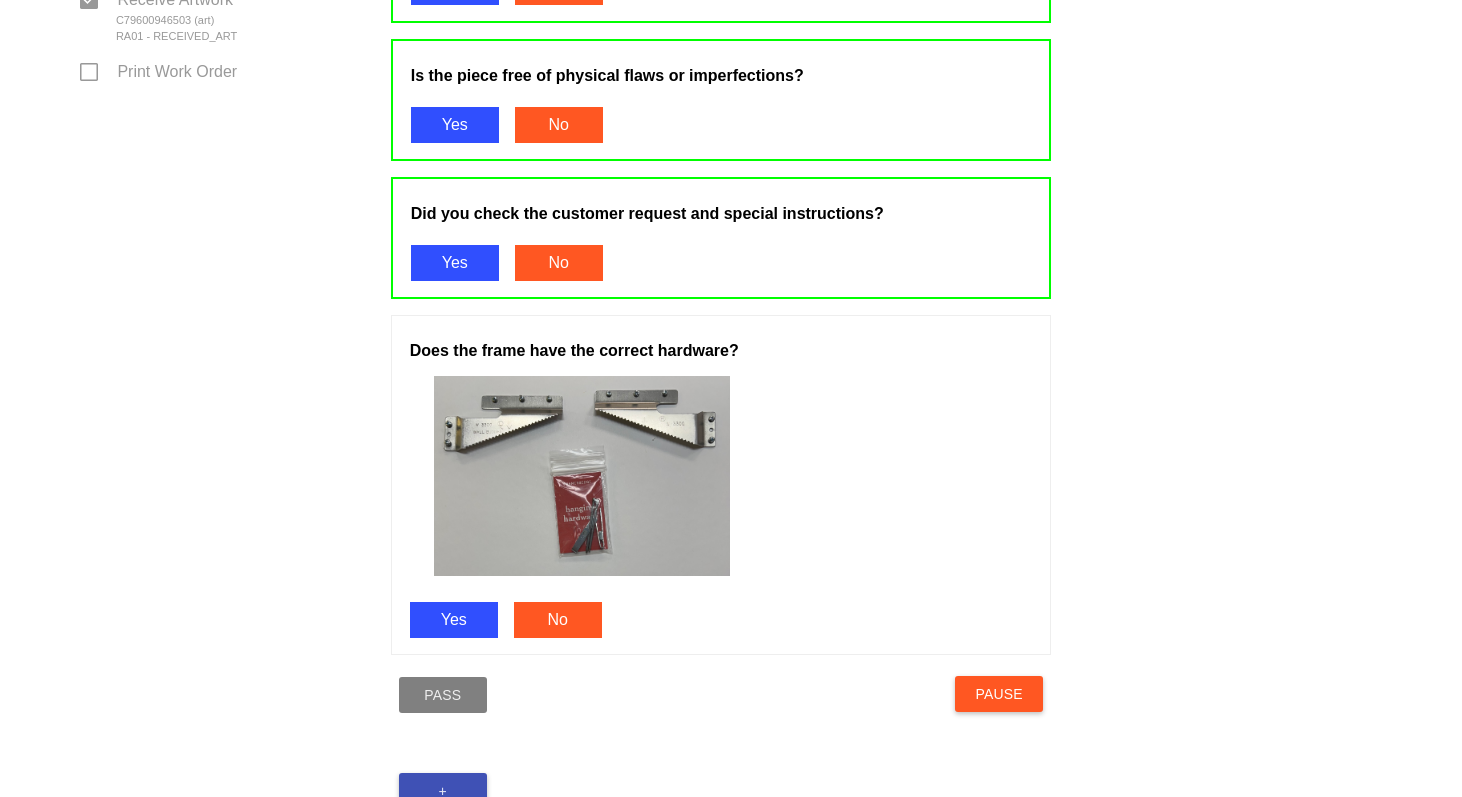 scroll, scrollTop: 1199, scrollLeft: 0, axis: vertical 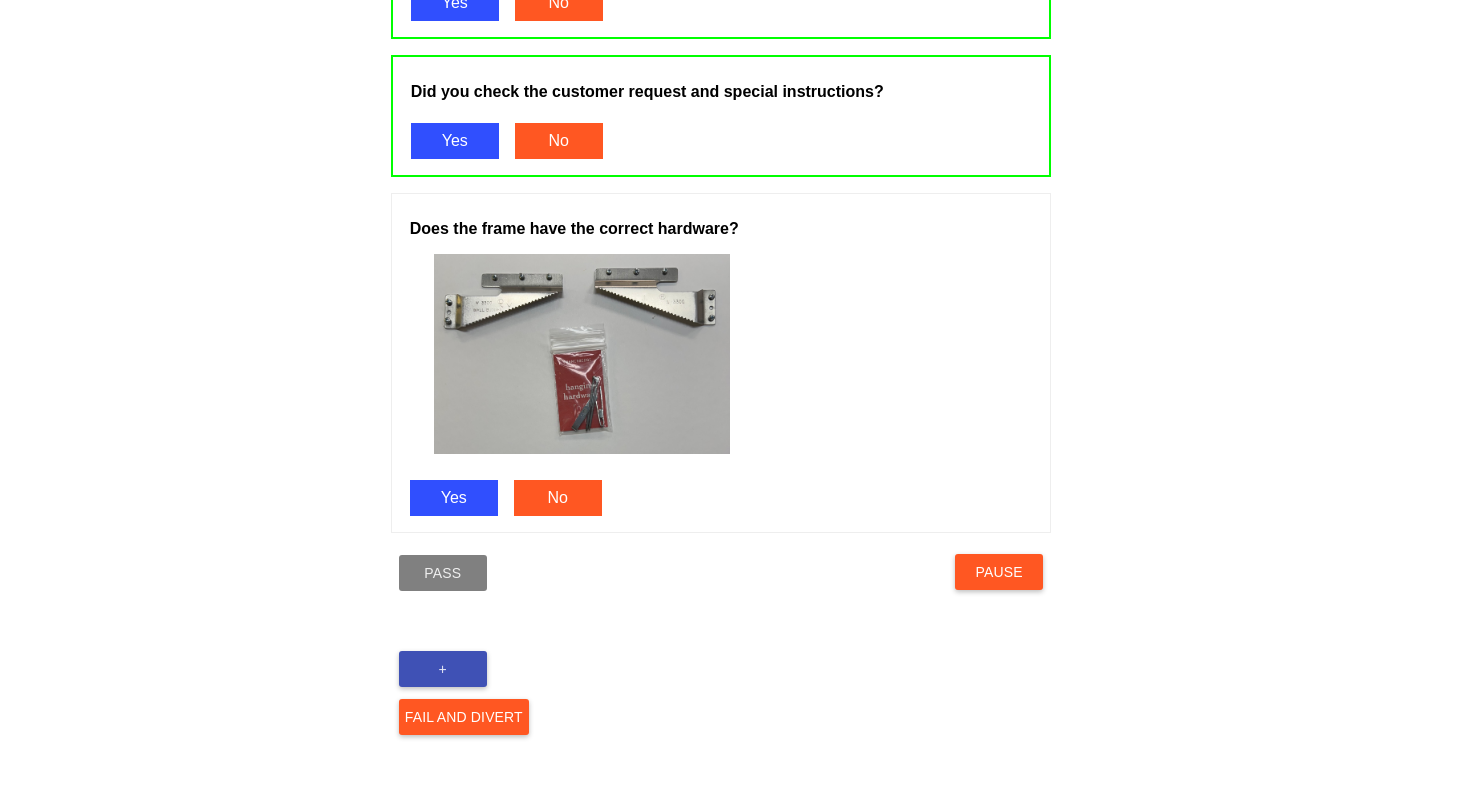 click on "Yes" at bounding box center (454, 498) 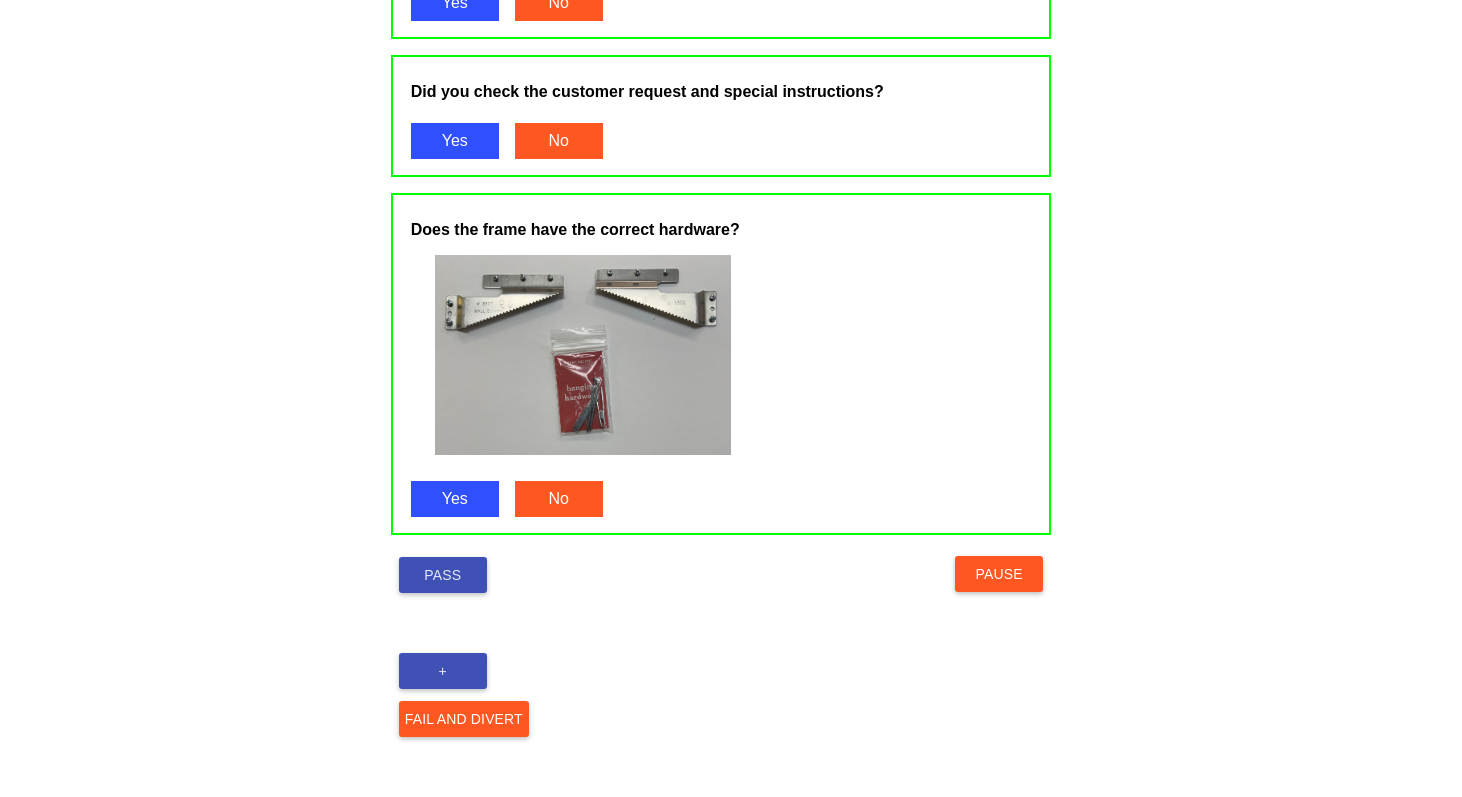 click on "Pass" at bounding box center [443, 575] 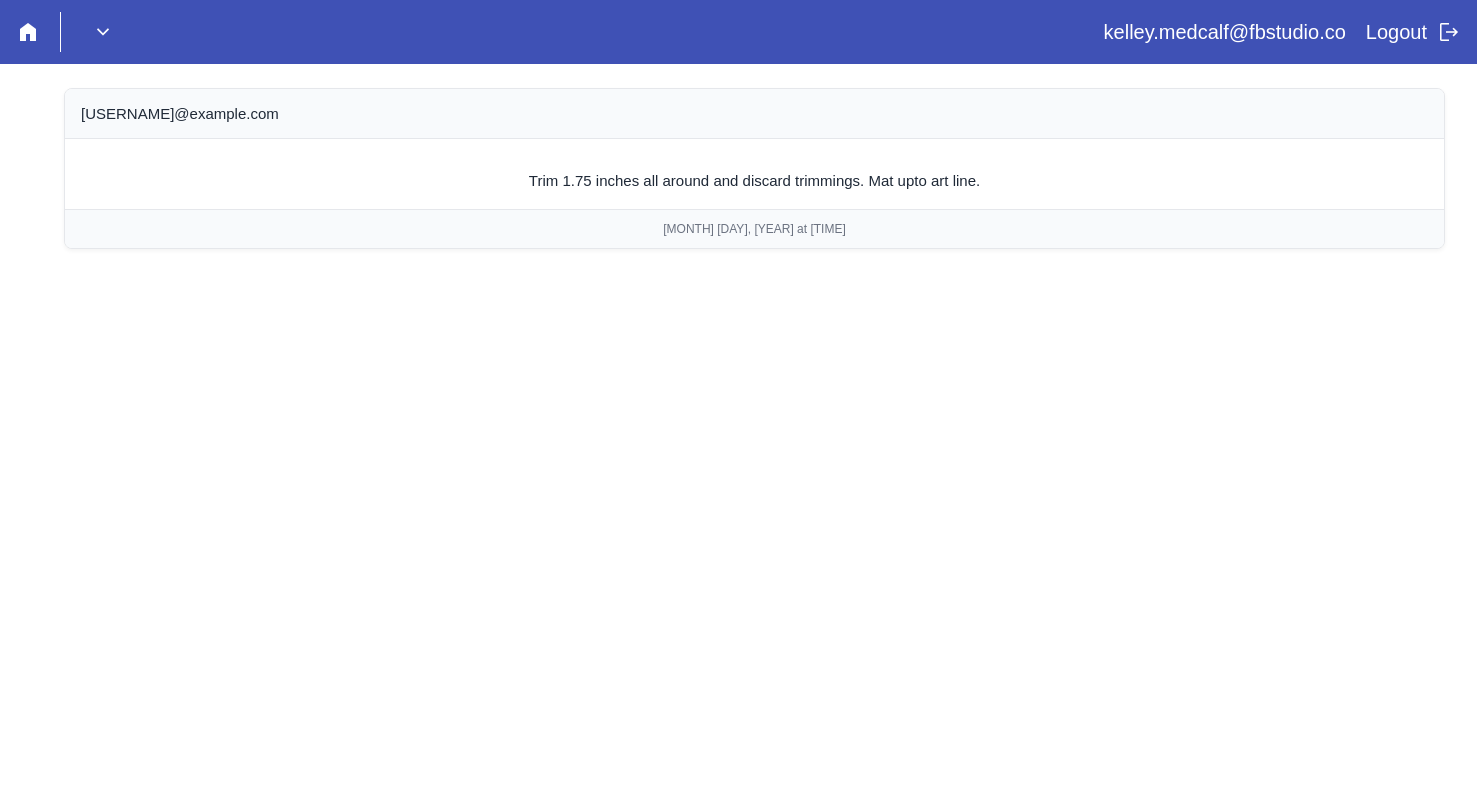 scroll, scrollTop: 0, scrollLeft: 0, axis: both 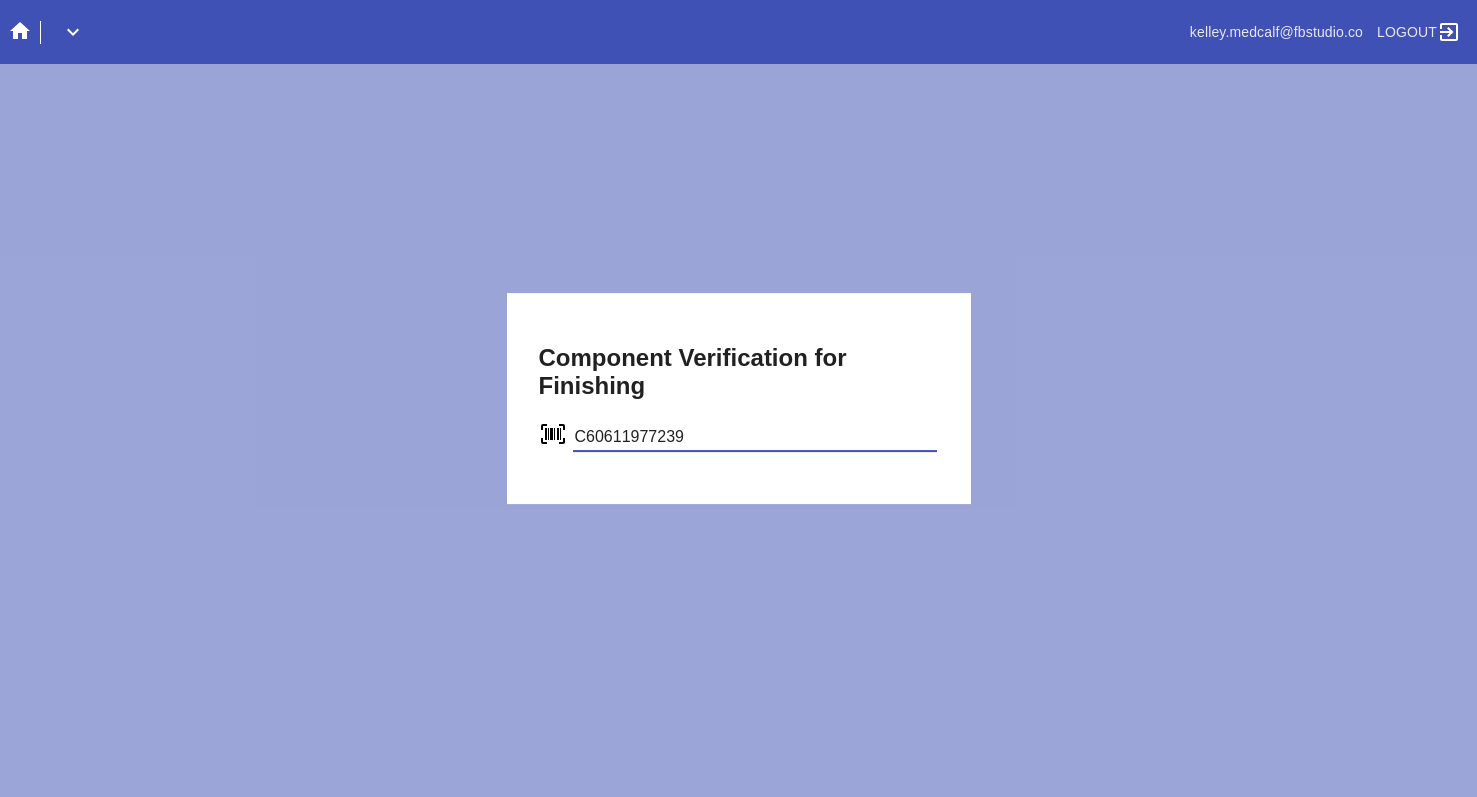 type on "C60611977239" 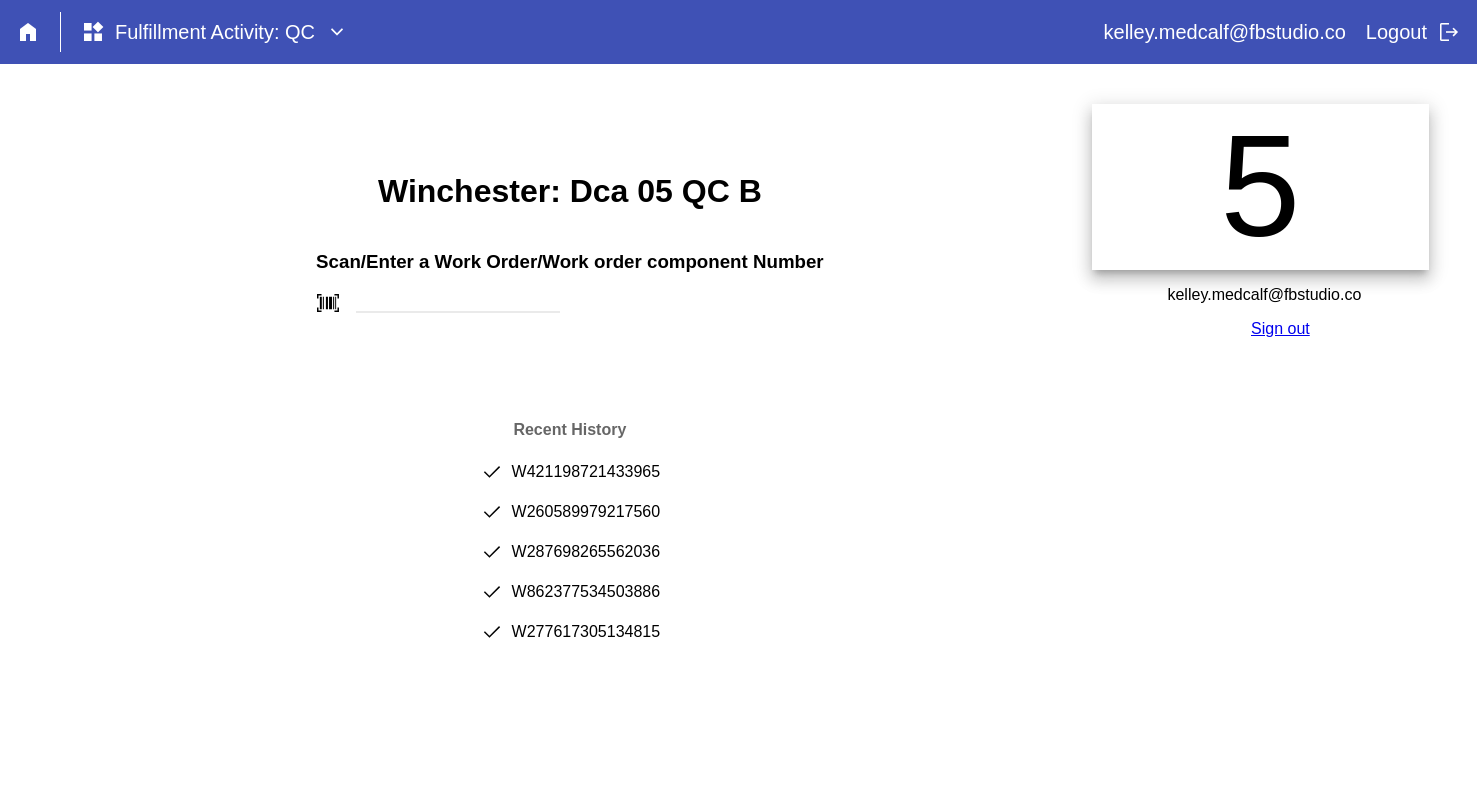 scroll, scrollTop: 0, scrollLeft: 0, axis: both 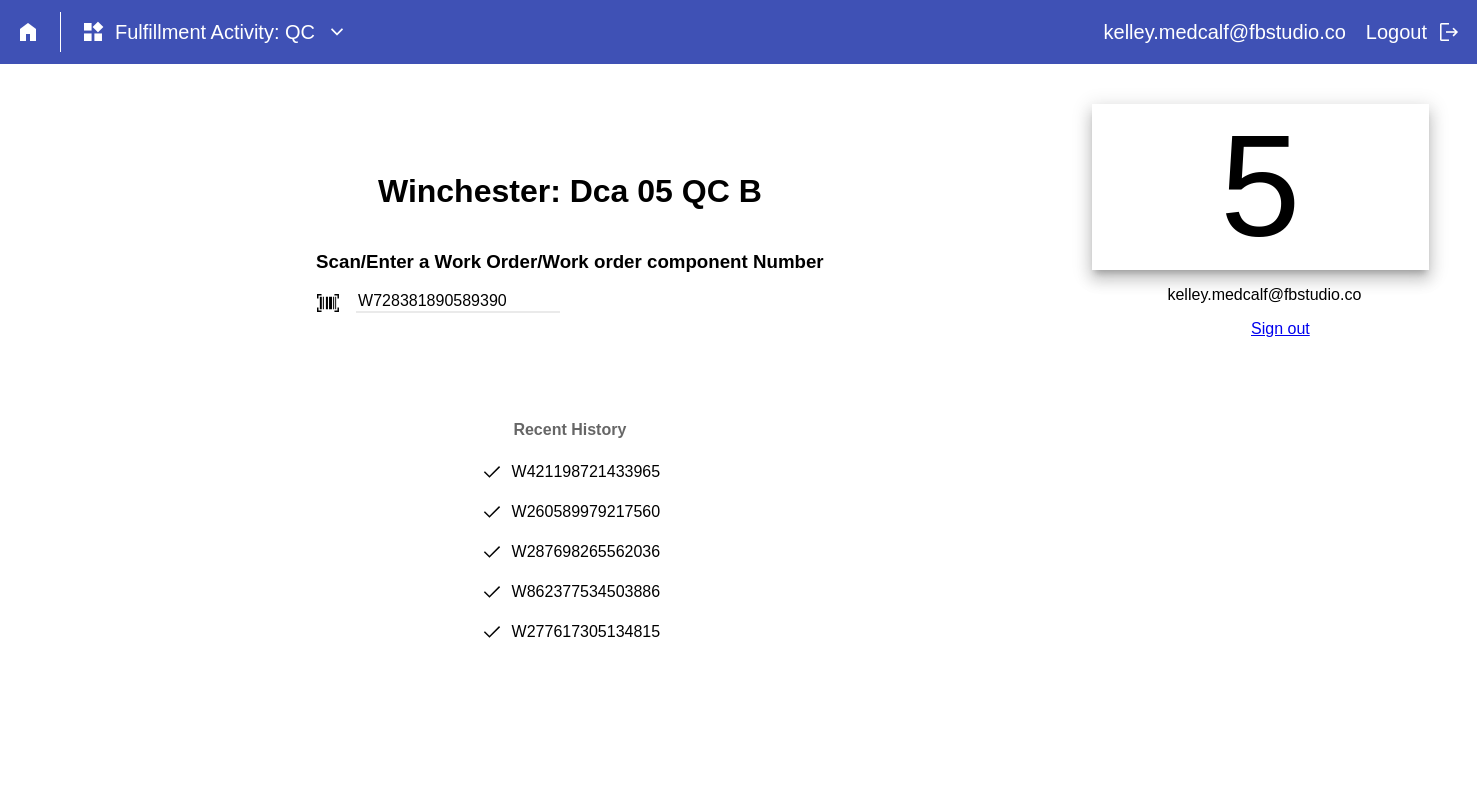 type on "W728381890589390" 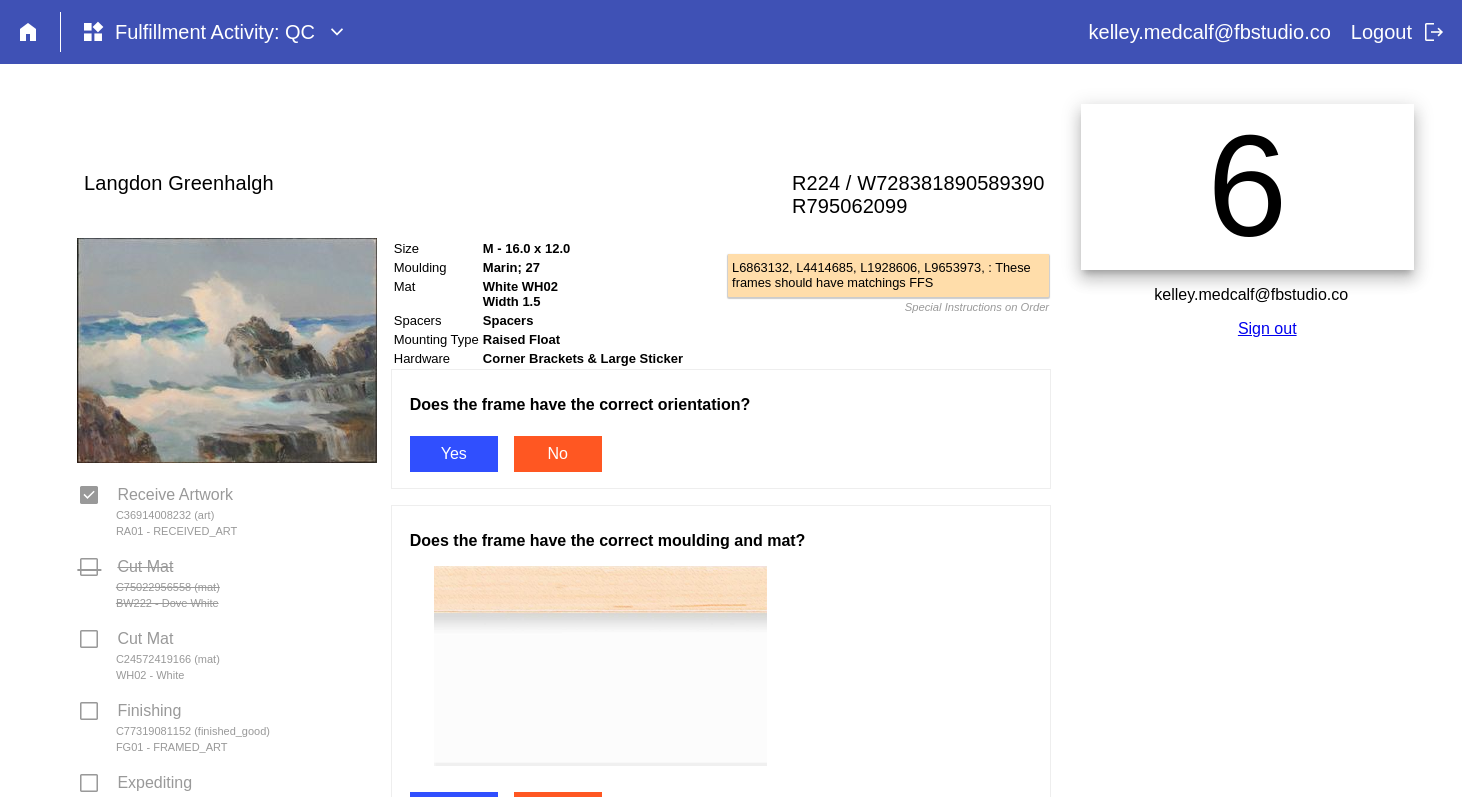 scroll, scrollTop: 0, scrollLeft: 0, axis: both 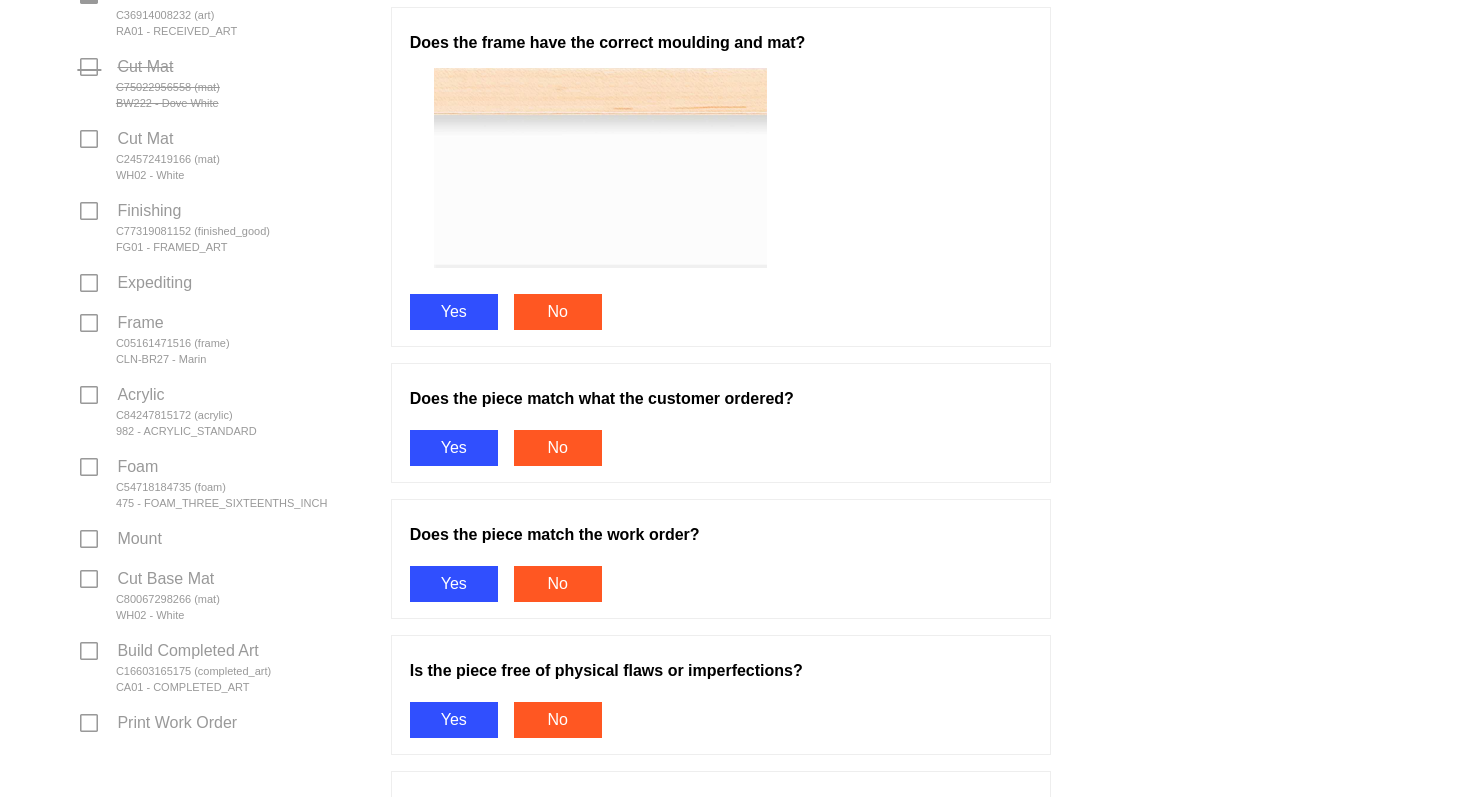 click on "Does the frame have the correct moulding and mat? Yes No" at bounding box center (721, 177) 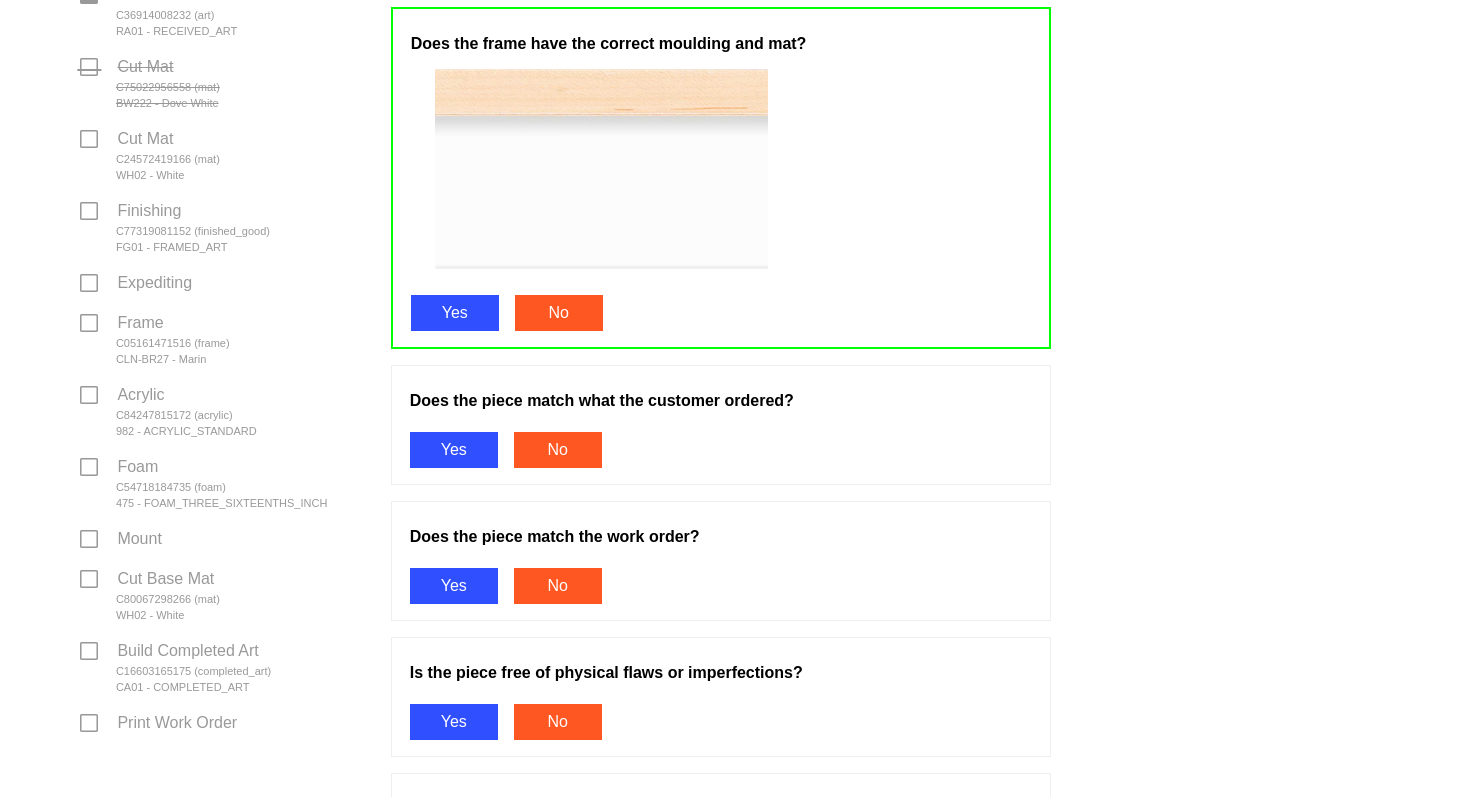 drag, startPoint x: 486, startPoint y: 436, endPoint x: 486, endPoint y: 466, distance: 30 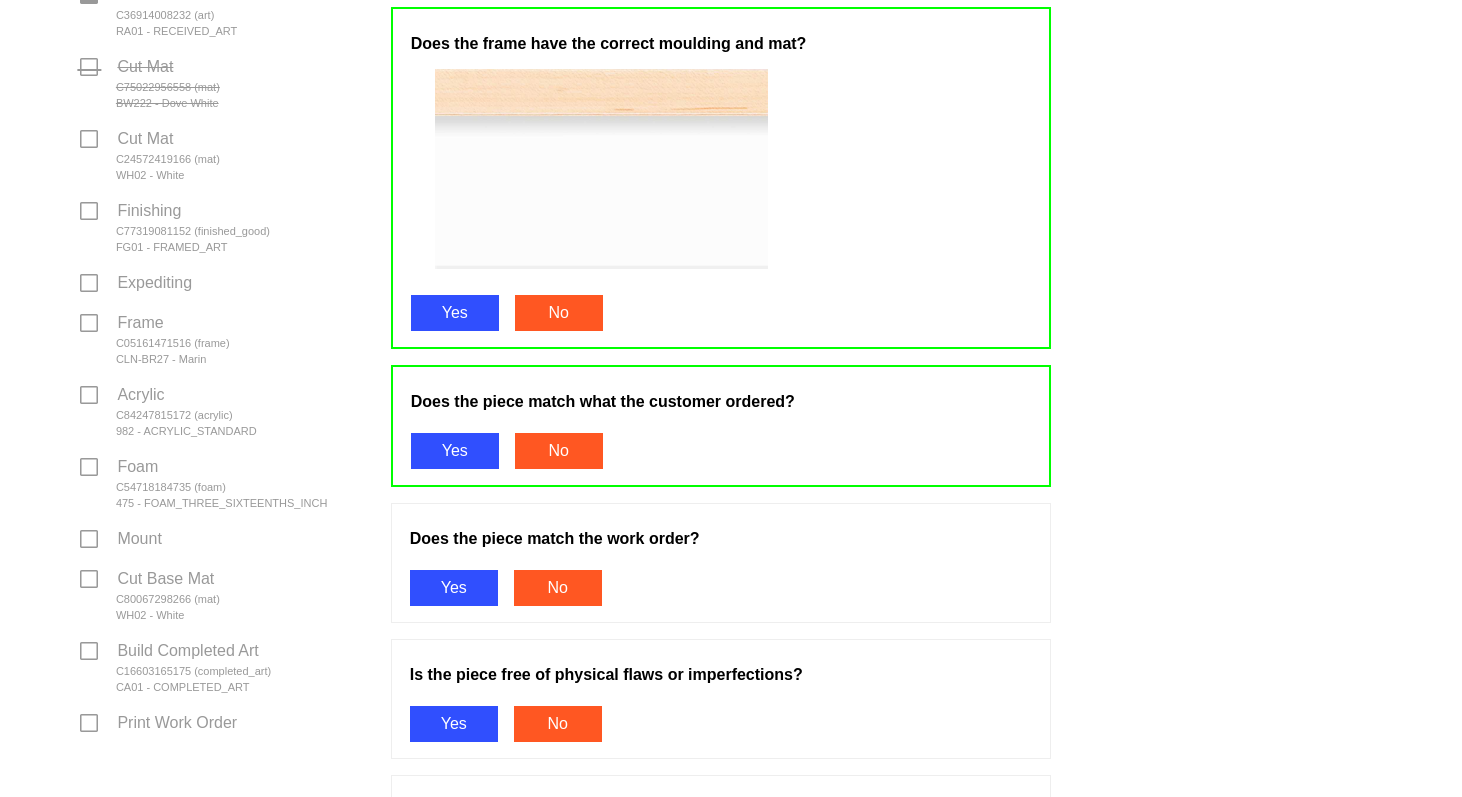 click on "Yes" at bounding box center (454, 588) 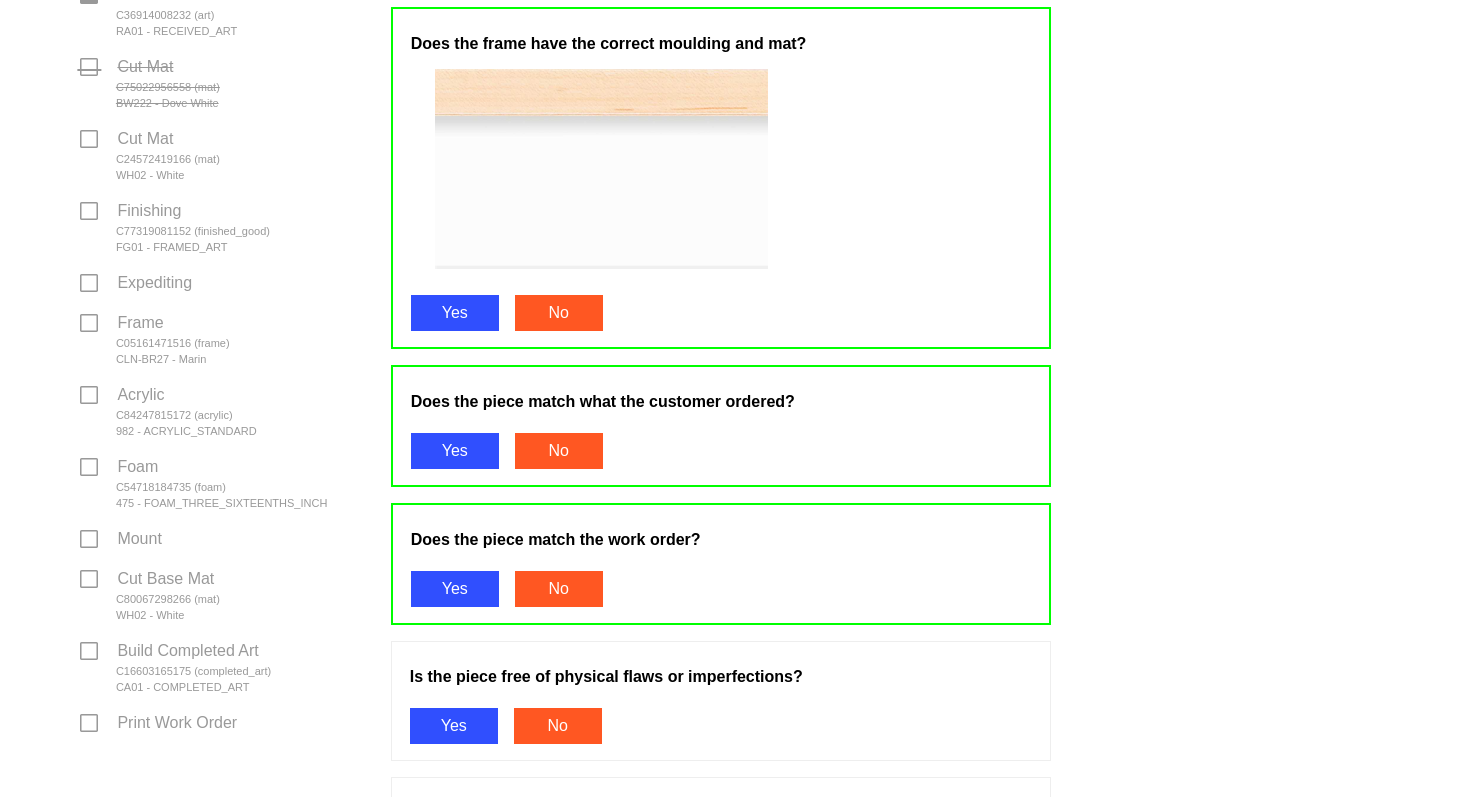 click on "Yes" at bounding box center [454, 726] 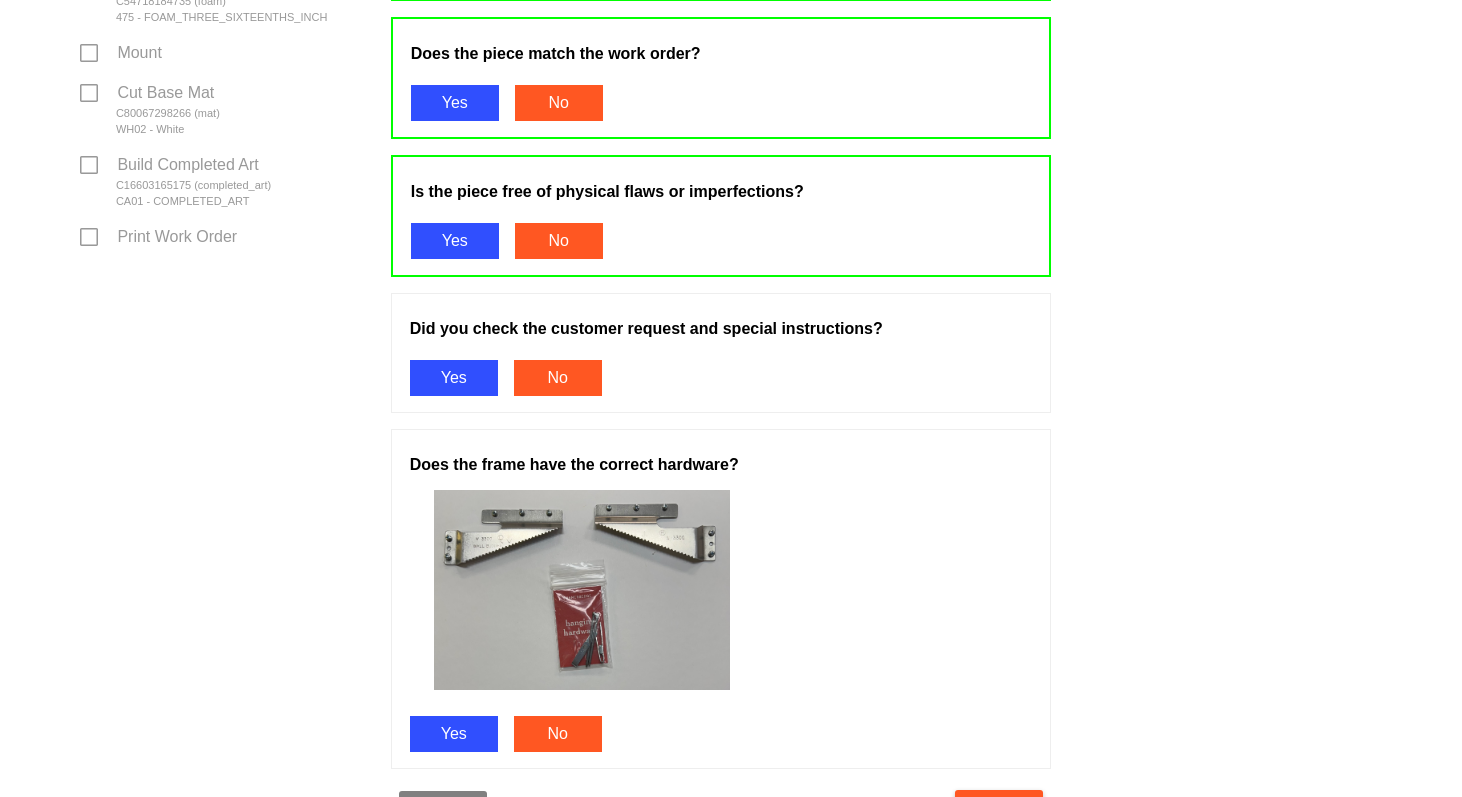 scroll, scrollTop: 1000, scrollLeft: 0, axis: vertical 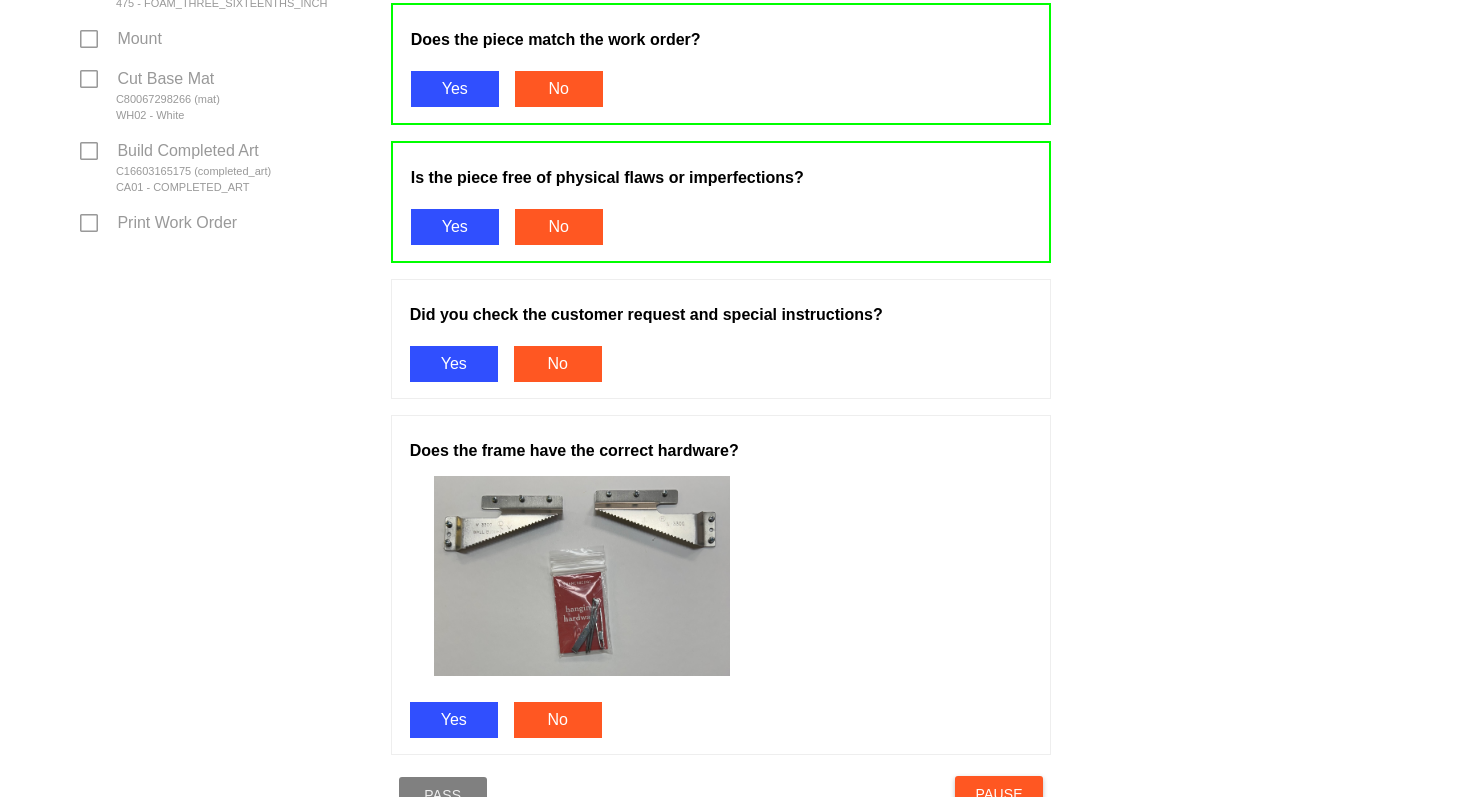 click on "Yes" at bounding box center (454, 364) 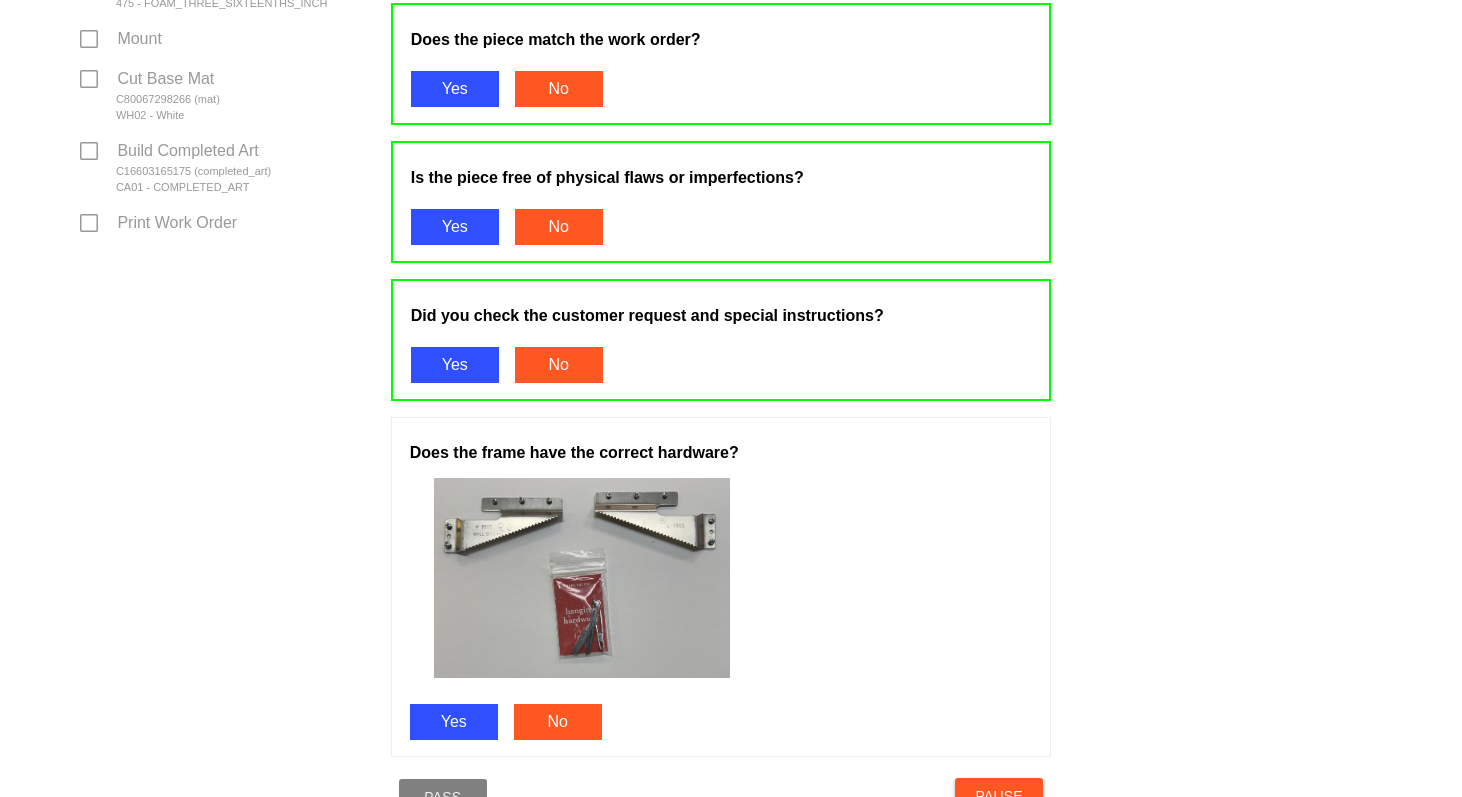 click on "Yes" at bounding box center [454, 722] 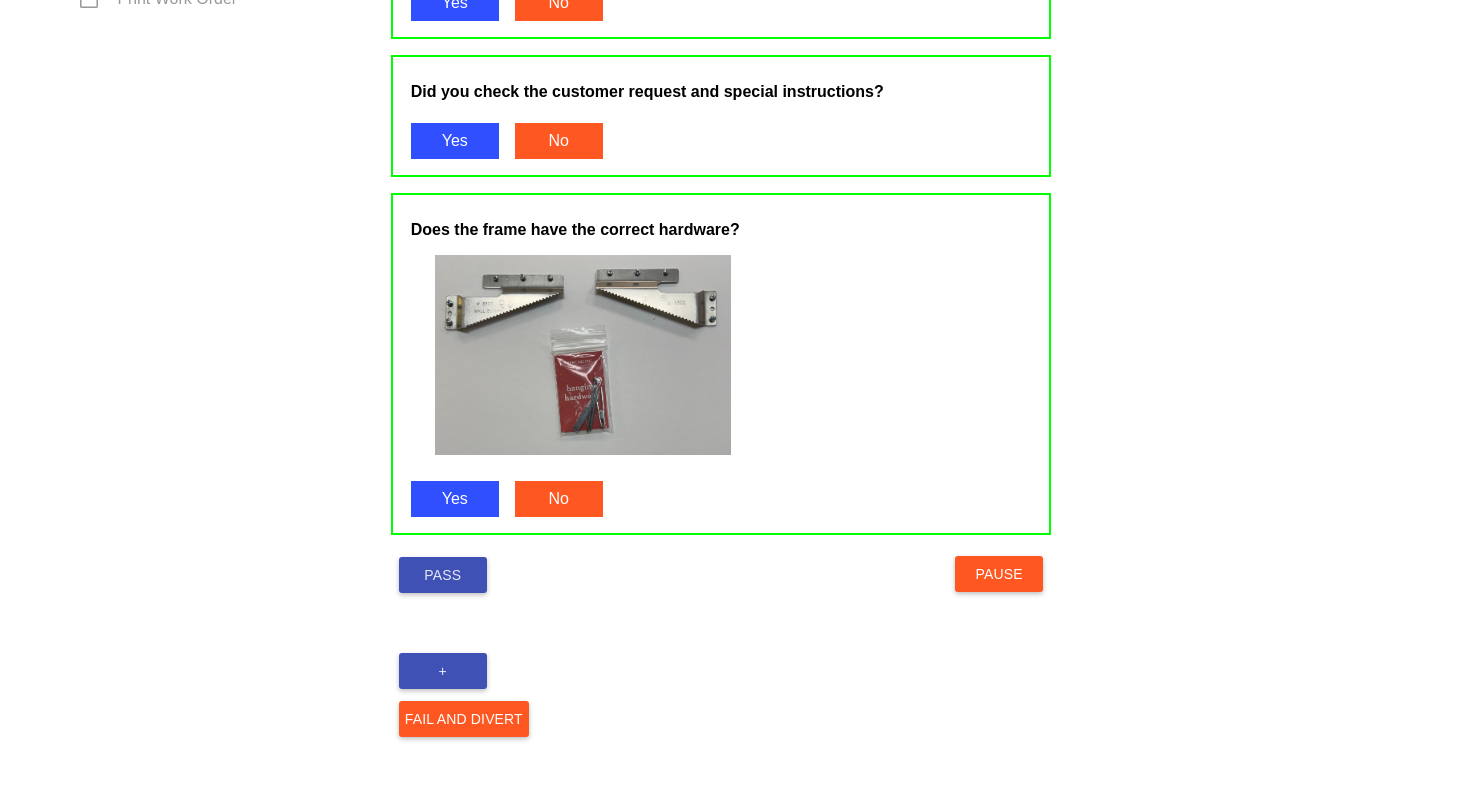 scroll, scrollTop: 1226, scrollLeft: 0, axis: vertical 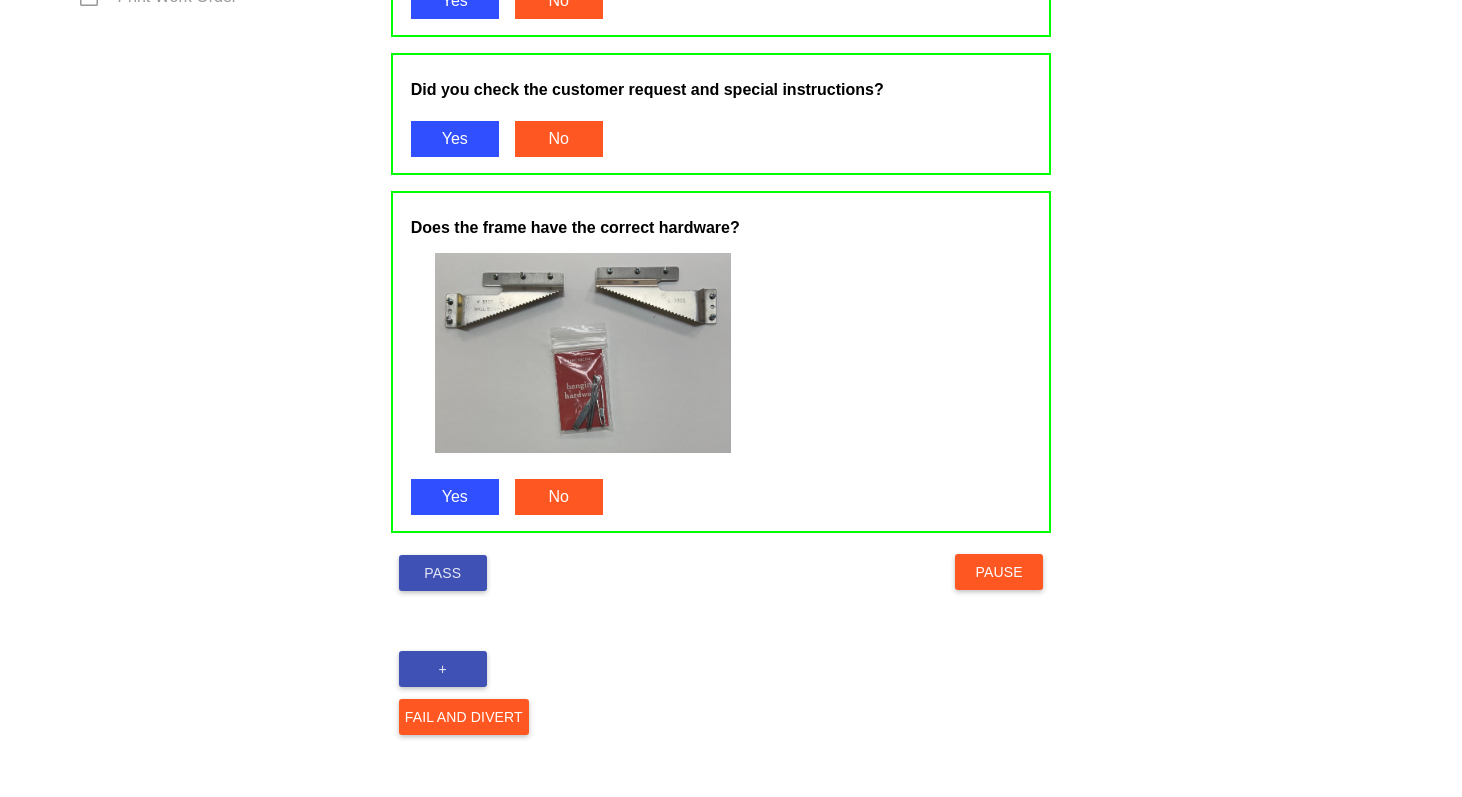 click on "Pass" at bounding box center (443, 573) 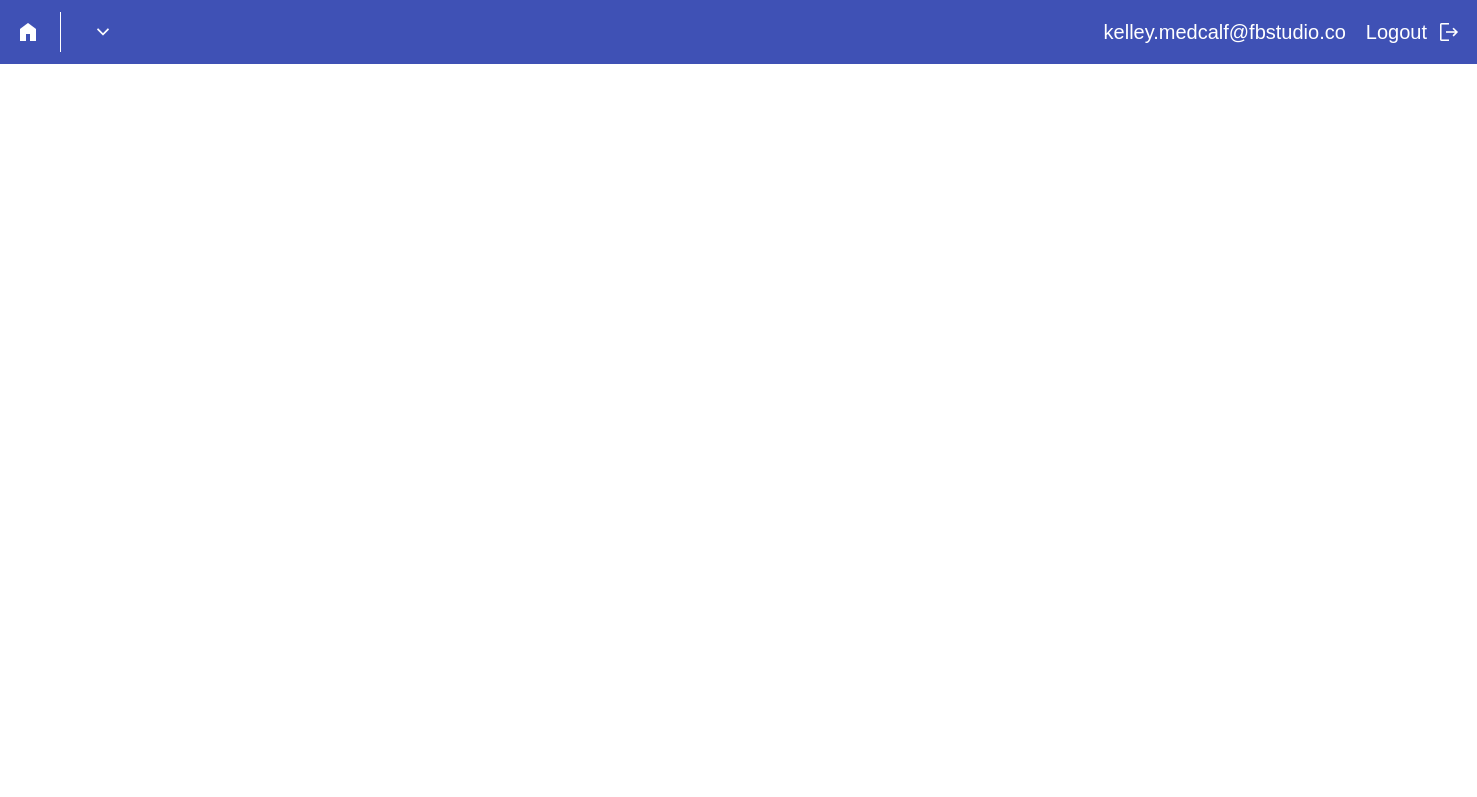 scroll, scrollTop: 0, scrollLeft: 0, axis: both 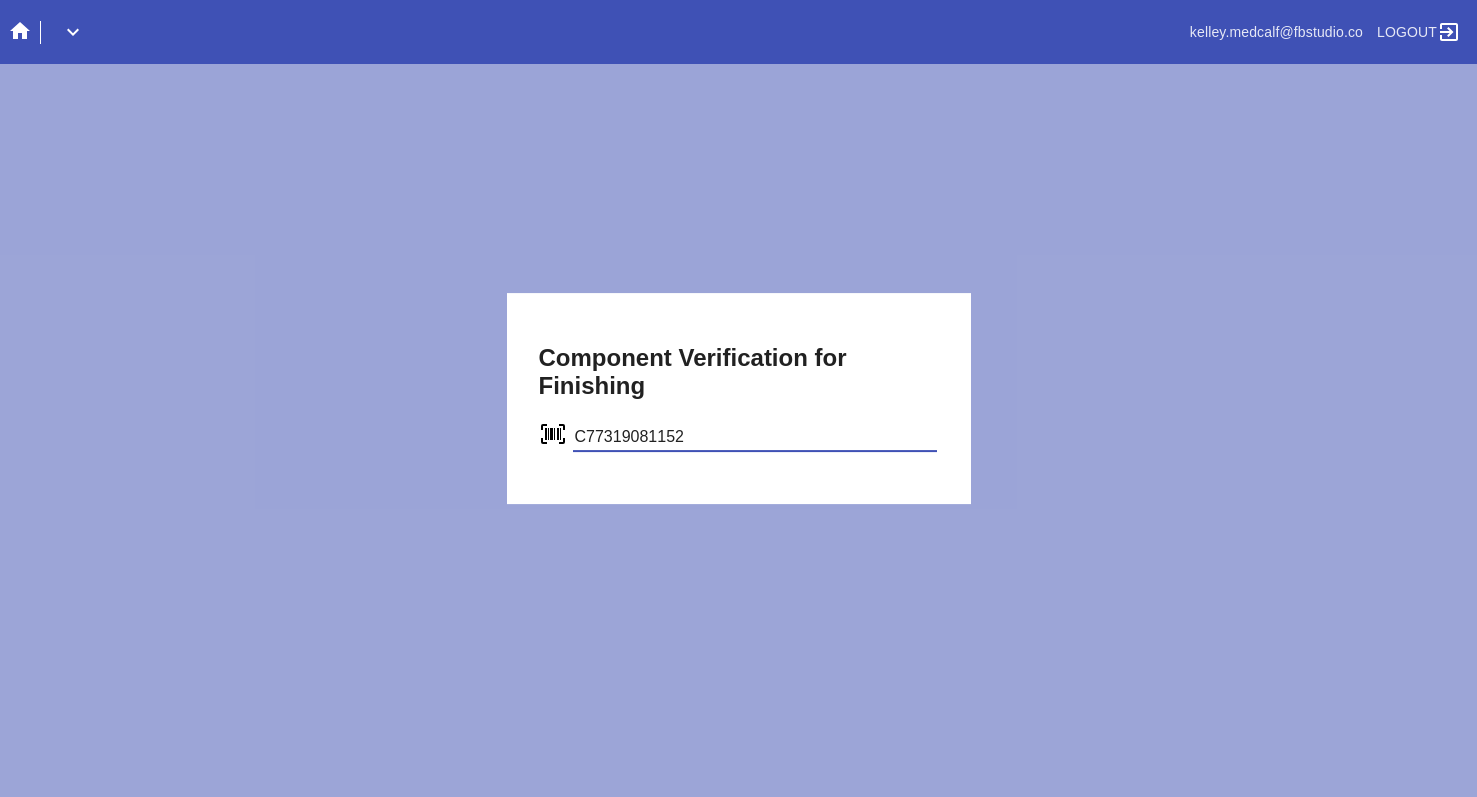 type on "C77319081152" 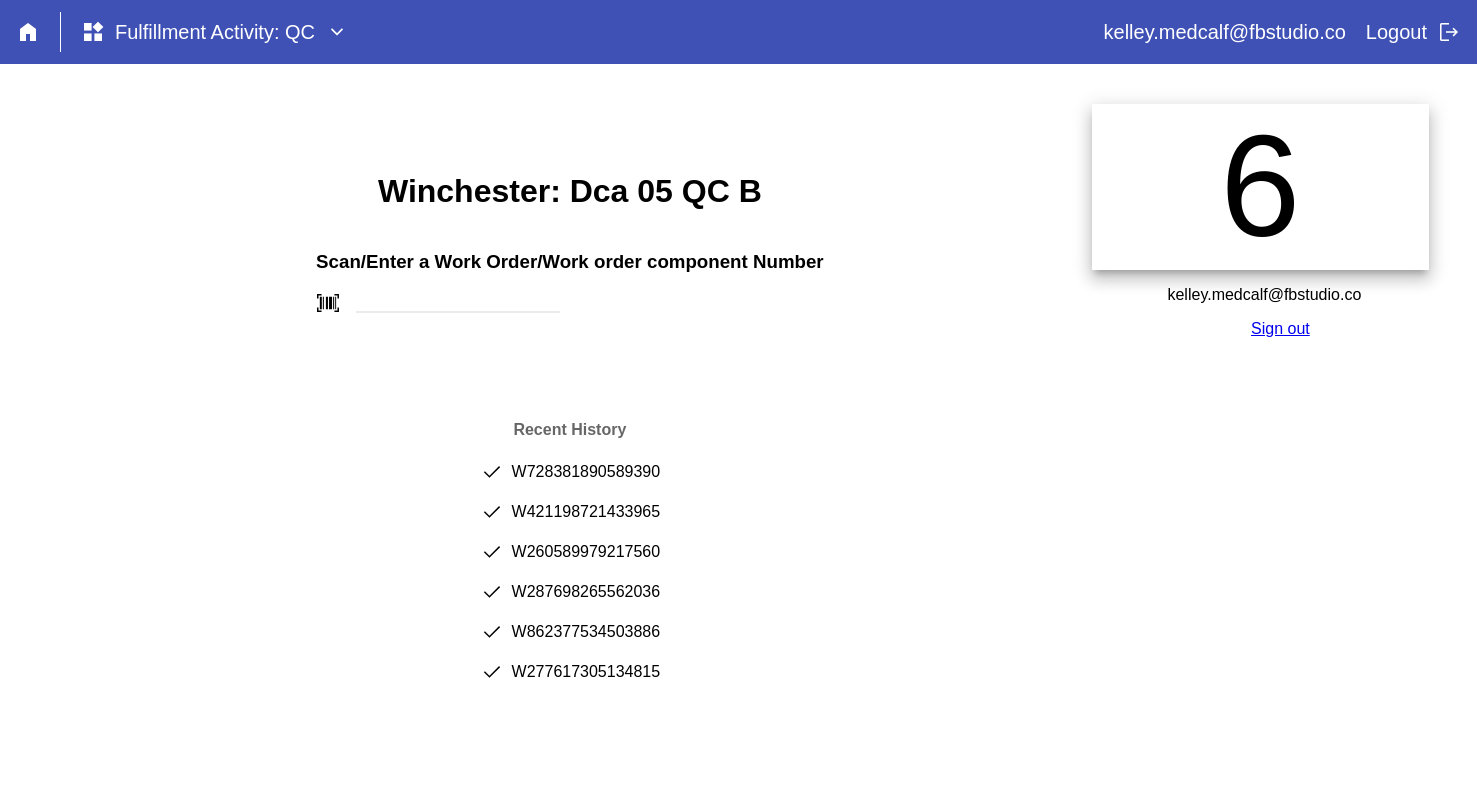 scroll, scrollTop: 0, scrollLeft: 0, axis: both 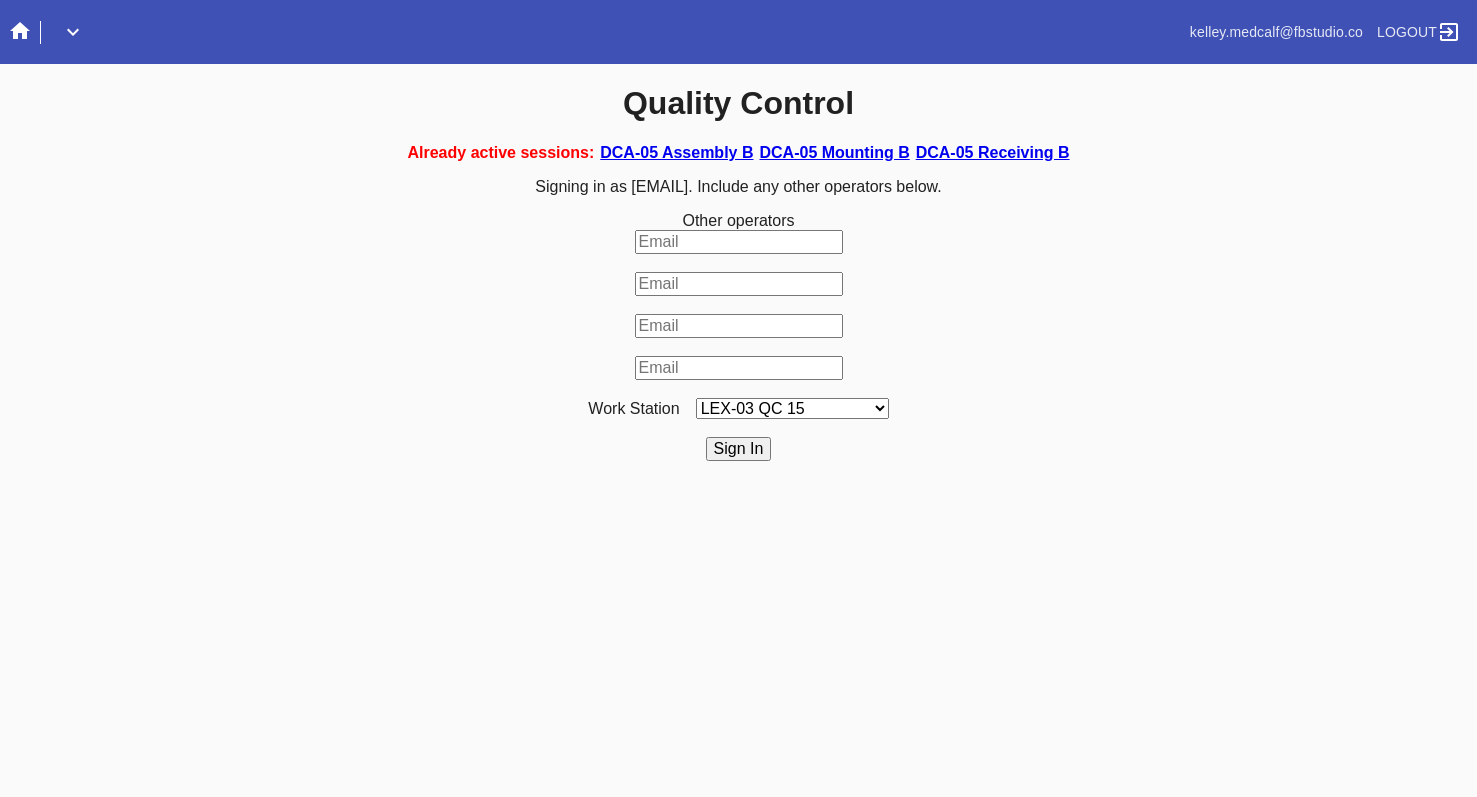 click on "DCA-05 Receiving B" at bounding box center [993, 152] 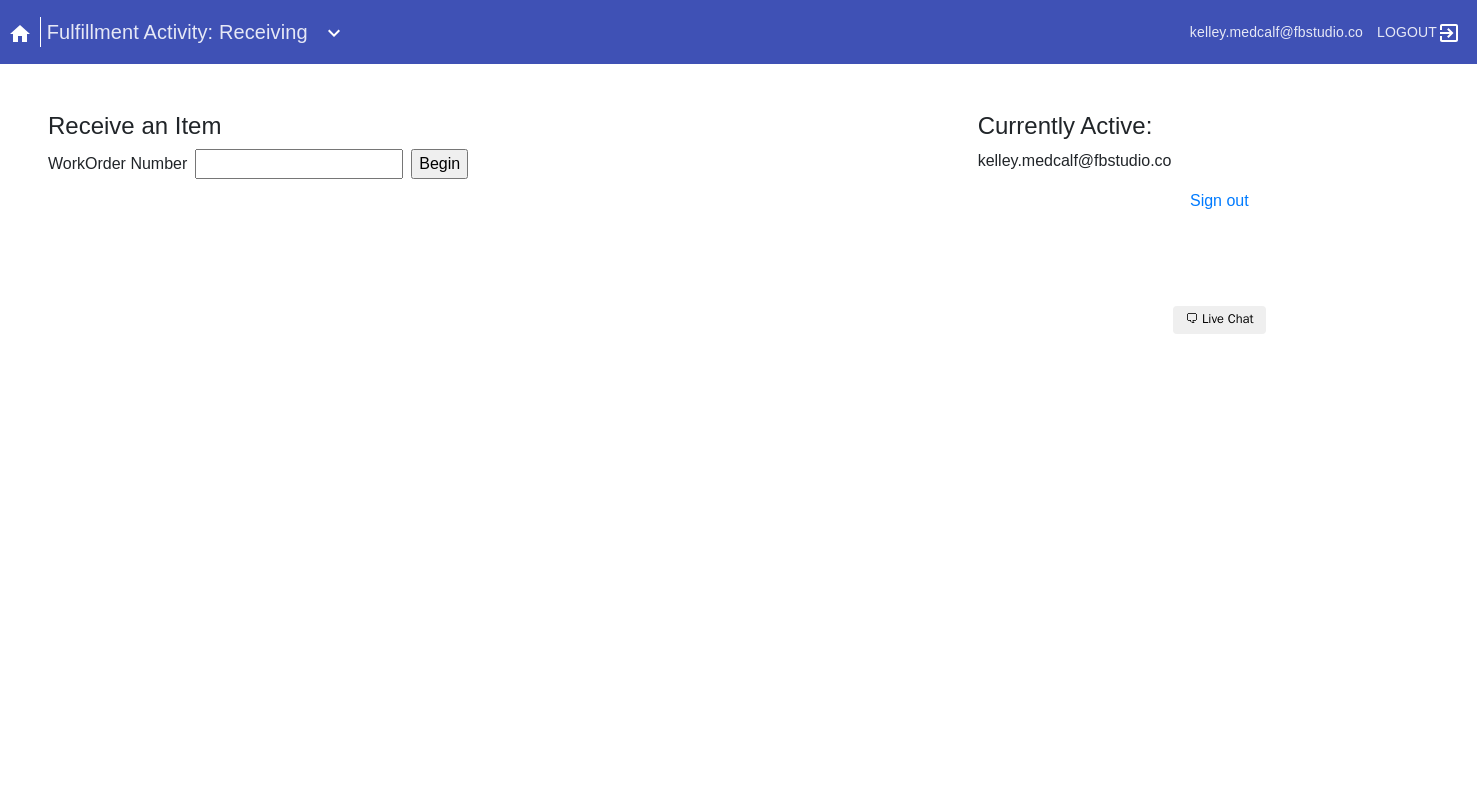 scroll, scrollTop: 0, scrollLeft: 0, axis: both 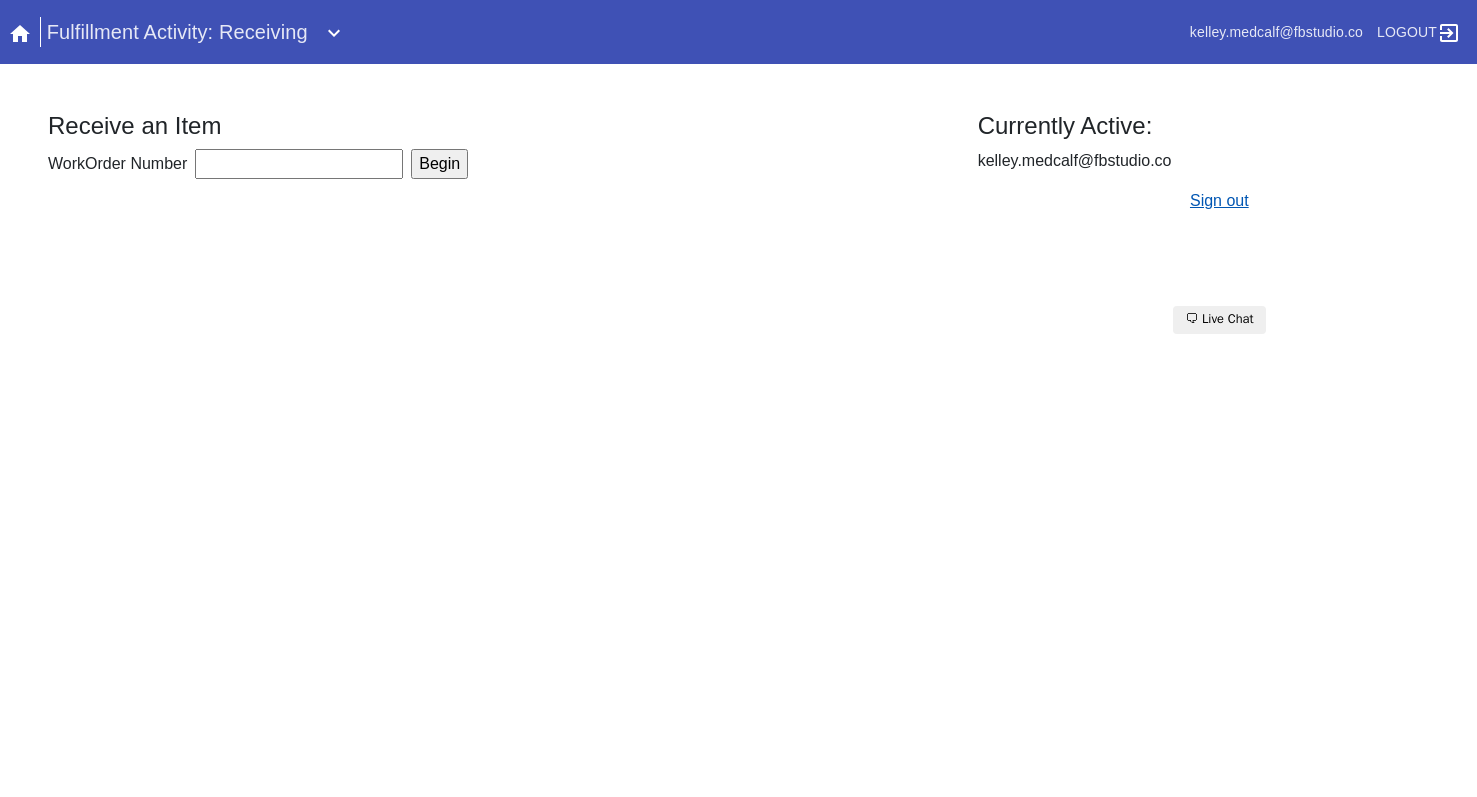 click on "Sign out" at bounding box center (1219, 200) 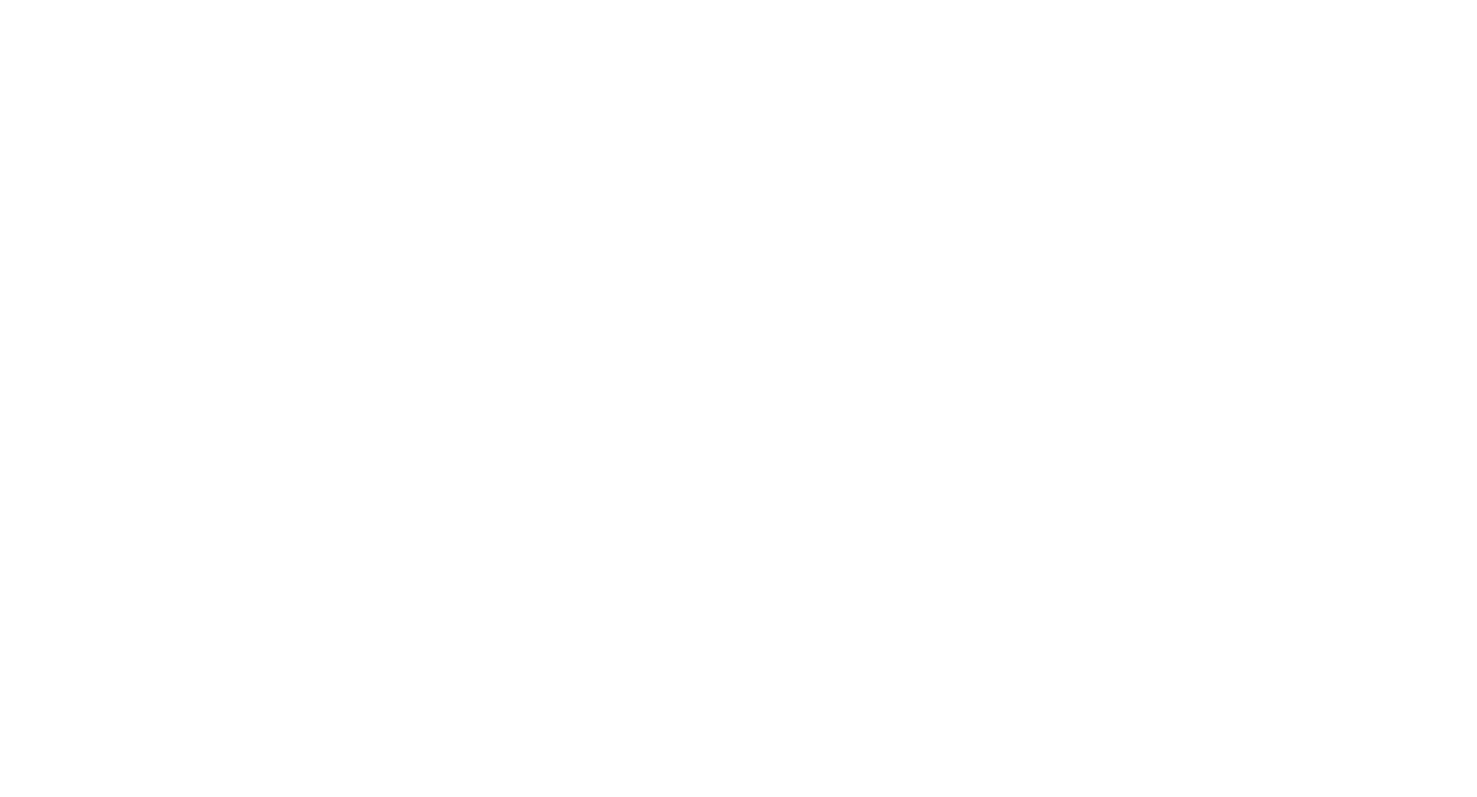scroll, scrollTop: 0, scrollLeft: 0, axis: both 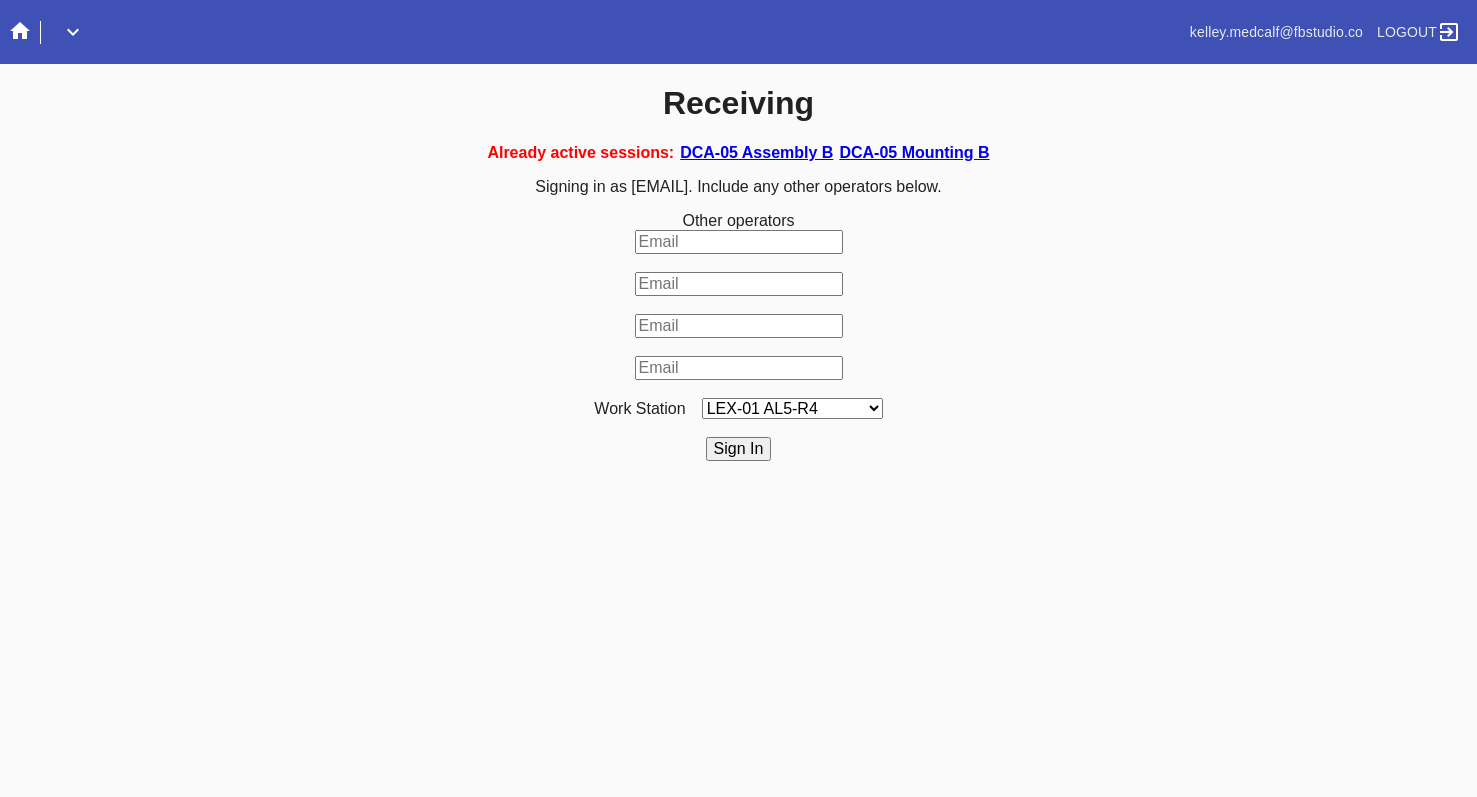 click on "Receiving Already active sessions: DCA-05 Assembly B DCA-05 Mounting B Signing in as [EMAIL]. Include any other operators below. Other operators Work Station LEX-01 AL5-R4
LEX-01 AL1-R1
LEX-01 AL5-R2
LEX-01 AL5-R5
LAS-01 Art Cell 4 - R1
LEX-01 AL1-R2
LEX-01 AL1-R3
LEX-01 AL5-R3
LEX-01 AL5-R6
LEX-01 AL1-R4
LEX-01 AC1-R1
LAS-01 Art Cell 1 - R1
LEX-01 AL4-R1
LEX-01 AC2-R1
LEX-01 AL4-R2
LEX-01 AC3-R1
LAS-01 Art Cell 5 - R1
LEX-01 AC4-R1
LAS-01 Art Cell 2 - R1
LAS-01 Art Cell 6 - R1
LAS-01 Art Cell 8 - R1
LEX-01 AL2-R1
LAS-01 Art Cell 3 - R1
DCA-05 Receiving A
DCA-05 Receiving B
DCA-05 Receiving C
DCA-05 Receiving D
LEX-01 AL2-R2
DCA-05 Receiving E
DCA-05 Receiving F
DCA-05 Receiving G
DCA-05 Receiving H
LAS-01 Art Cell 7 - R1
LEX-01 AL3-R1
LEX-01 AL3-R2
LEX-01 AL3-R3
LEX-01 AL3-R4
LEX-01 AL5-R1 Sign In" at bounding box center (738, 272) 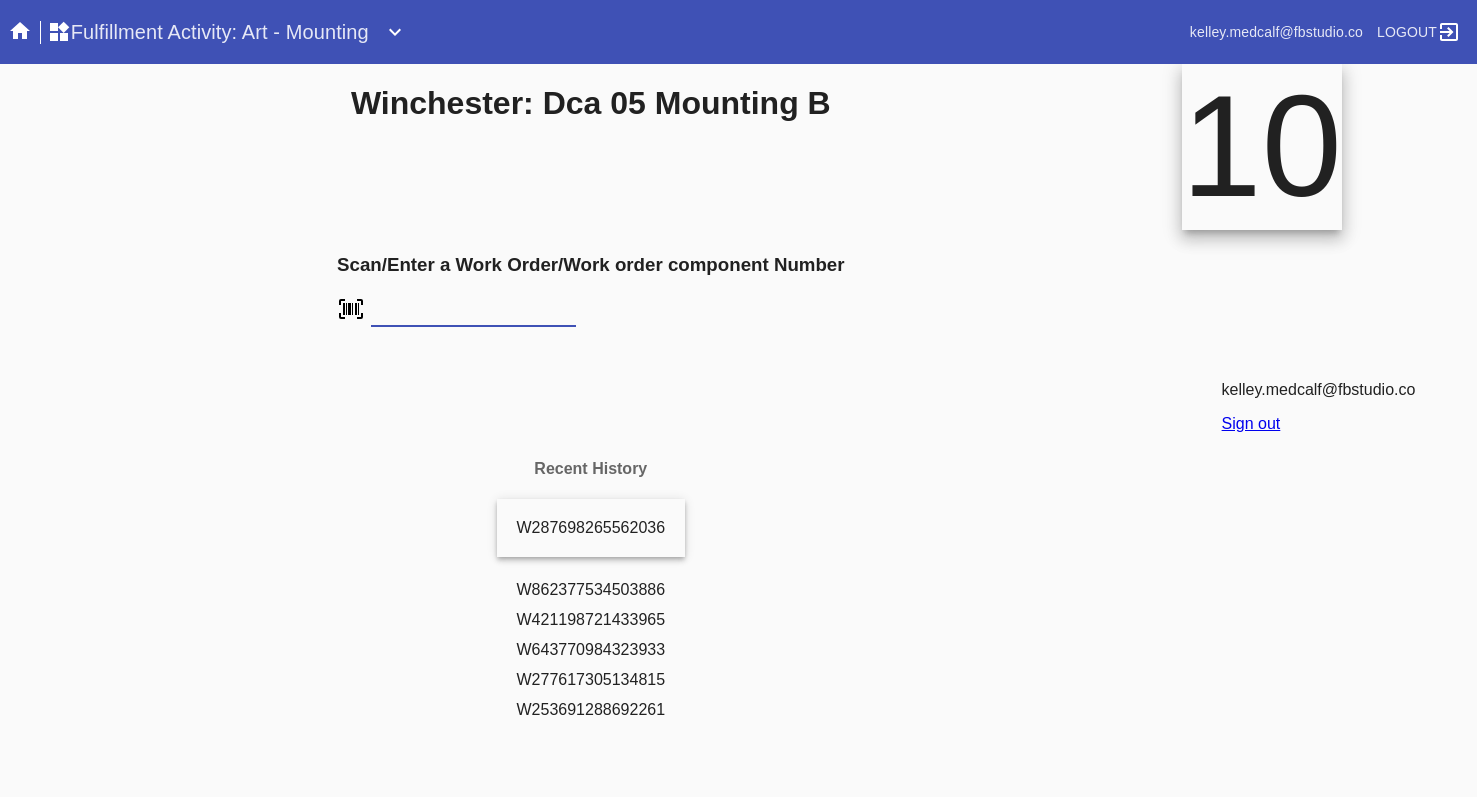 scroll, scrollTop: 0, scrollLeft: 0, axis: both 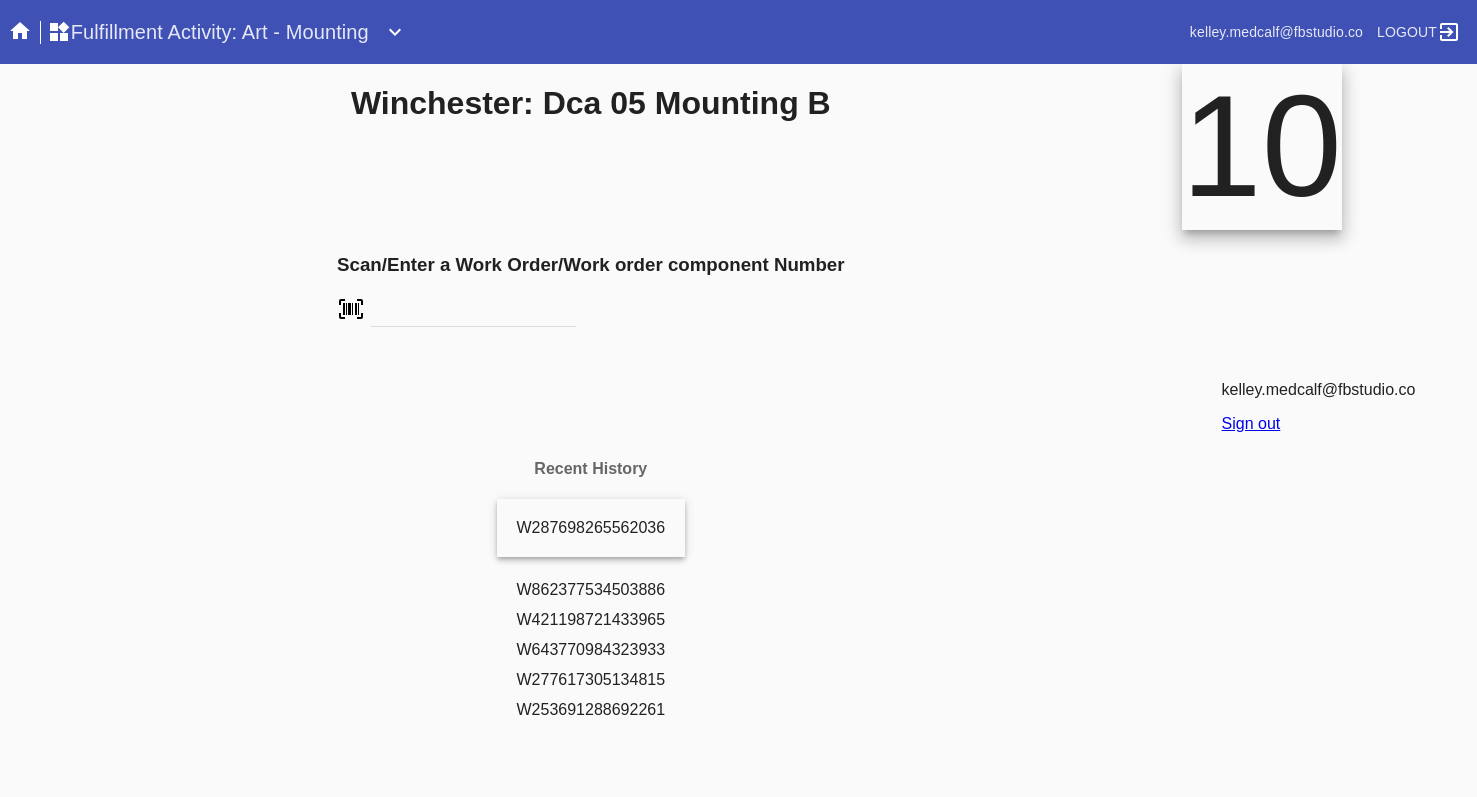 click on "Sign out" at bounding box center [1251, 423] 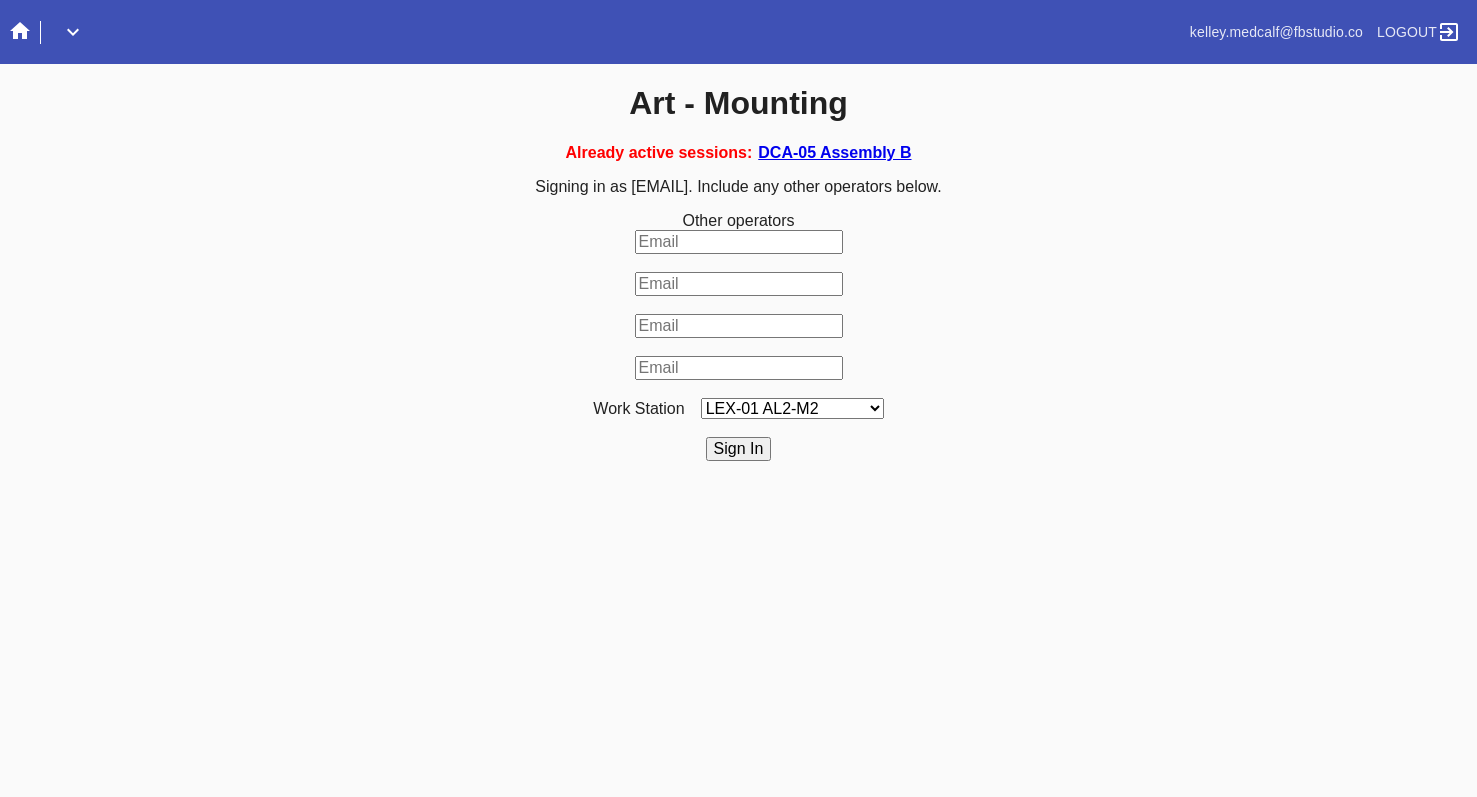 scroll, scrollTop: 0, scrollLeft: 0, axis: both 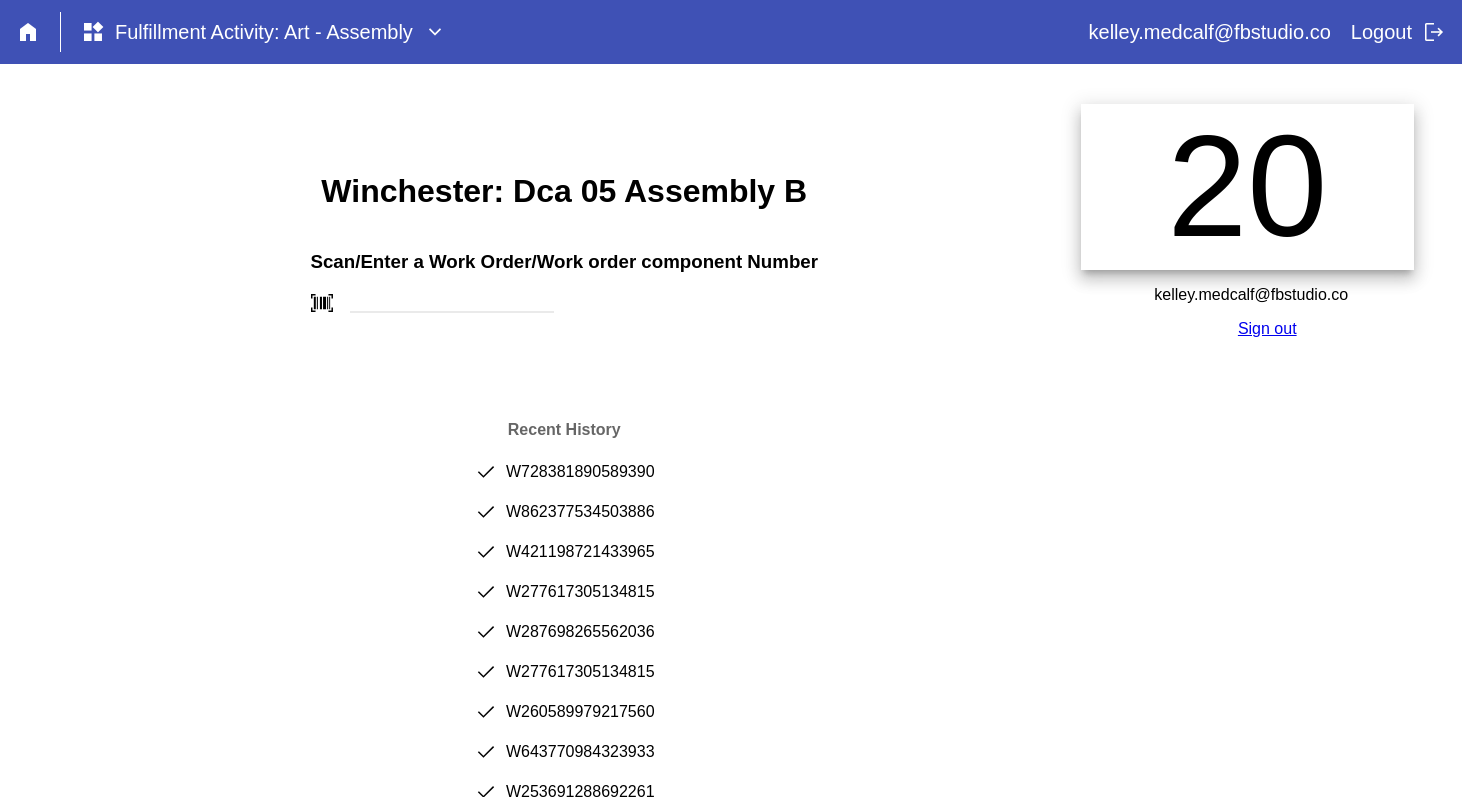 click on "Sign out" at bounding box center (1267, 328) 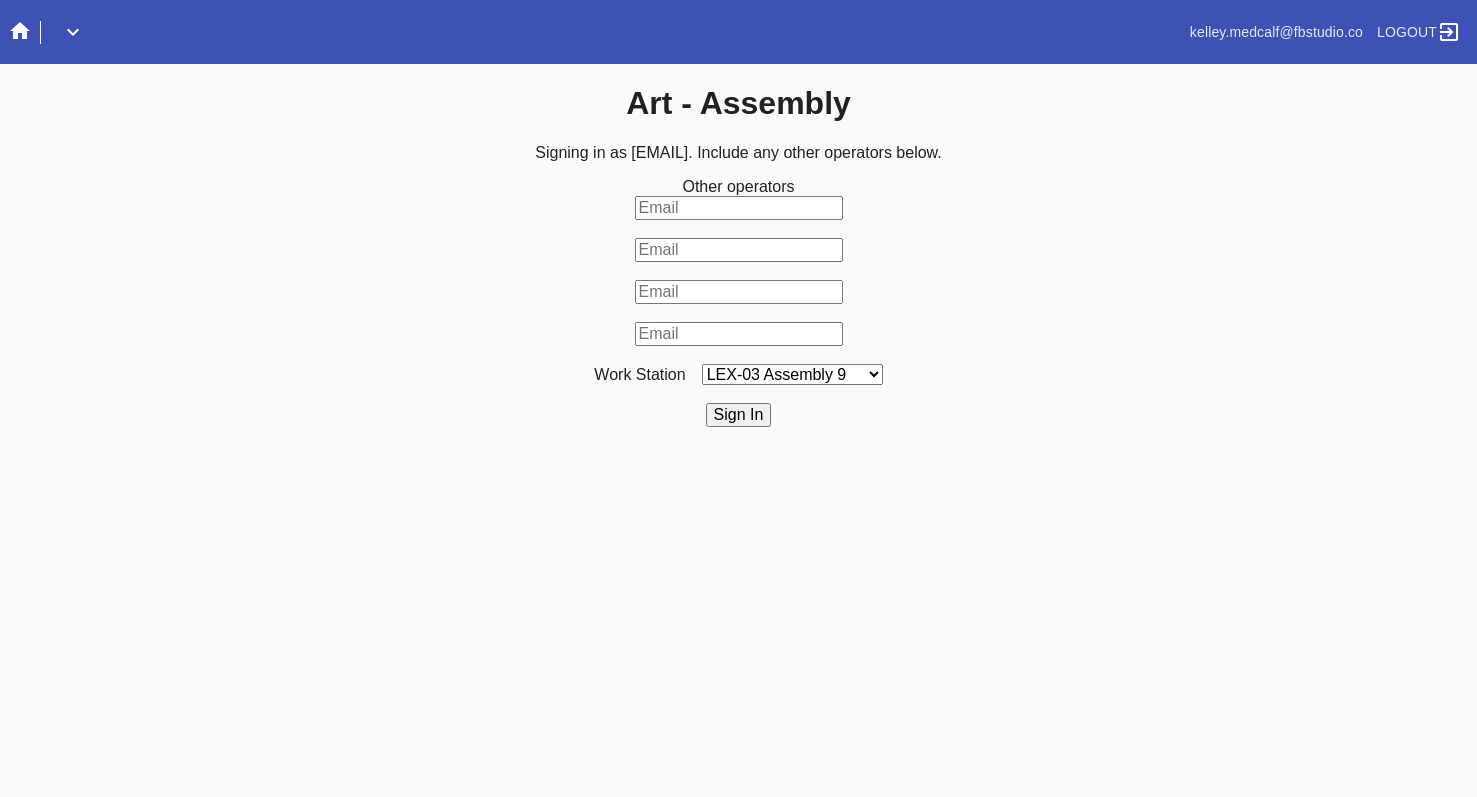 scroll, scrollTop: 0, scrollLeft: 0, axis: both 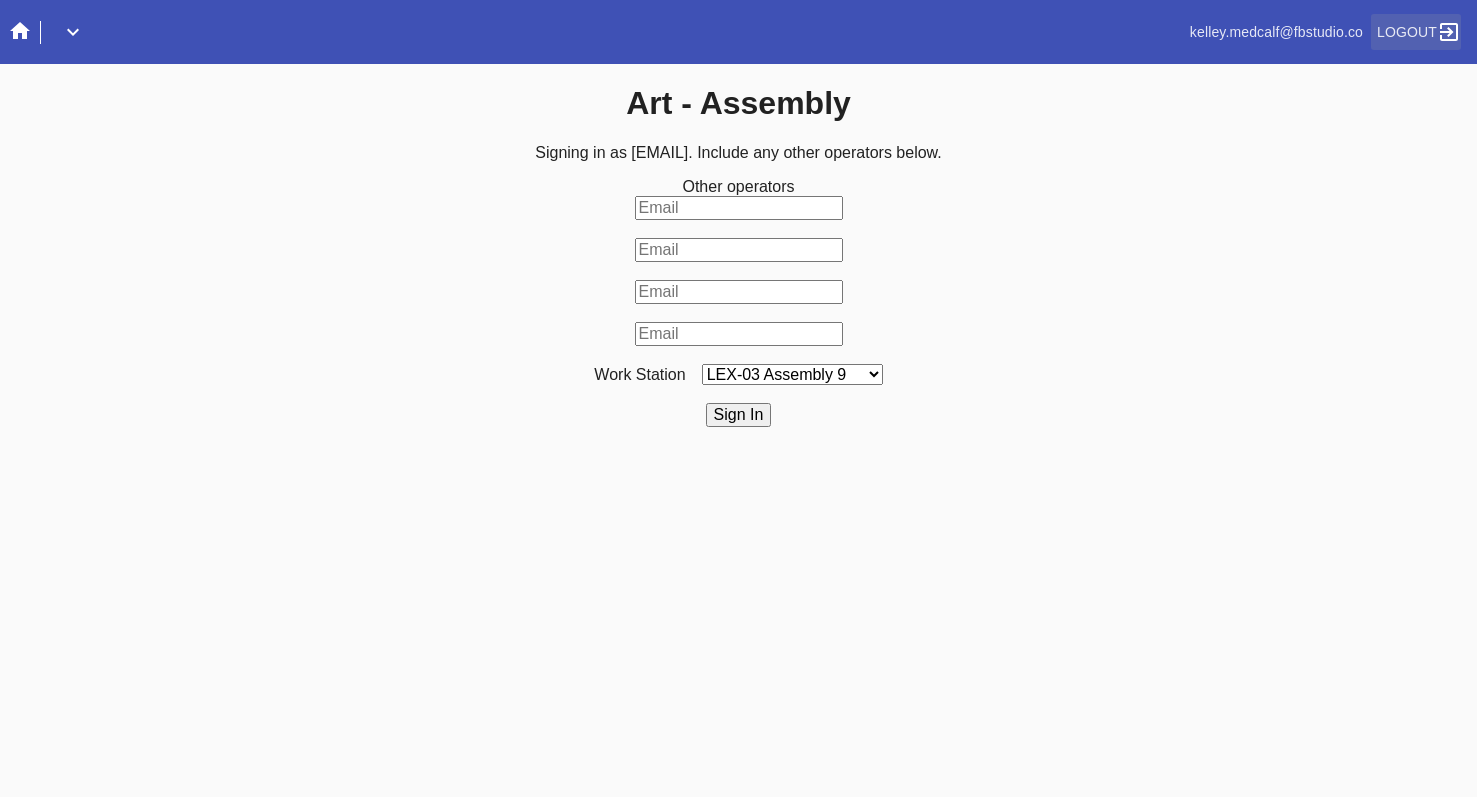 click on "Logout" at bounding box center (1407, 32) 